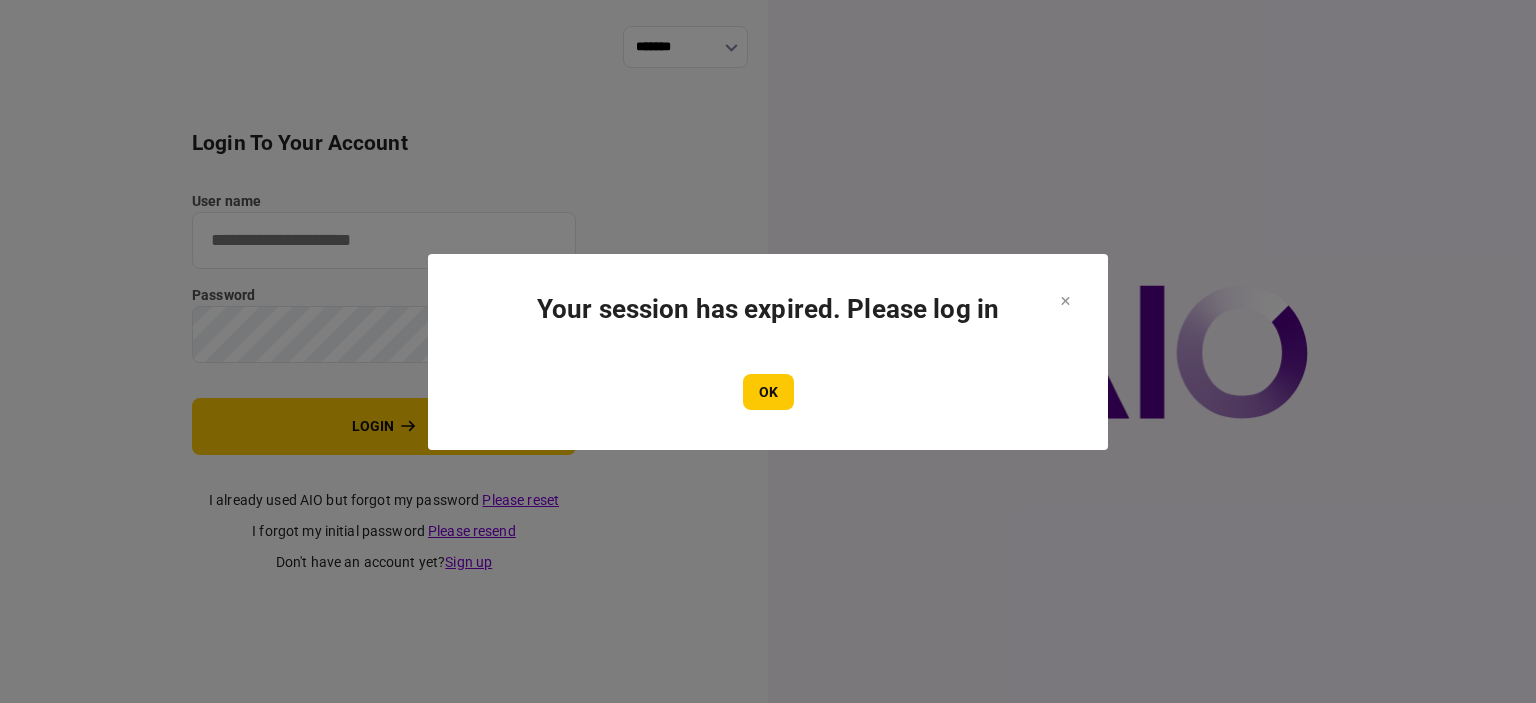 scroll, scrollTop: 0, scrollLeft: 0, axis: both 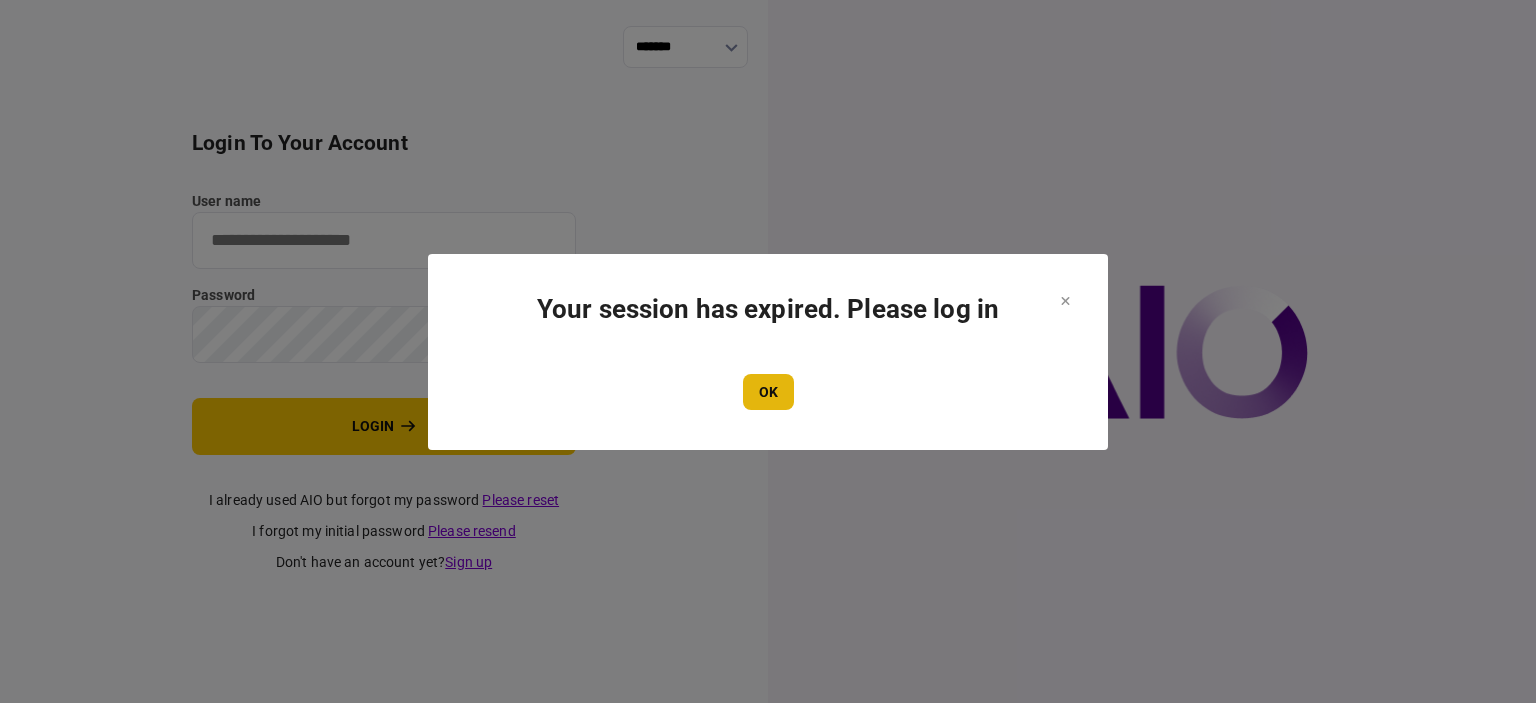 type on "****" 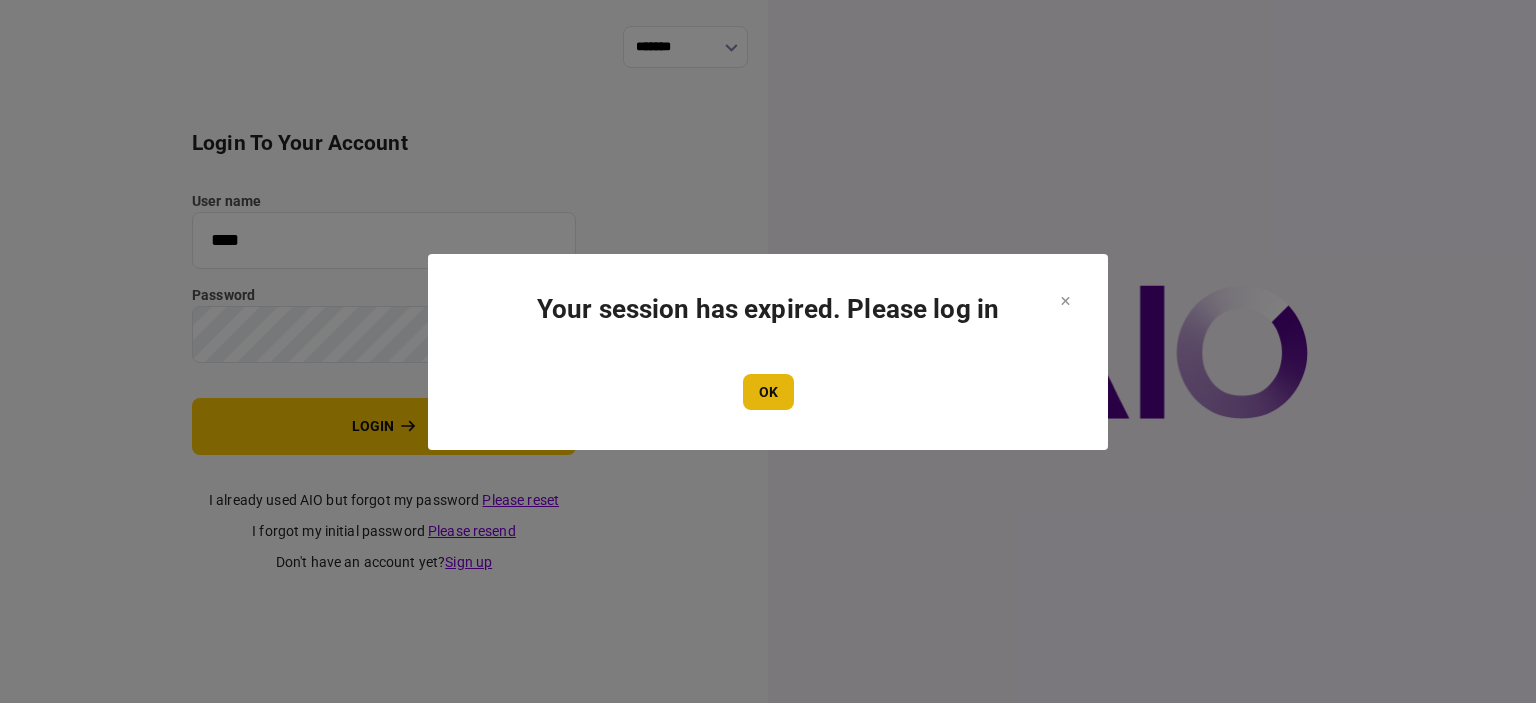 click on "OK" at bounding box center (768, 392) 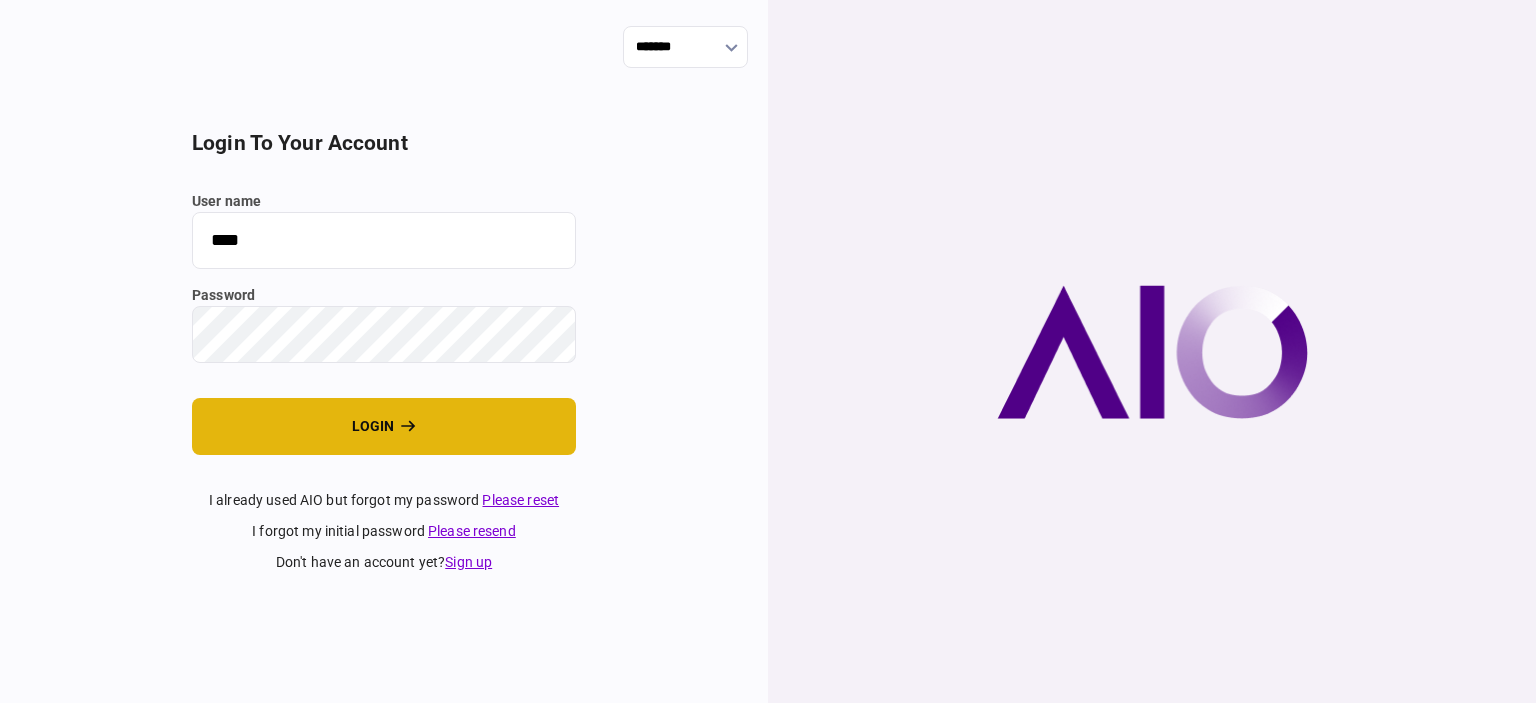 click on "login" at bounding box center [384, 426] 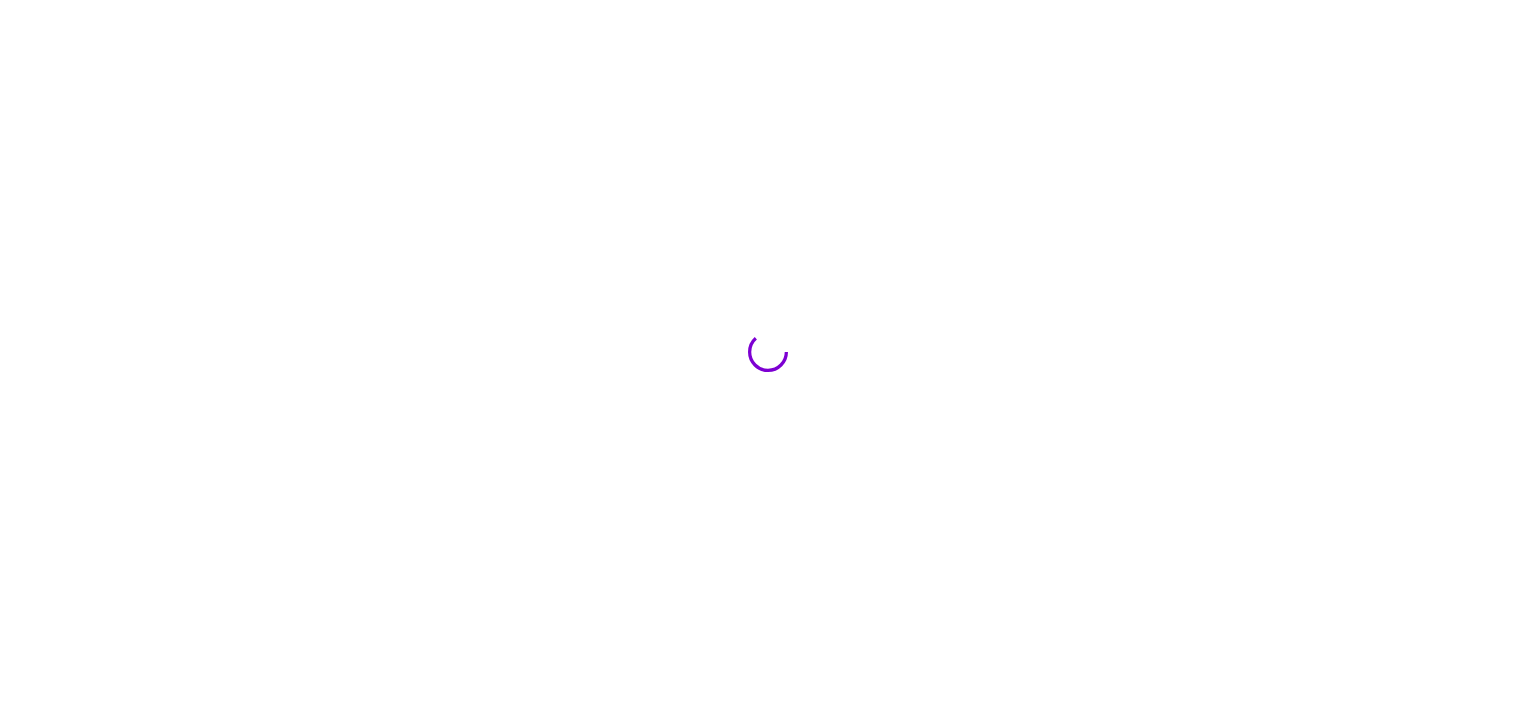 scroll, scrollTop: 0, scrollLeft: 0, axis: both 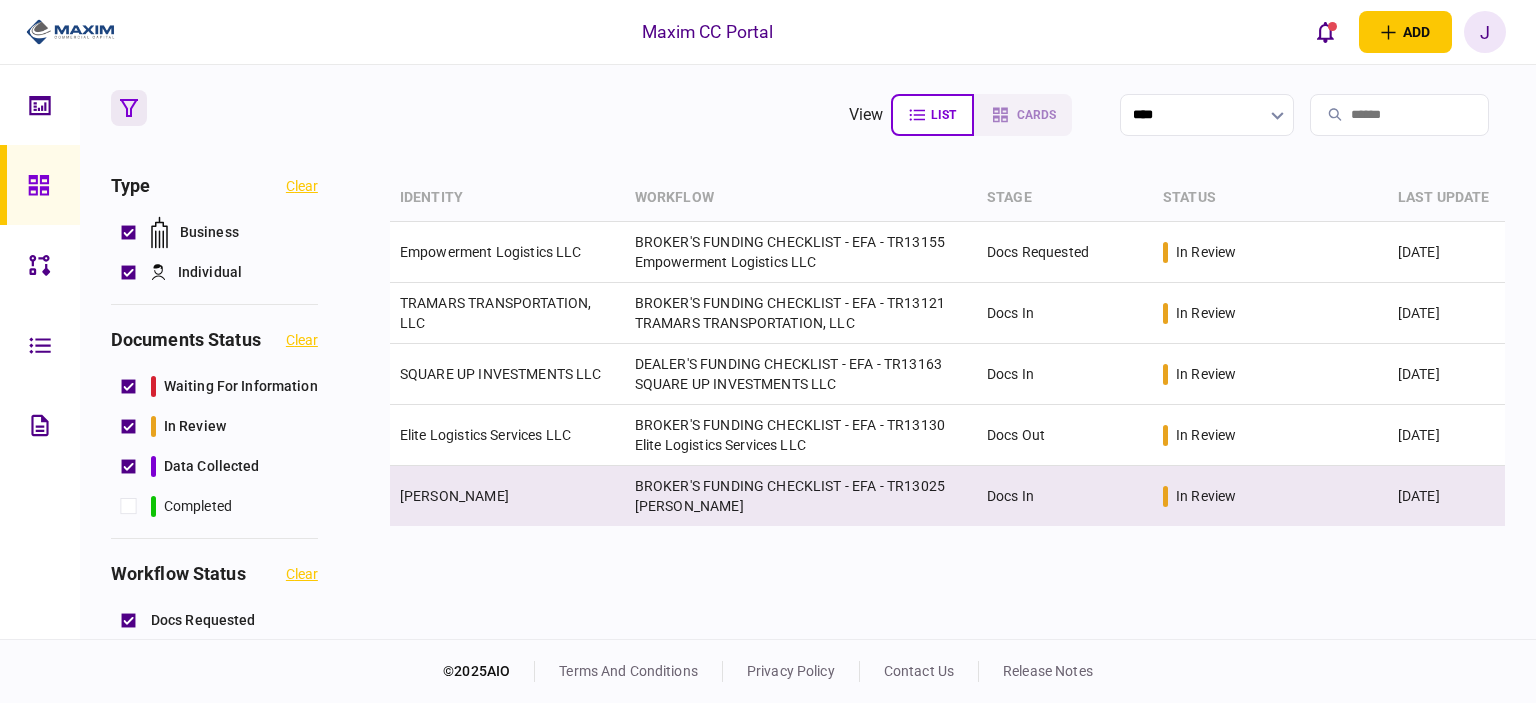 click on "[PERSON_NAME]" at bounding box center [454, 496] 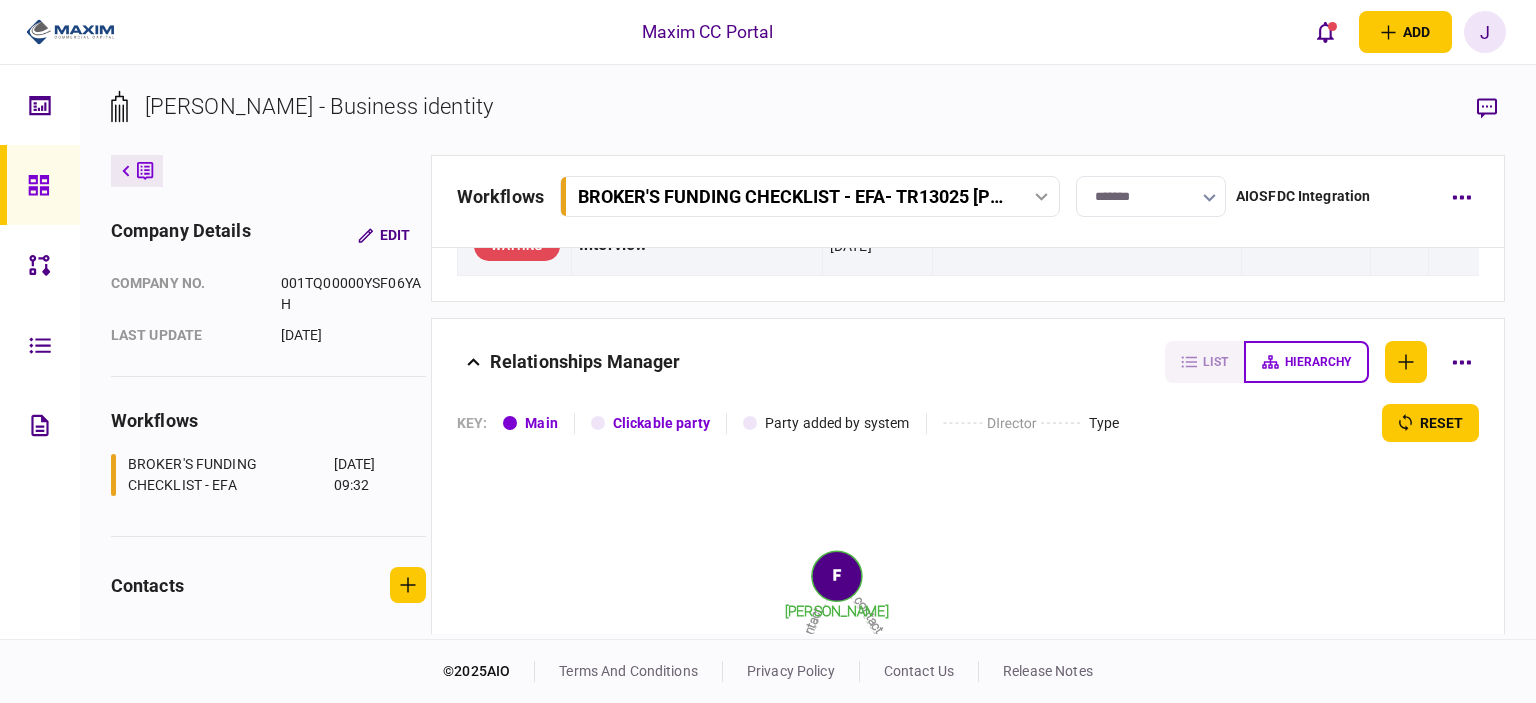 scroll, scrollTop: 2564, scrollLeft: 0, axis: vertical 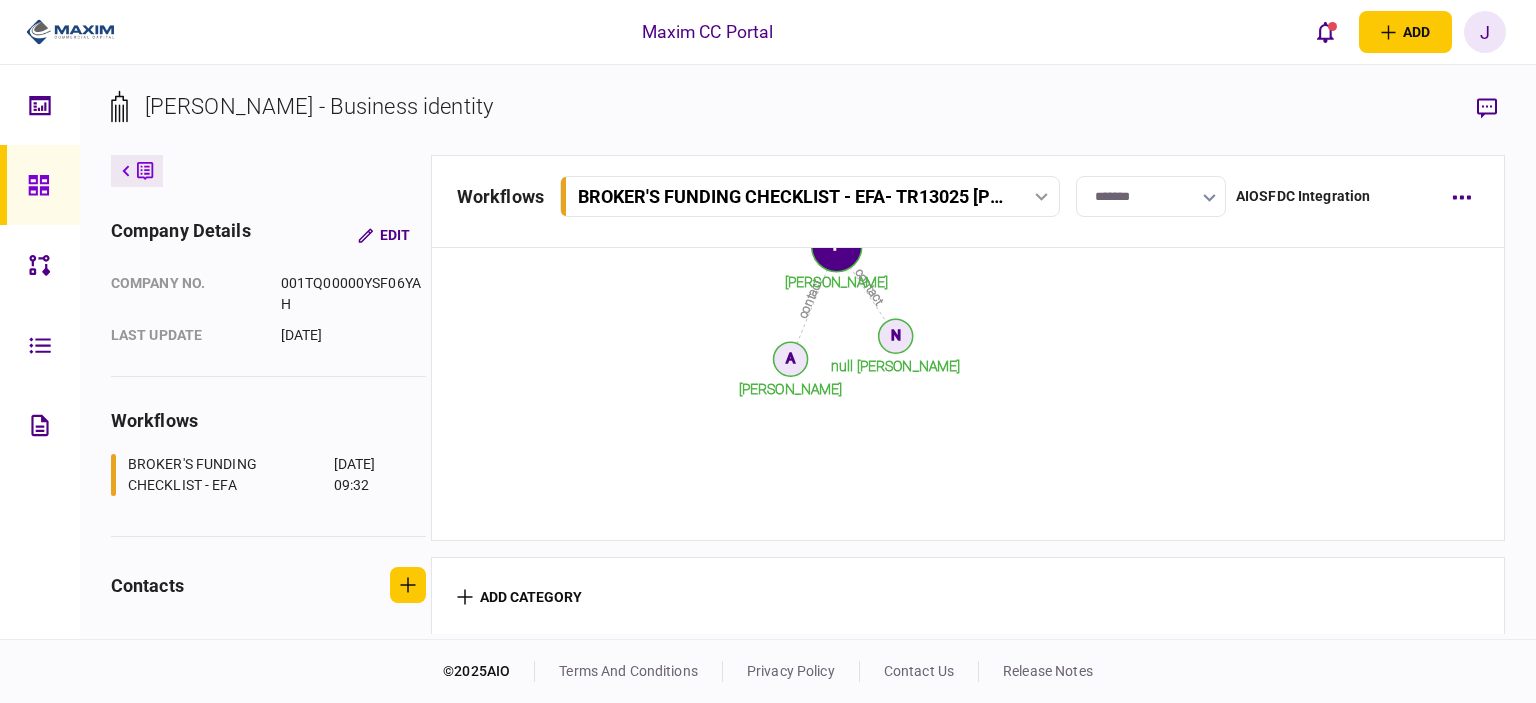 click 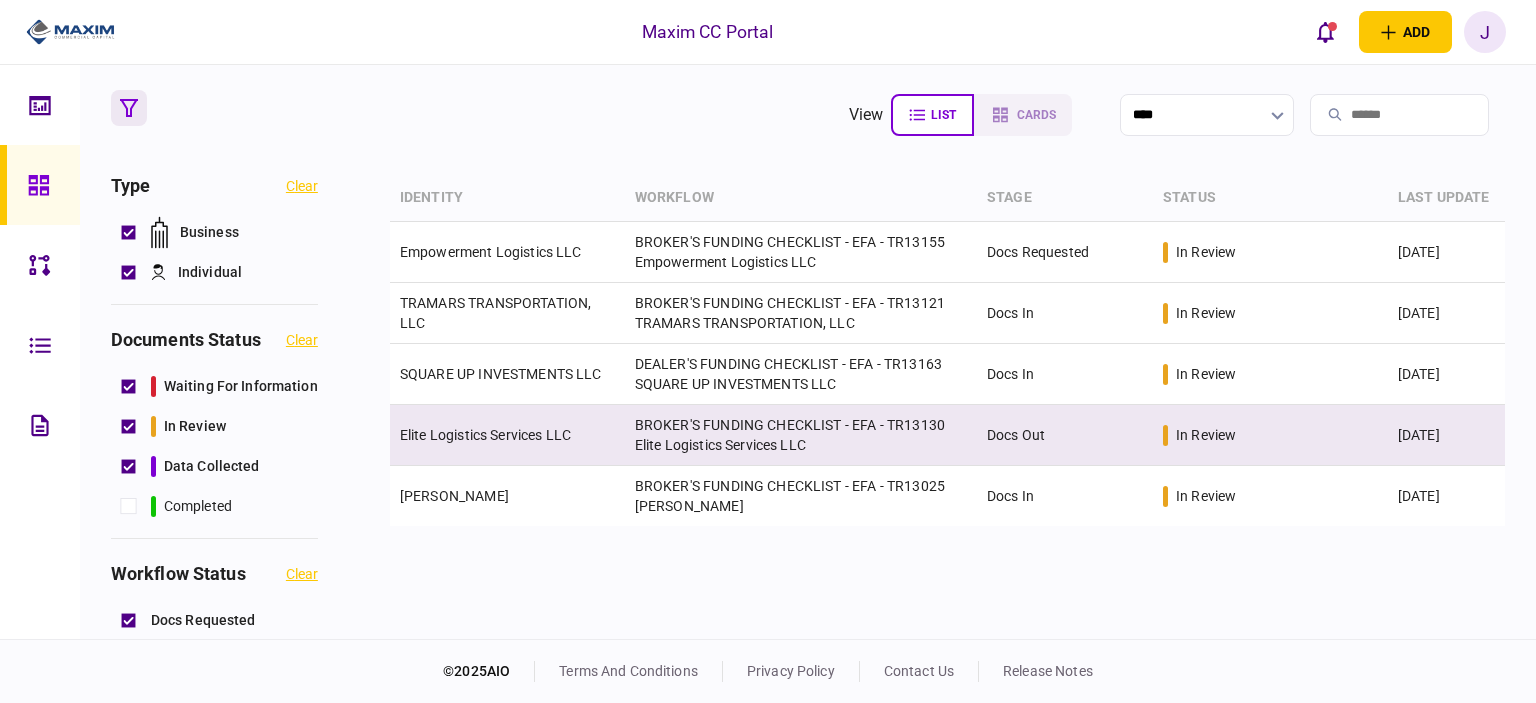 click on "Elite Logistics Services LLC" at bounding box center (507, 435) 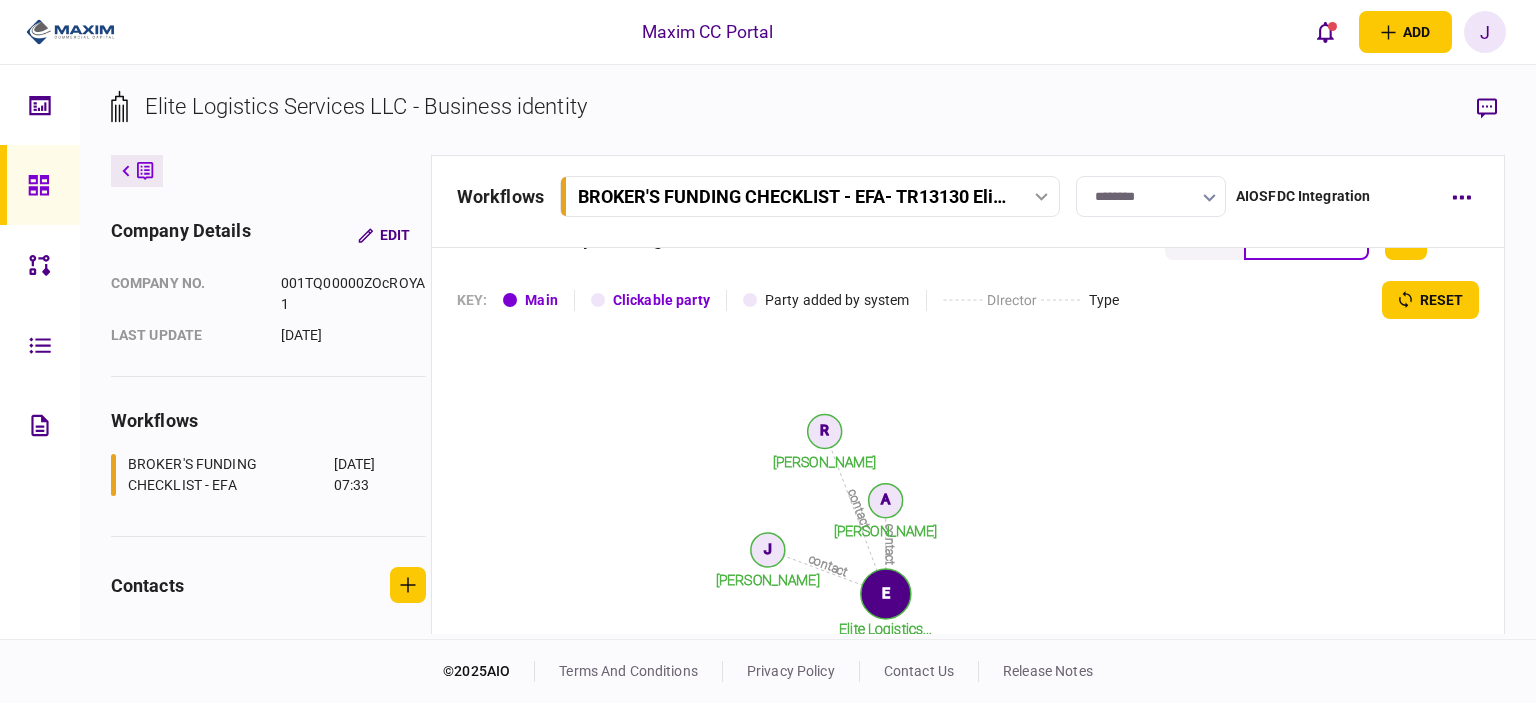 scroll, scrollTop: 2905, scrollLeft: 0, axis: vertical 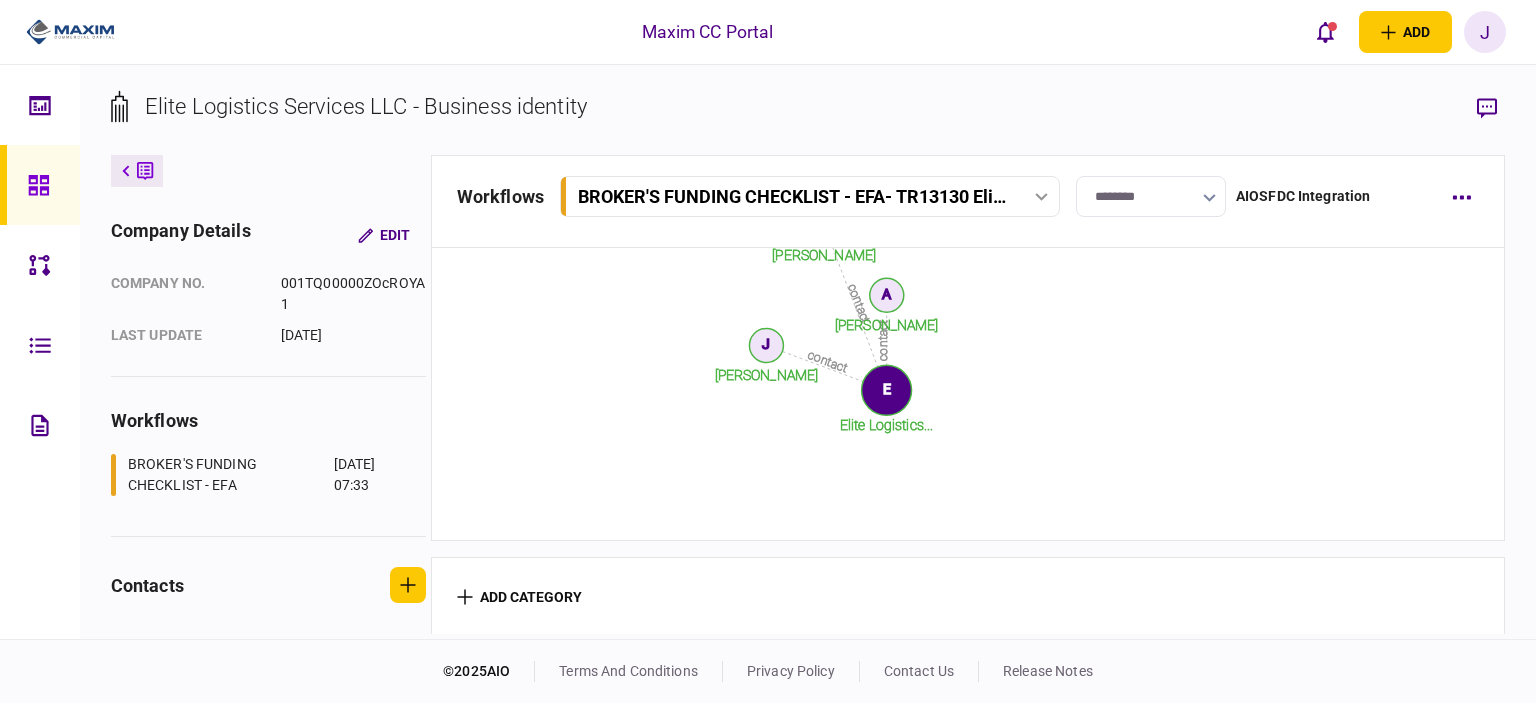 click at bounding box center [40, 185] 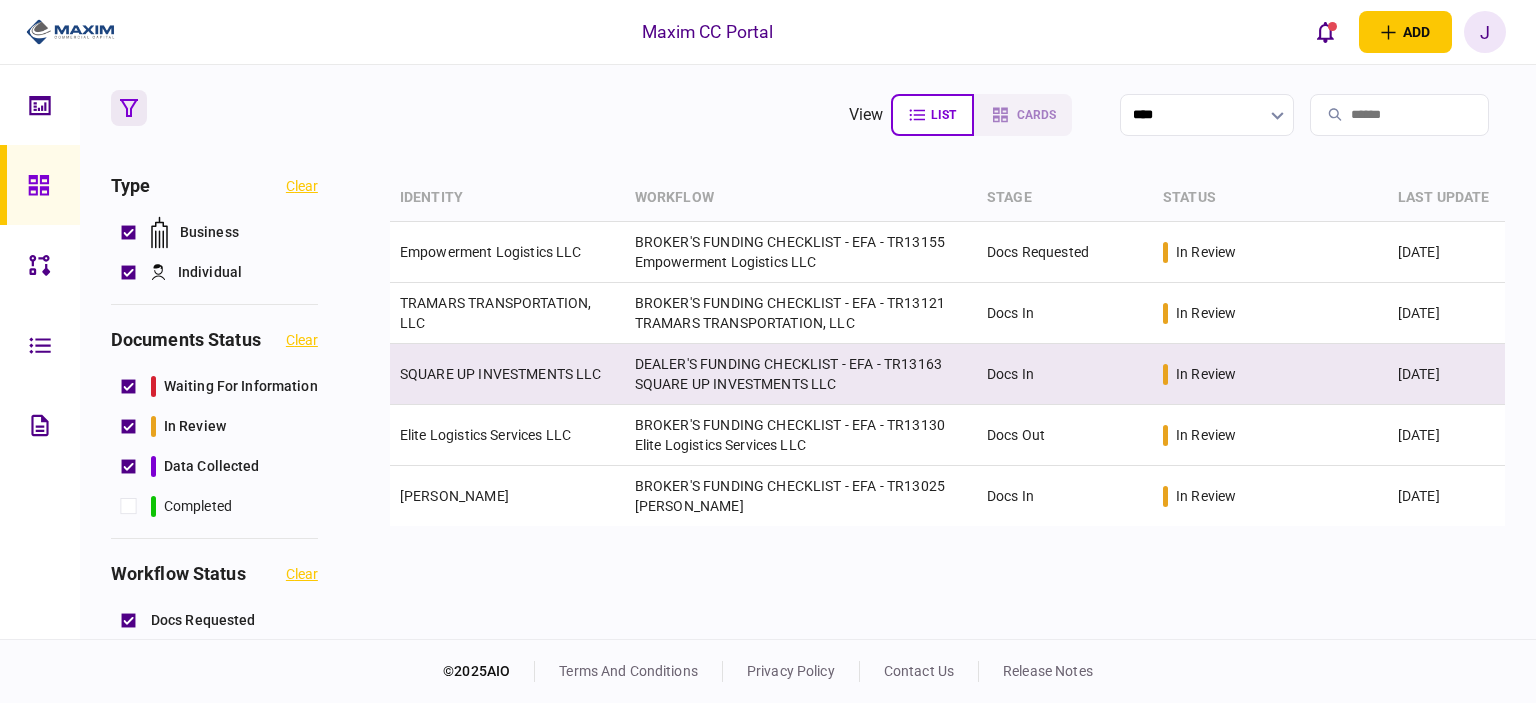 click on "DEALER'S FUNDING CHECKLIST - EFA - TR13163 SQUARE UP INVESTMENTS LLC" at bounding box center (801, 374) 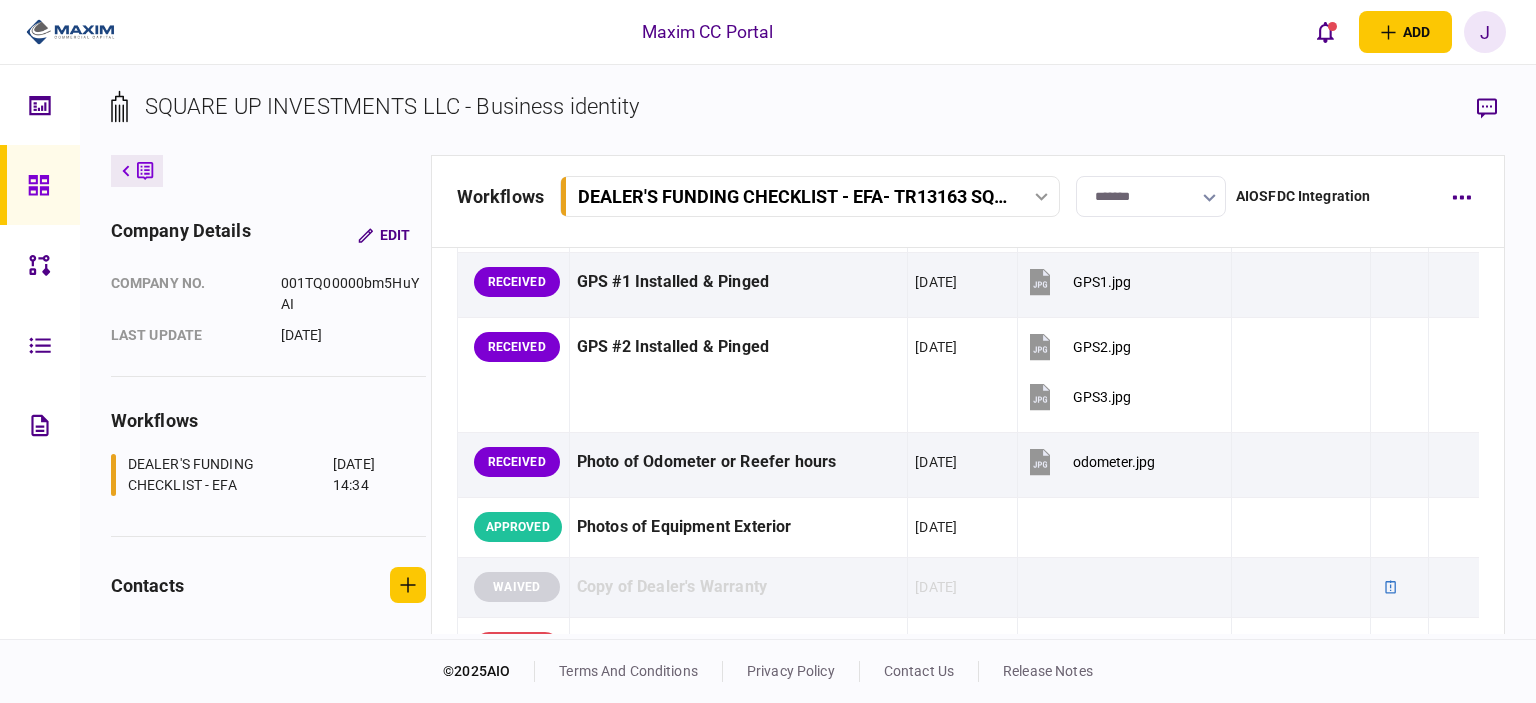scroll, scrollTop: 1800, scrollLeft: 0, axis: vertical 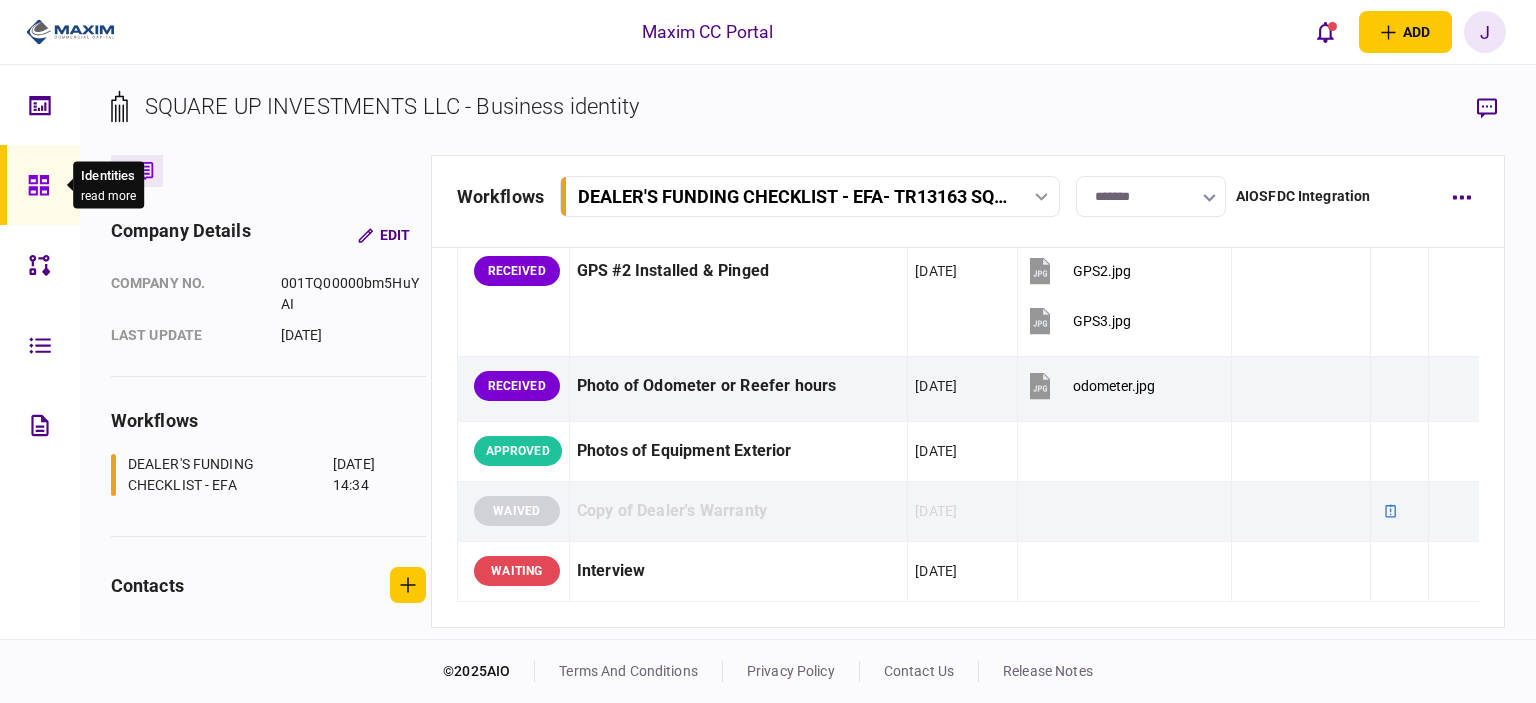 click 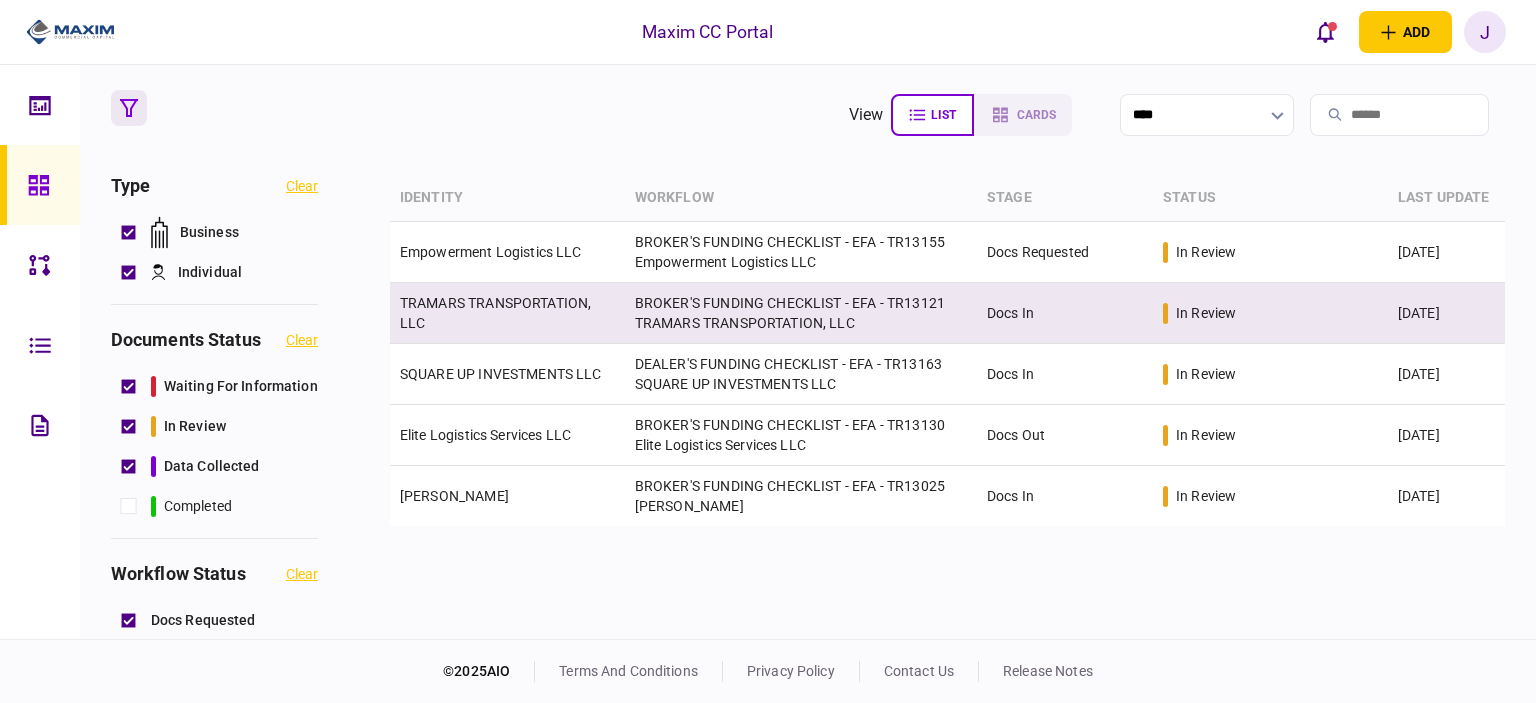click on "TRAMARS TRANSPORTATION, LLC" at bounding box center (495, 313) 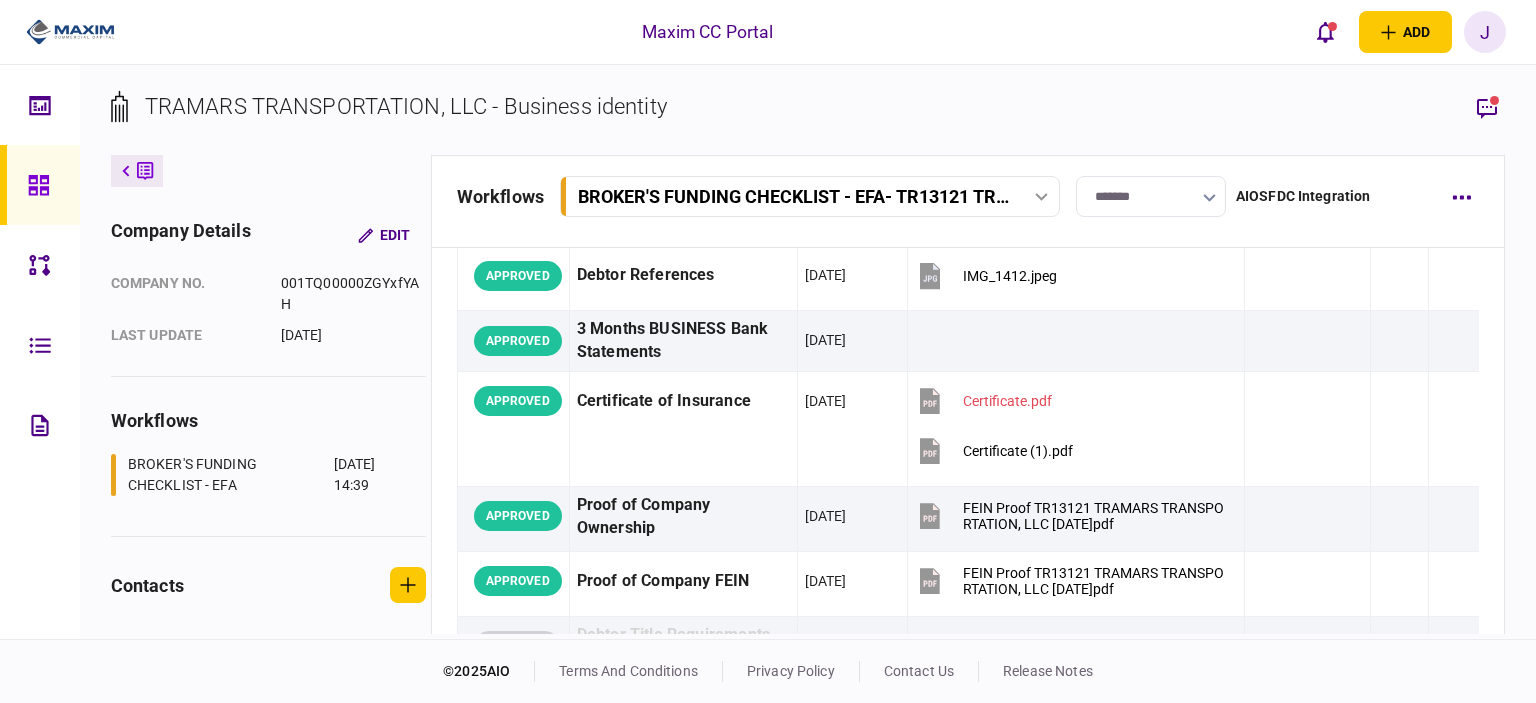 scroll, scrollTop: 0, scrollLeft: 0, axis: both 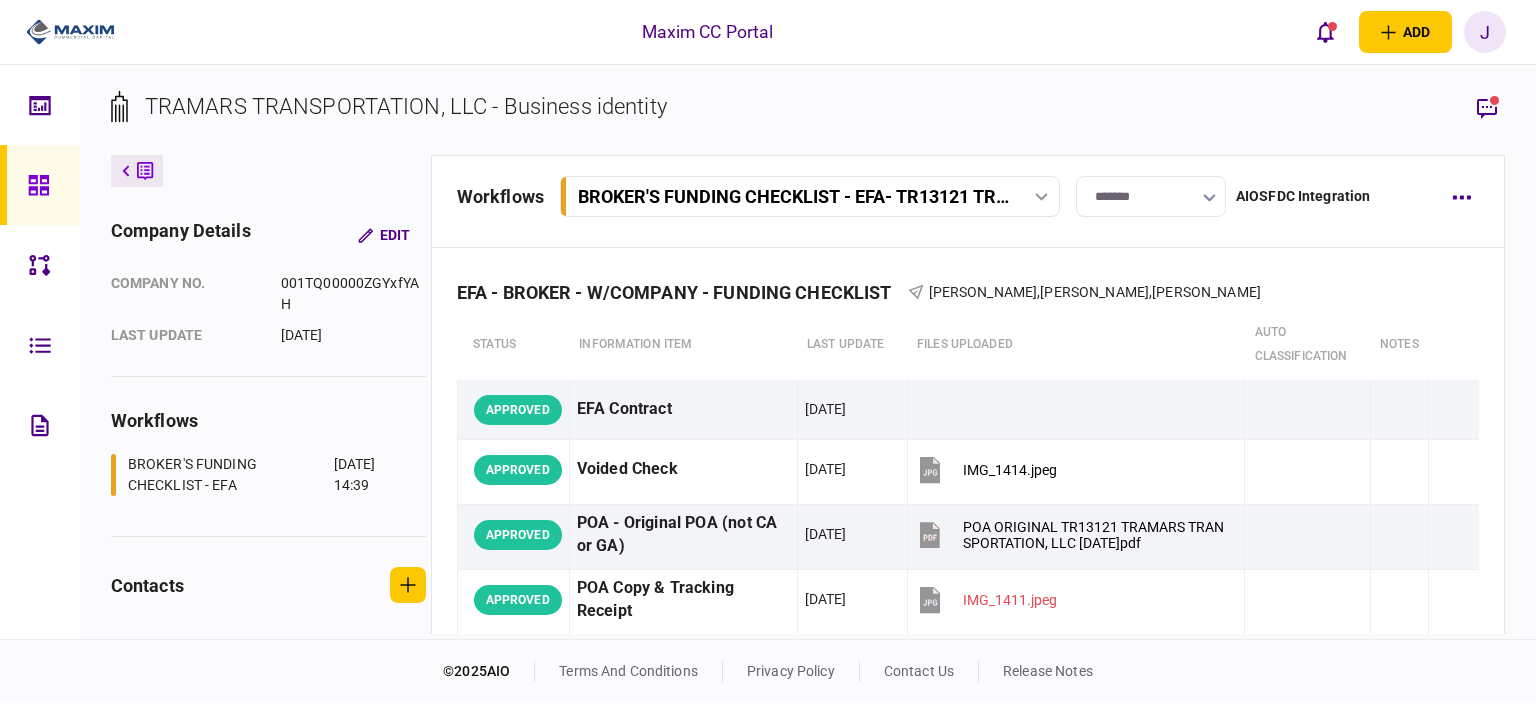 click at bounding box center [1042, 197] 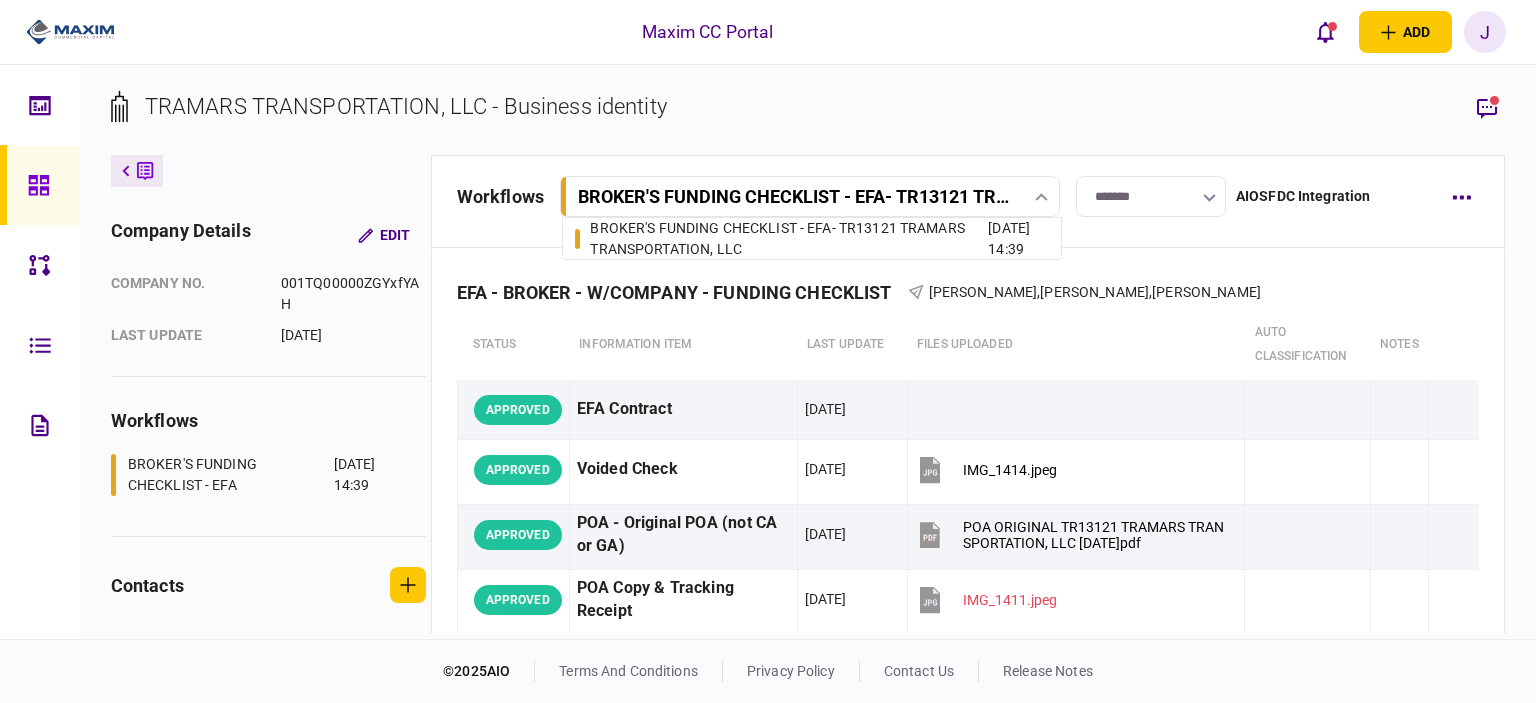 click on "Maxim CC Portal add business identity individual identity J J [PERSON_NAME] [PERSON_NAME][EMAIL_ADDRESS][DOMAIN_NAME] English English Profile User management Account management archive log out Last login :   [DATE] 17:39" at bounding box center (768, 32) 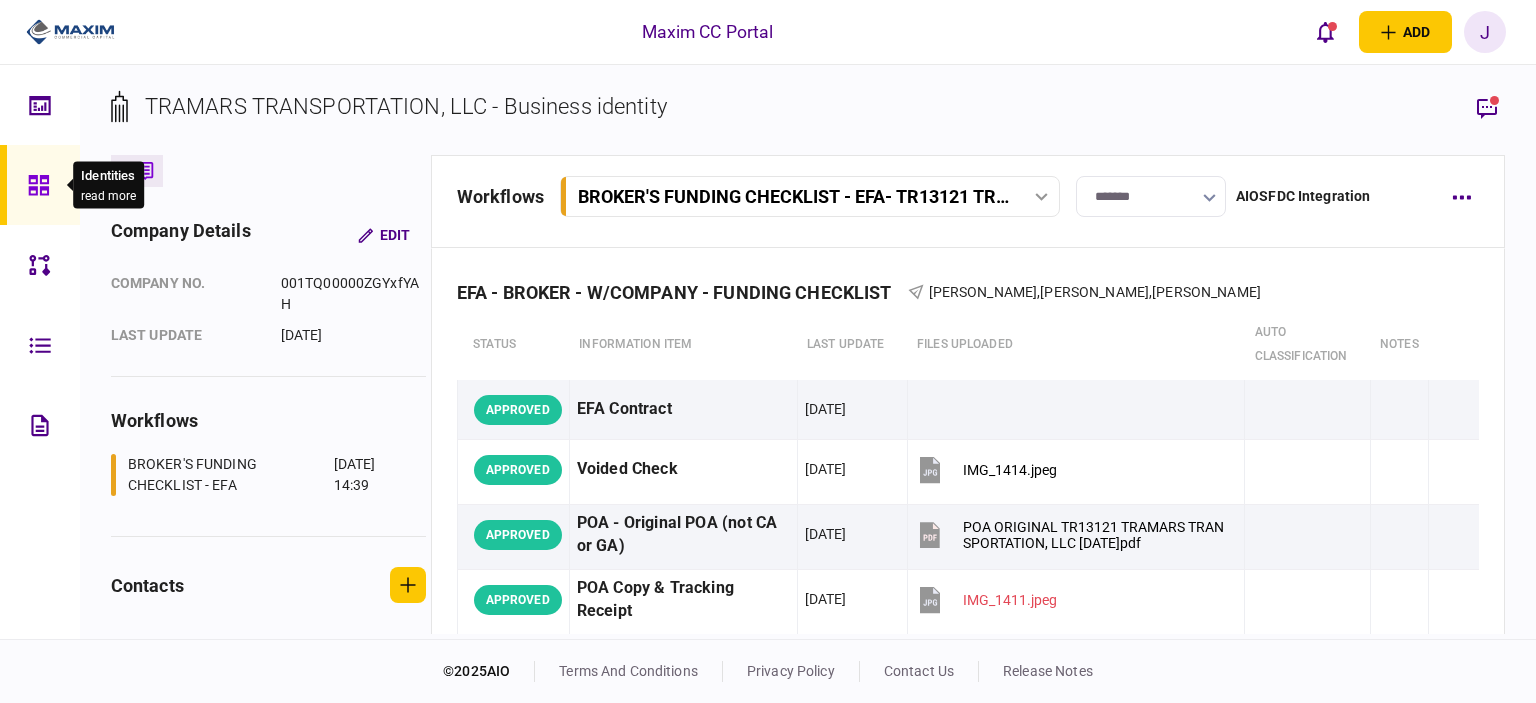 click 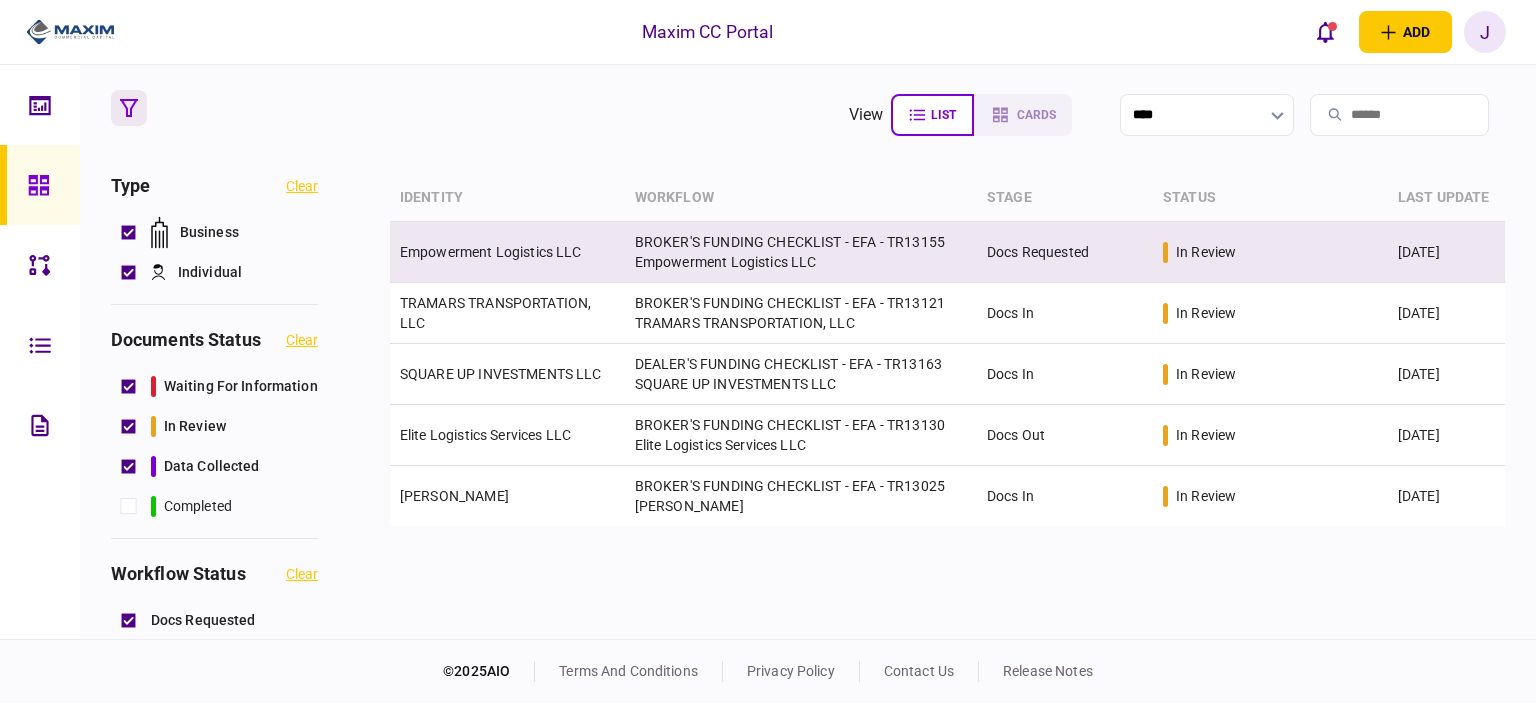 click on "Empowerment Logistics LLC" at bounding box center (491, 252) 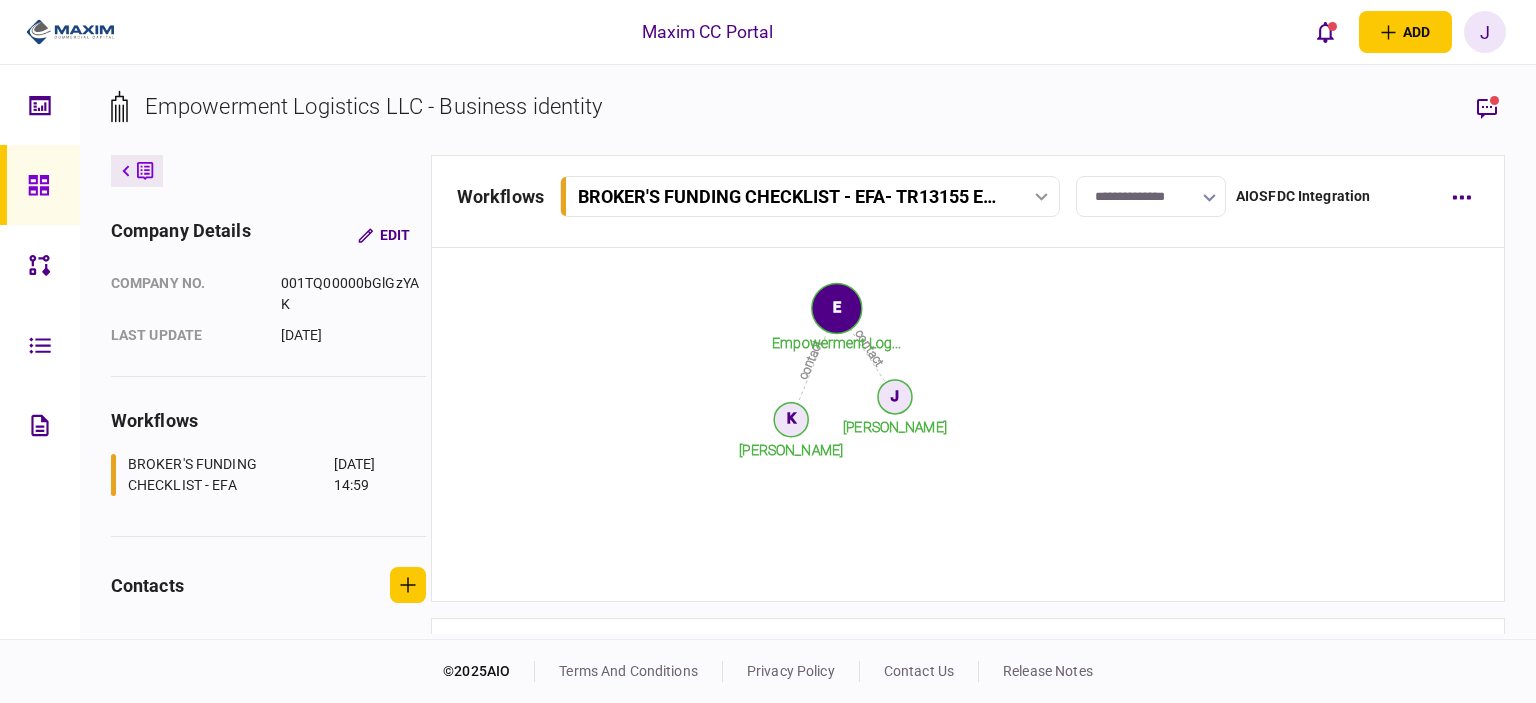 scroll, scrollTop: 2462, scrollLeft: 0, axis: vertical 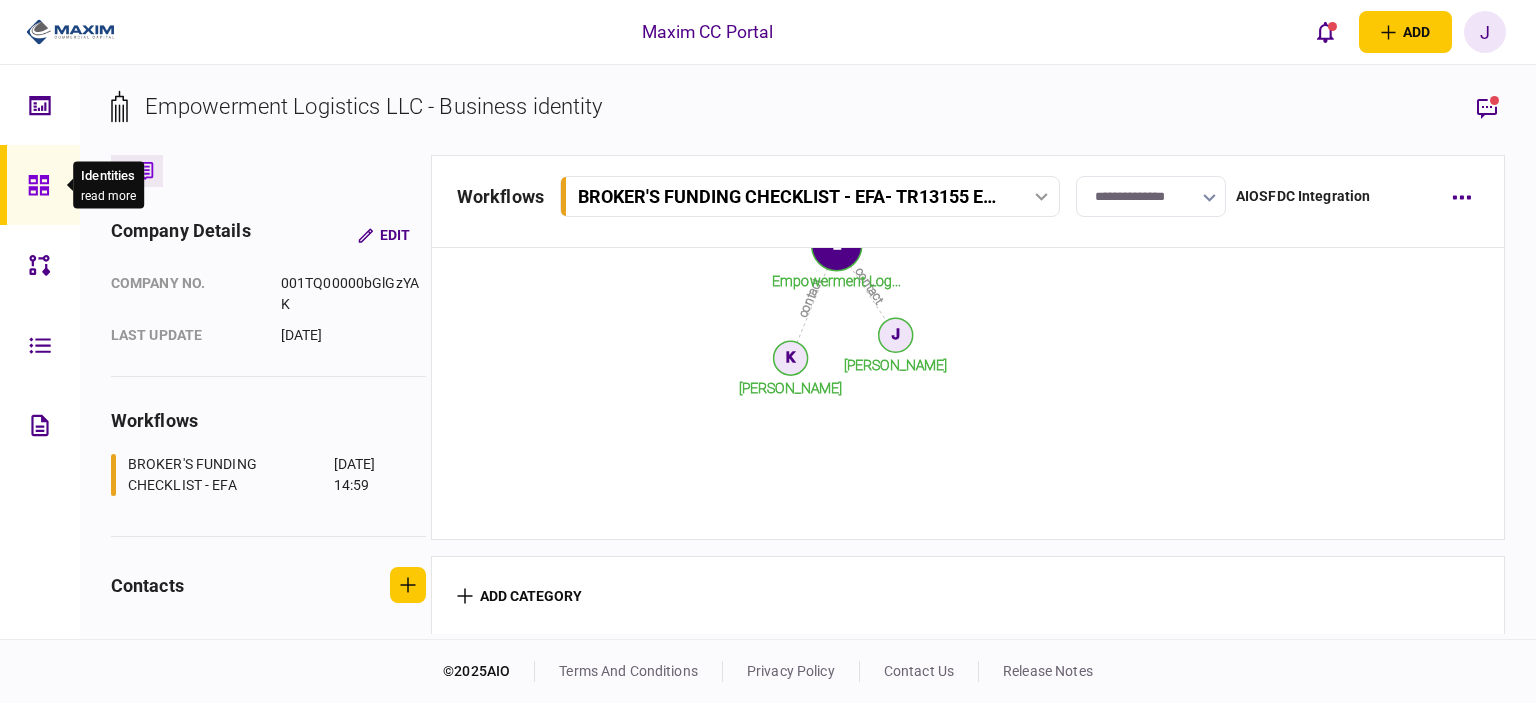 click 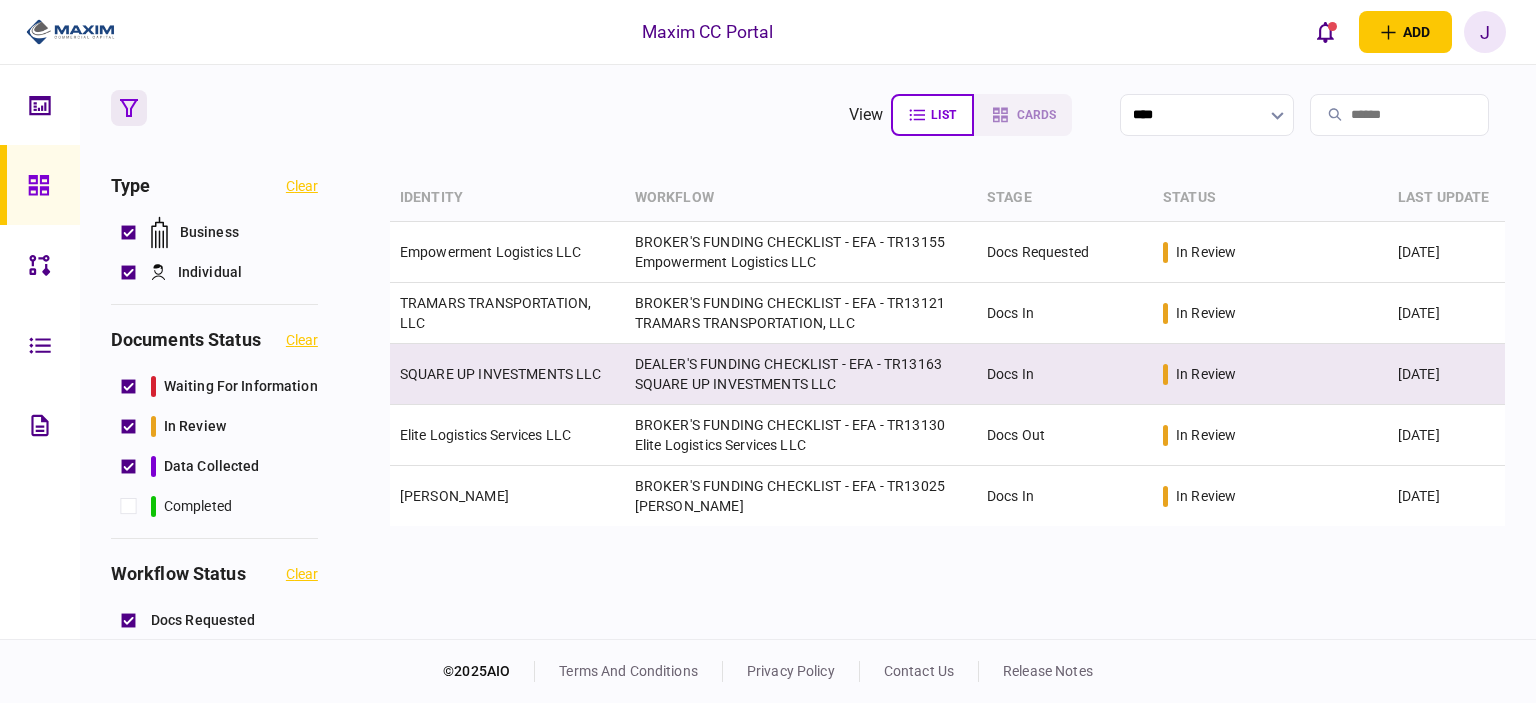 click on "SQUARE UP INVESTMENTS LLC" at bounding box center [501, 374] 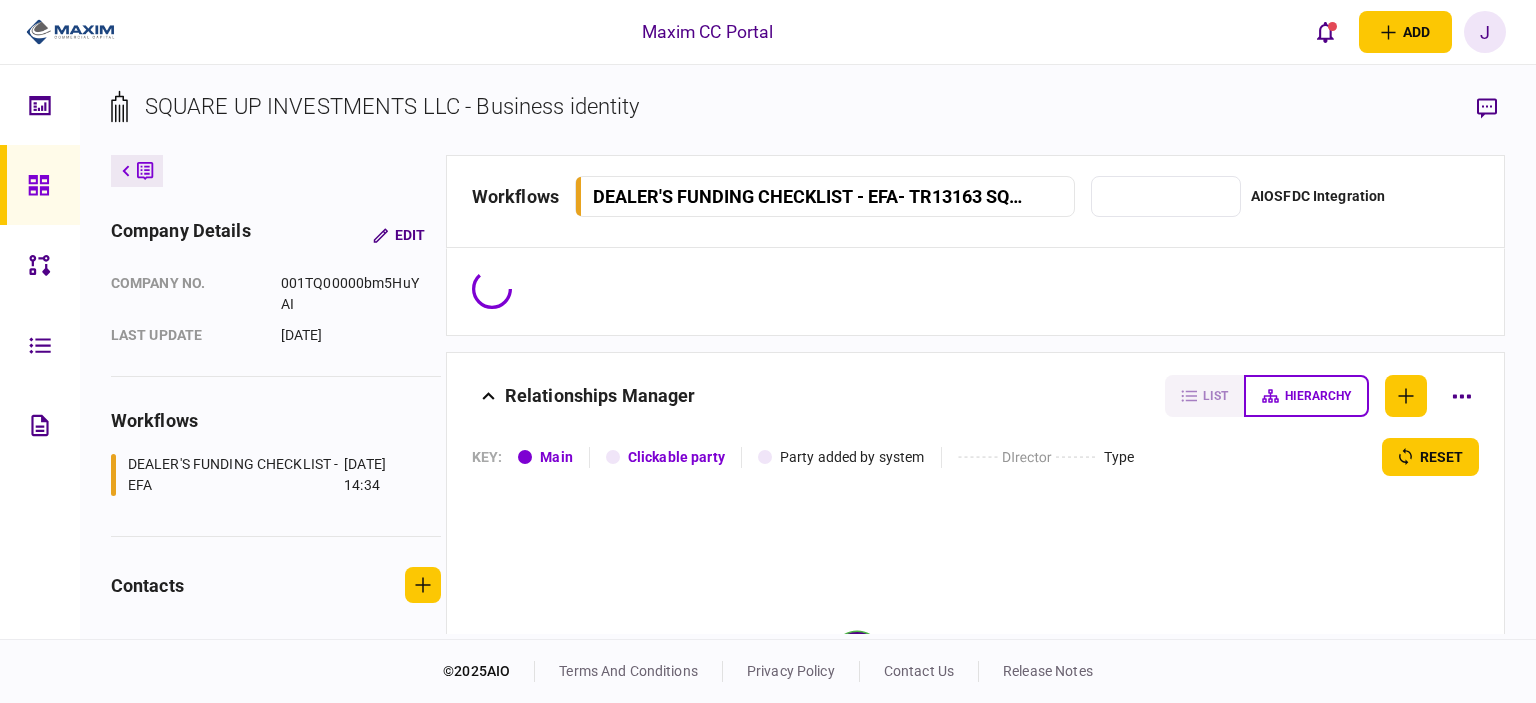 type on "*******" 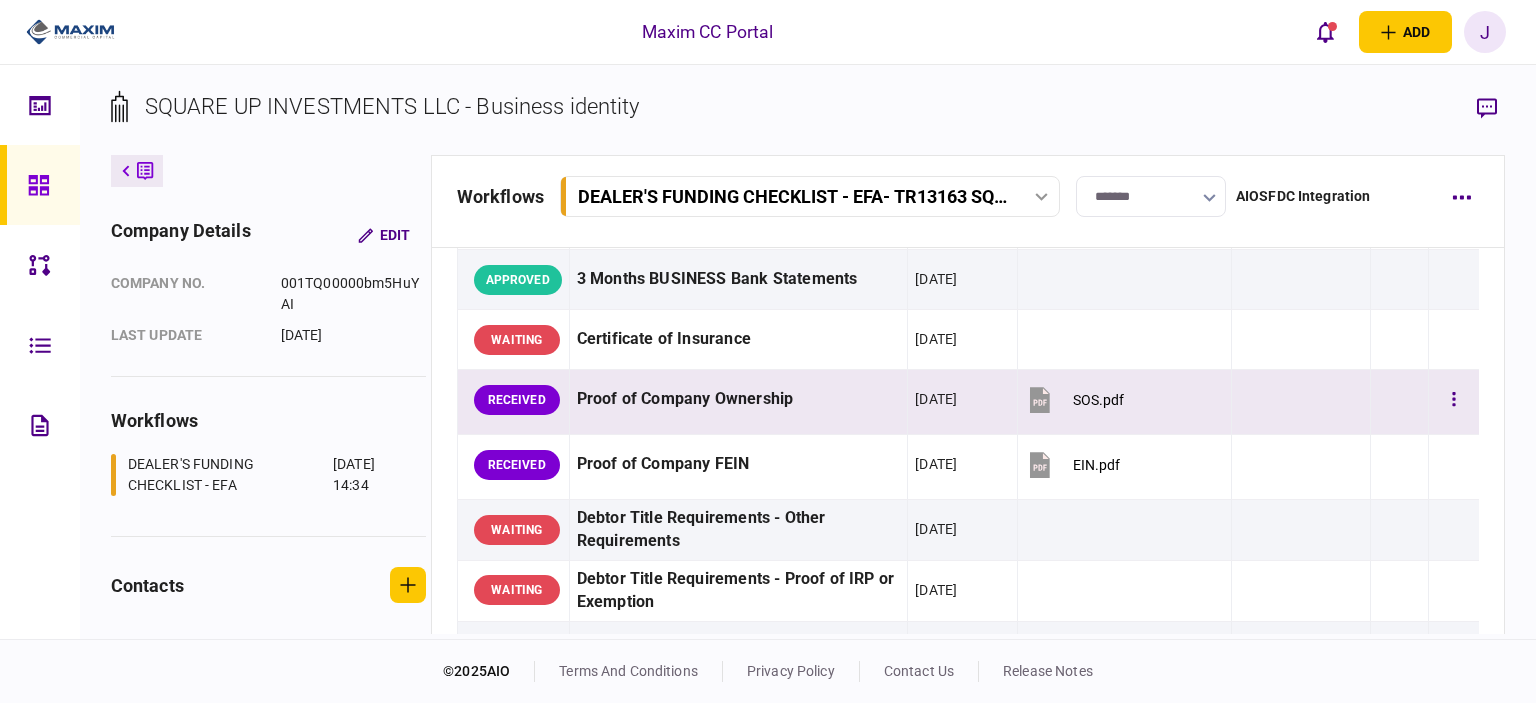 scroll, scrollTop: 0, scrollLeft: 0, axis: both 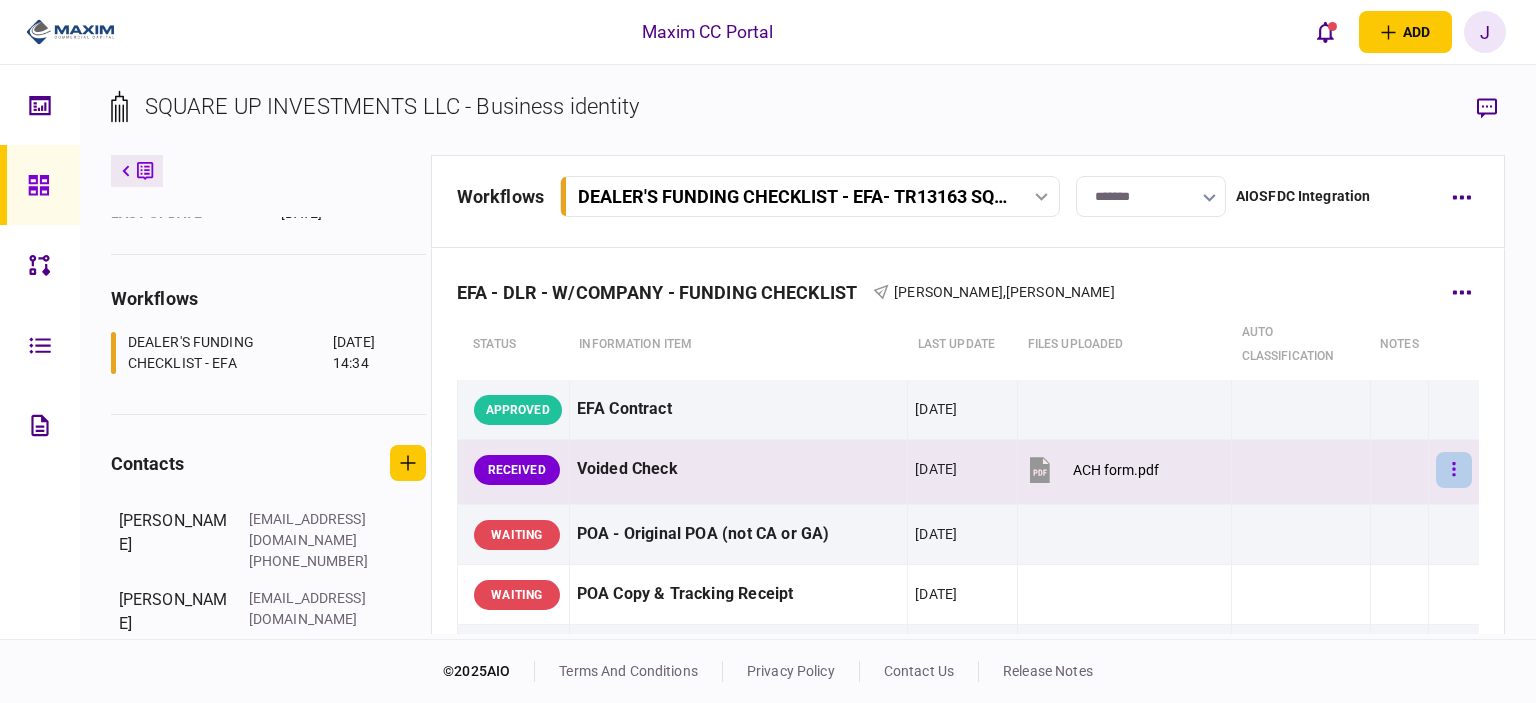 click at bounding box center (1454, 470) 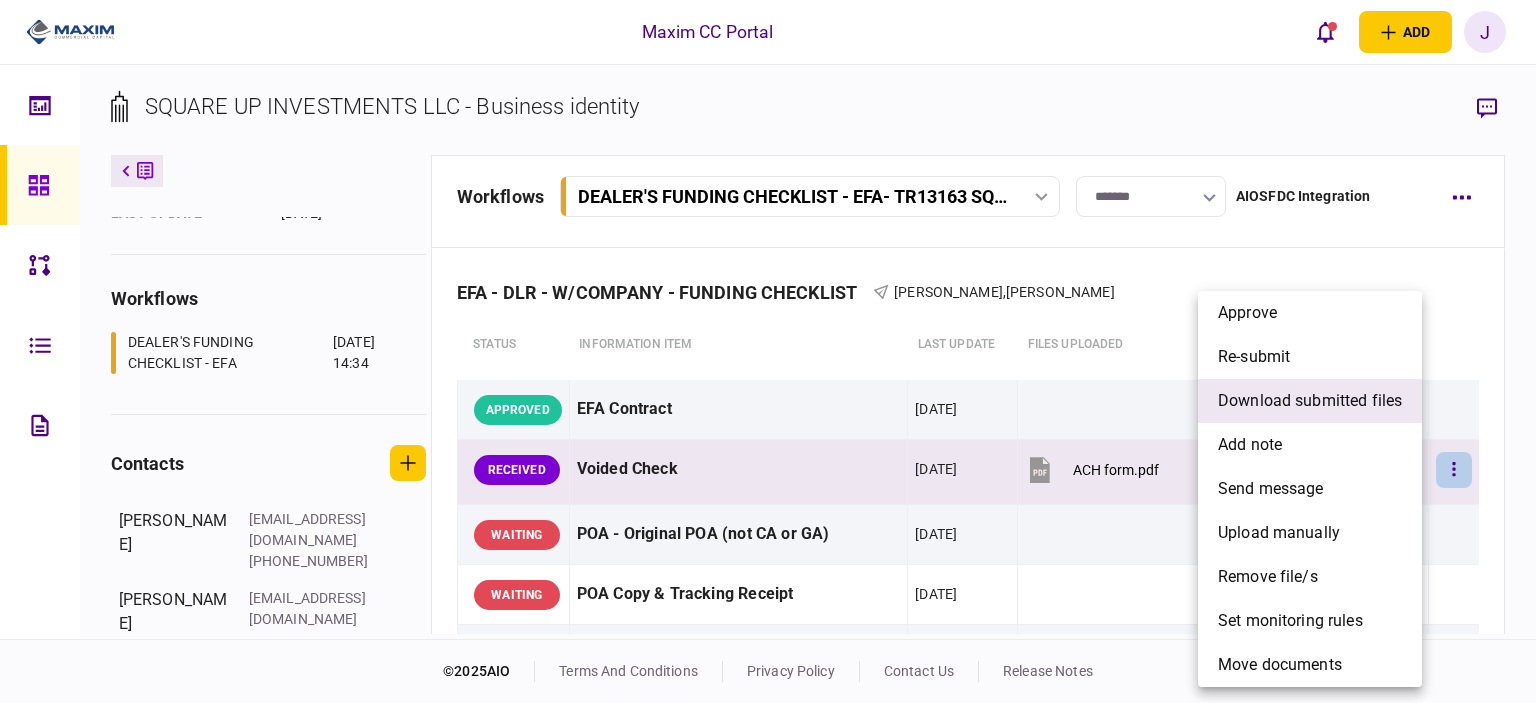 click on "download submitted files" at bounding box center [1310, 401] 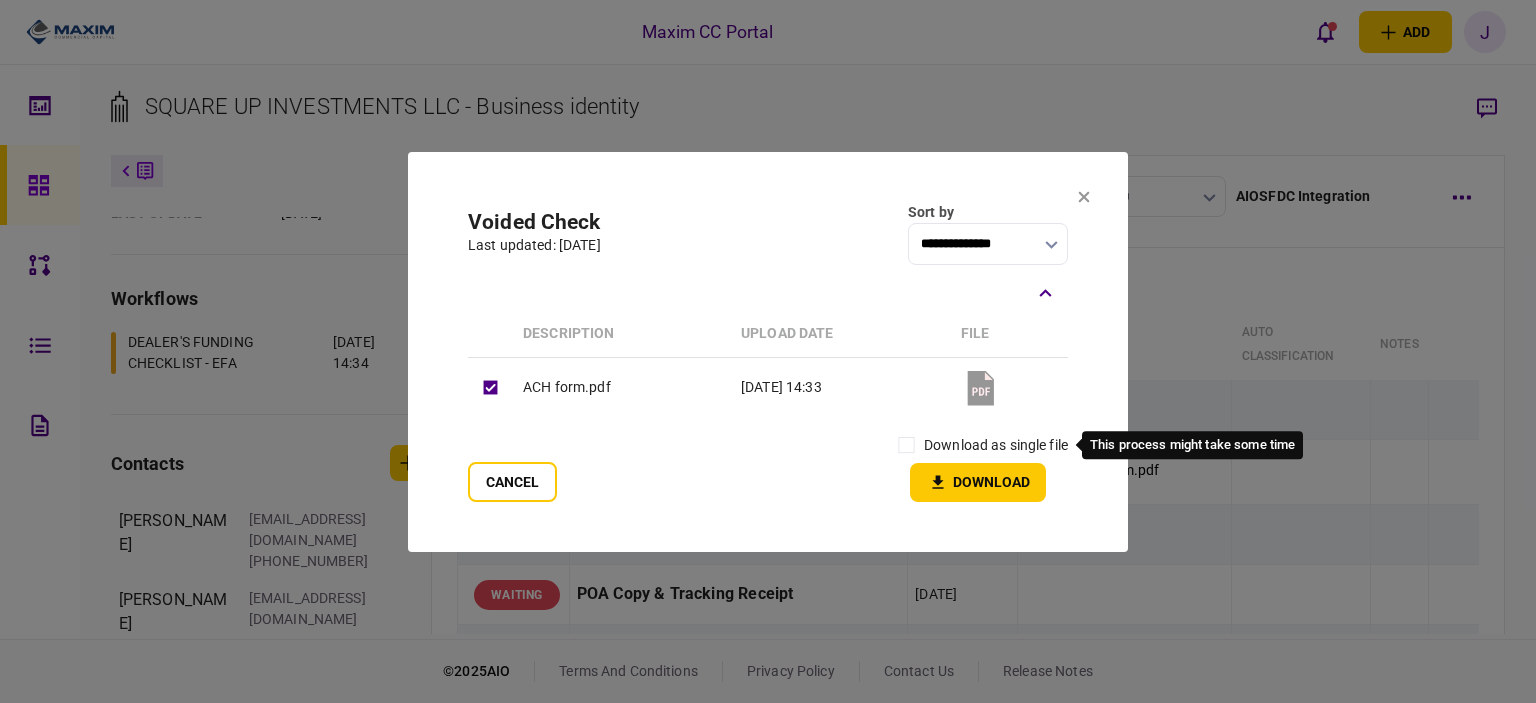 click on "download as single file" at bounding box center [996, 445] 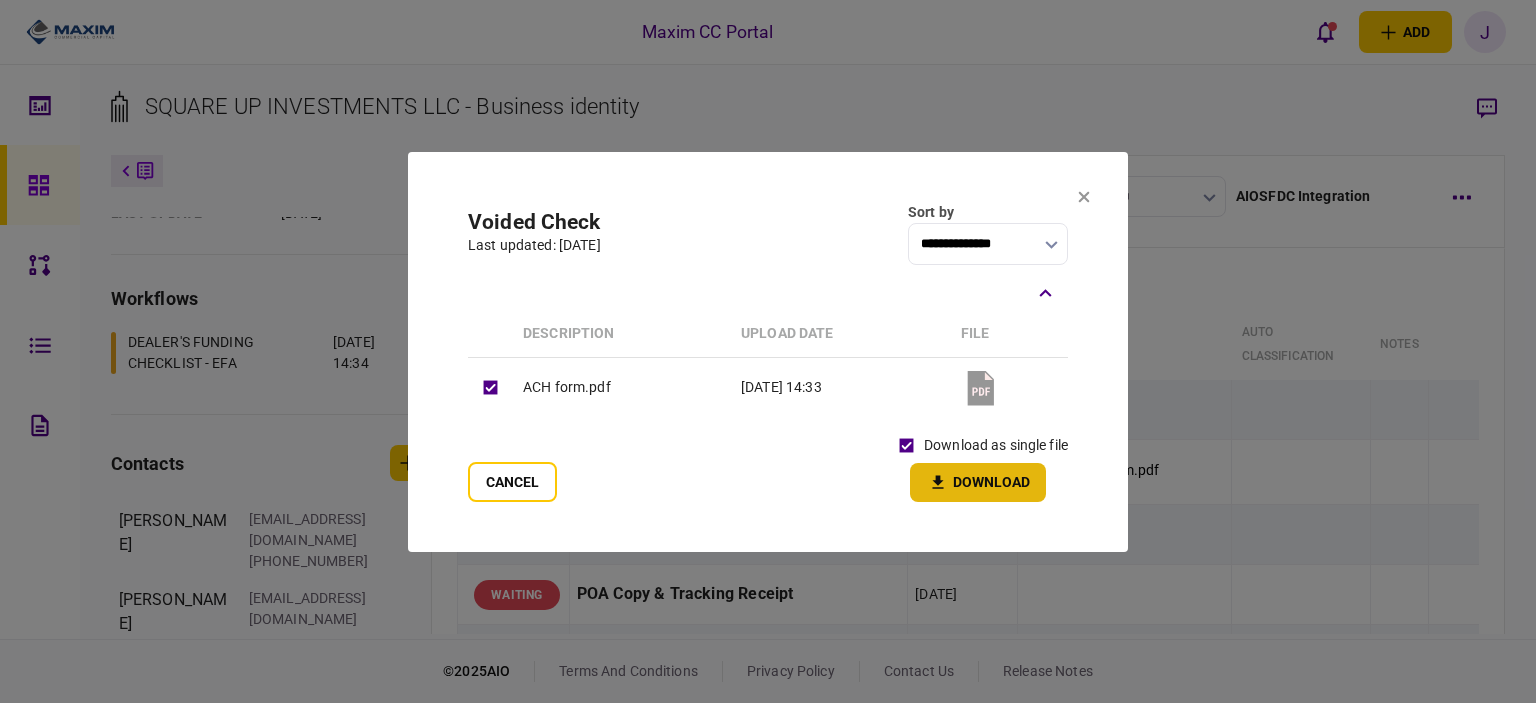 click on "Download" at bounding box center [978, 482] 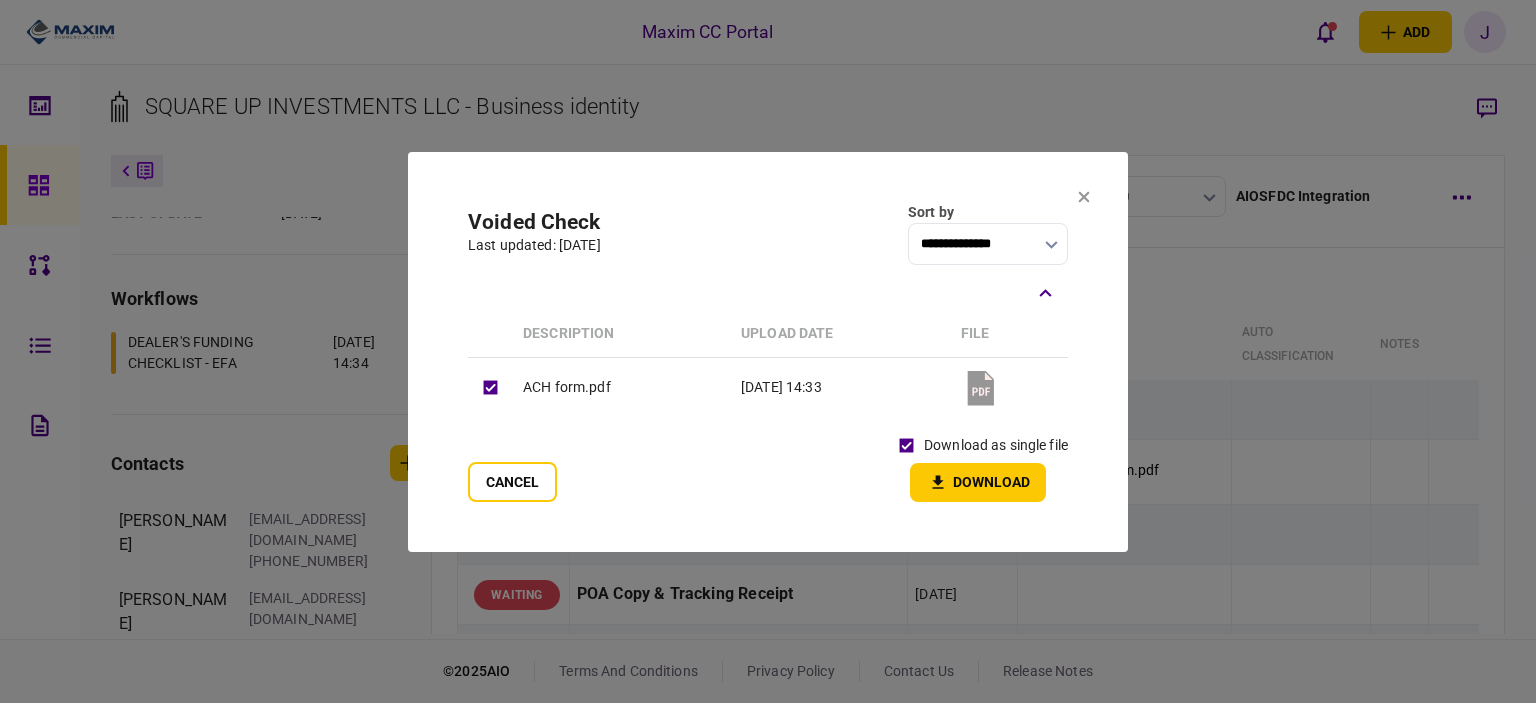 drag, startPoint x: 676, startPoint y: 419, endPoint x: 651, endPoint y: 455, distance: 43.829212 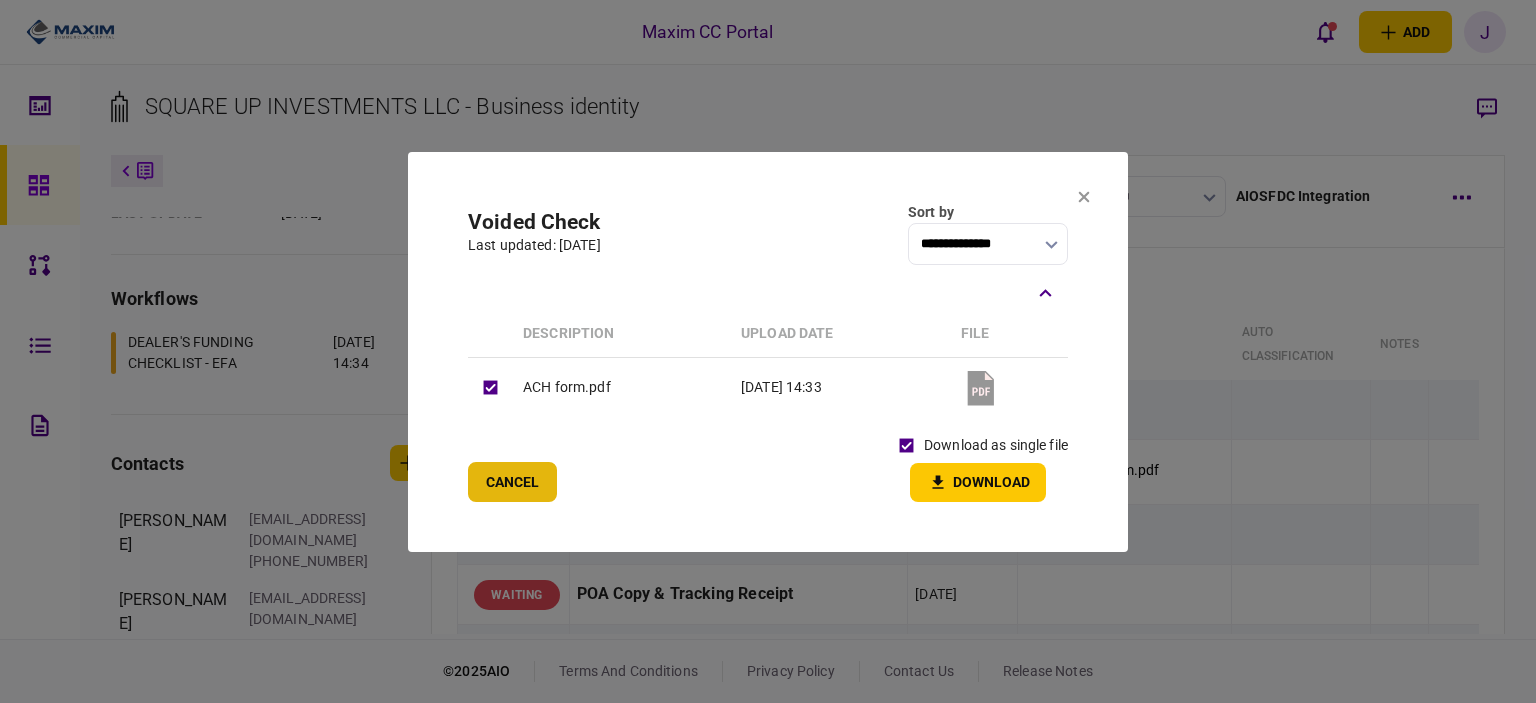 click on "Cancel" at bounding box center [512, 482] 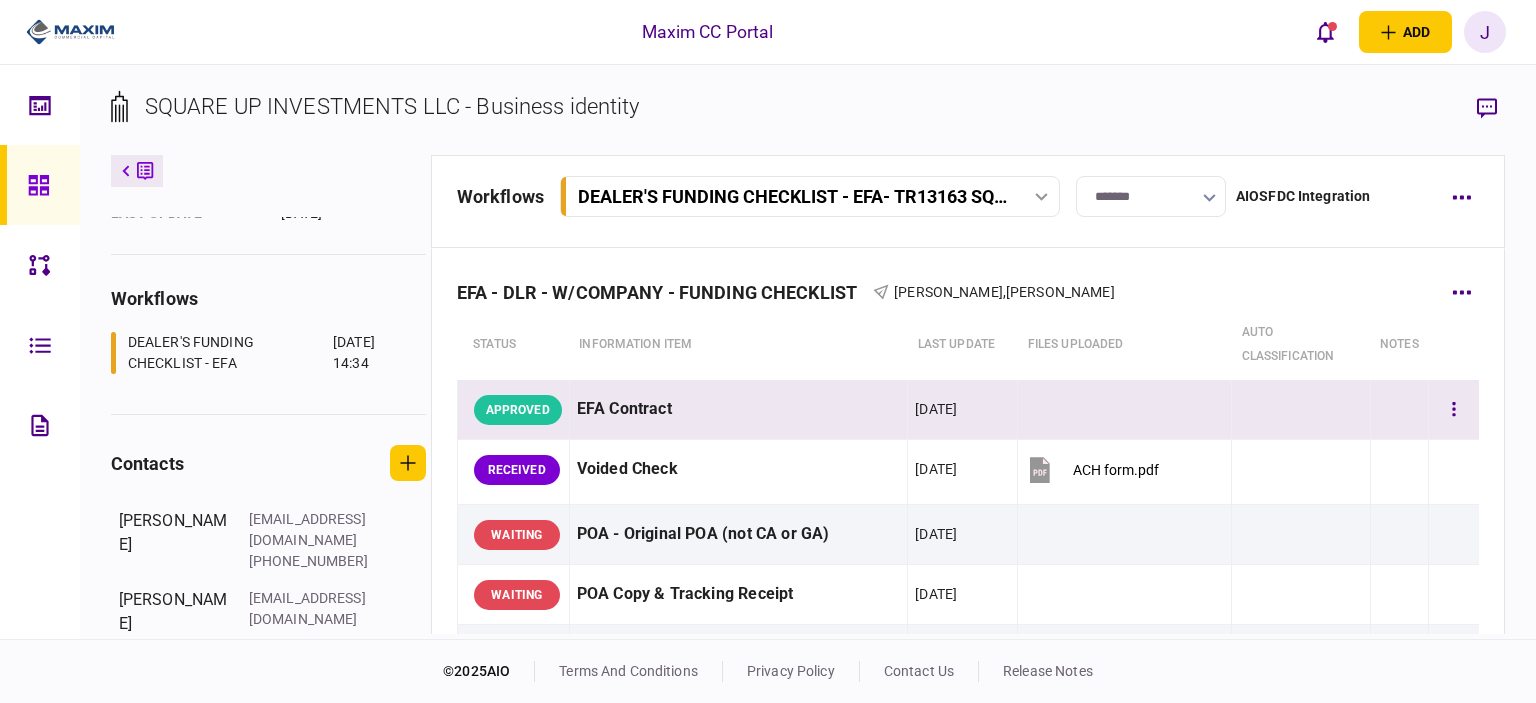 scroll, scrollTop: 100, scrollLeft: 0, axis: vertical 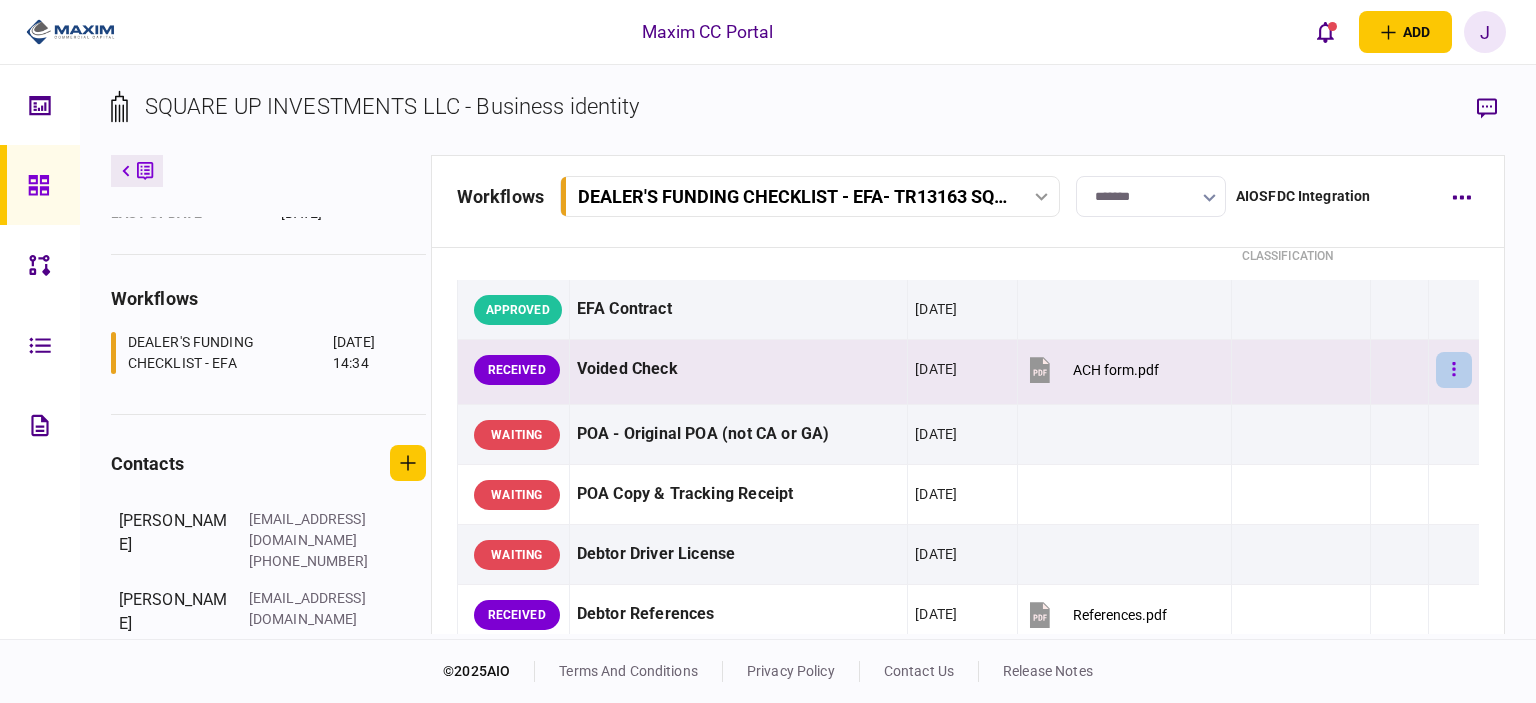 click at bounding box center [1454, 370] 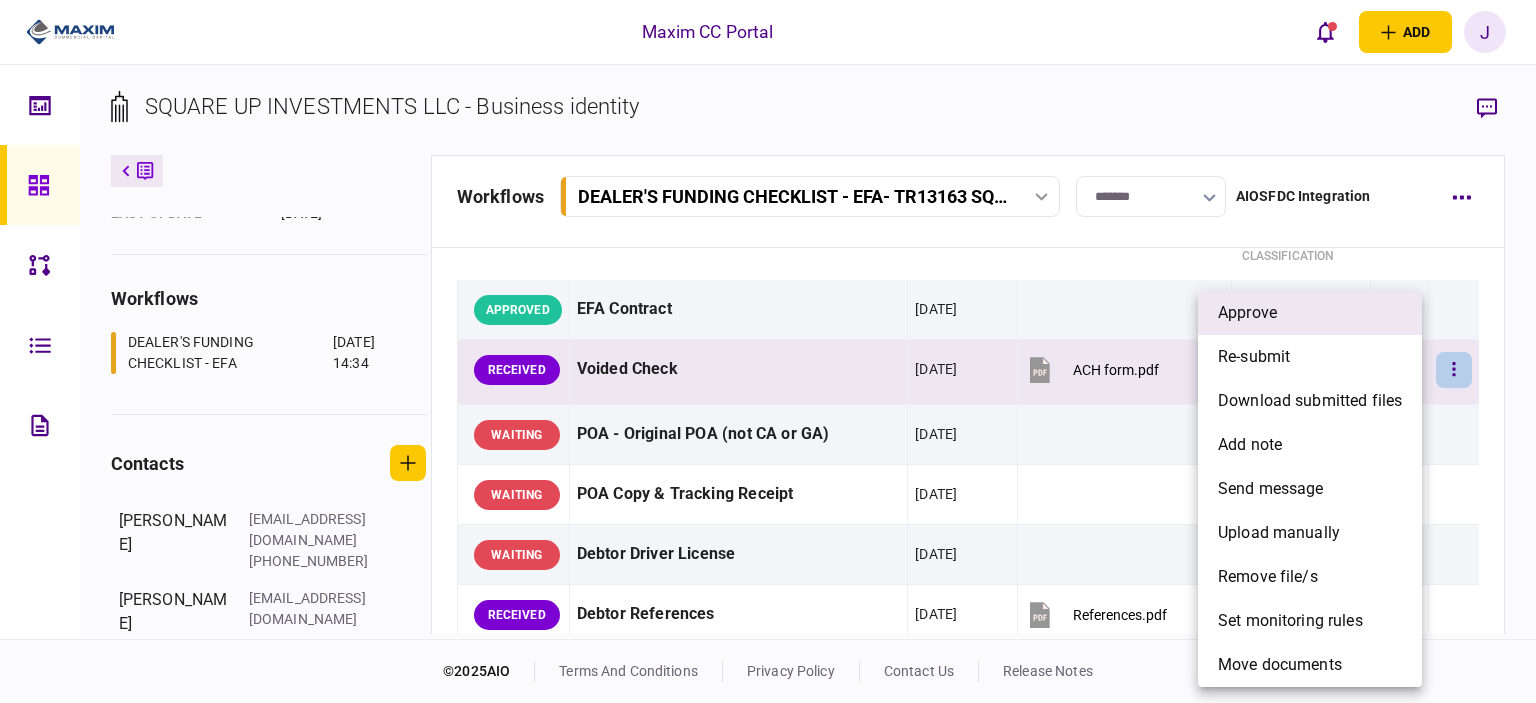 click on "approve" at bounding box center (1310, 313) 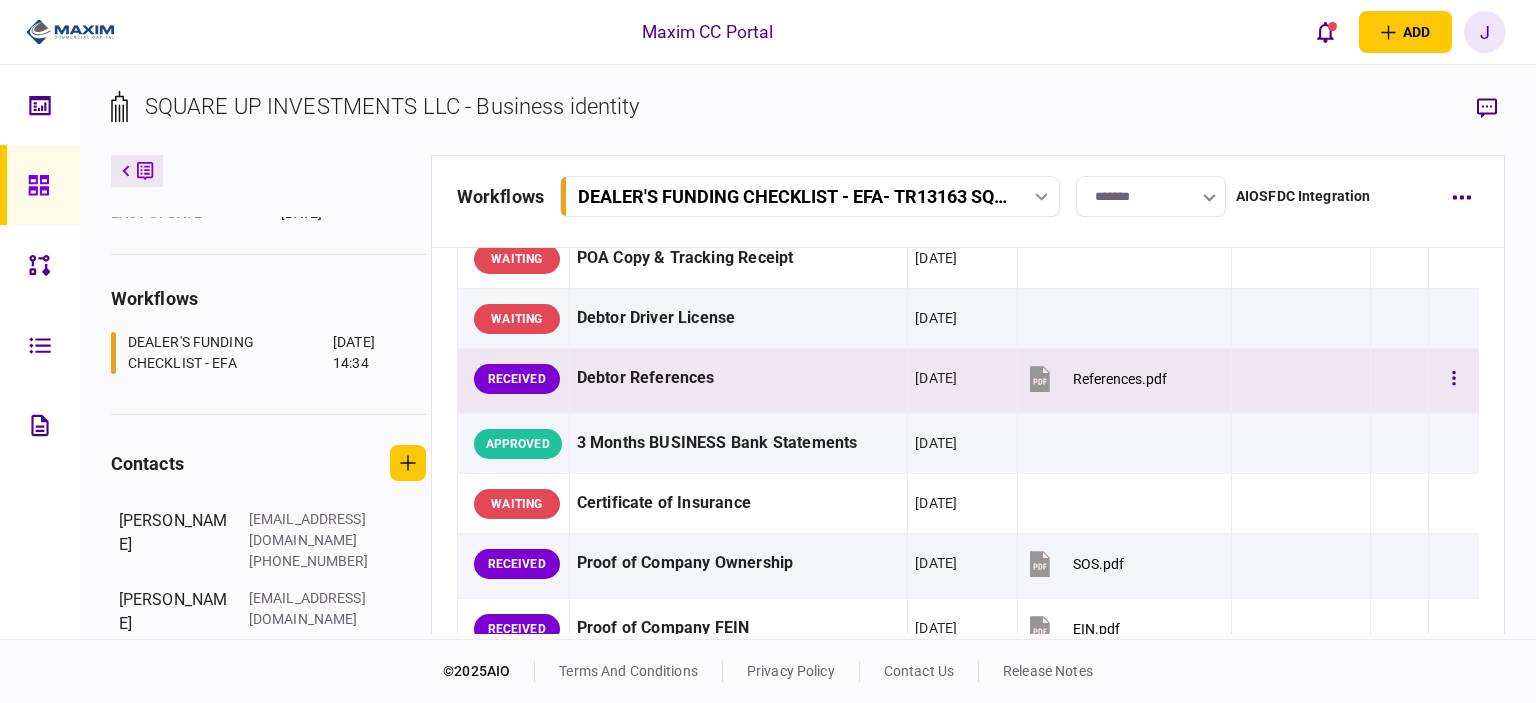 scroll, scrollTop: 400, scrollLeft: 0, axis: vertical 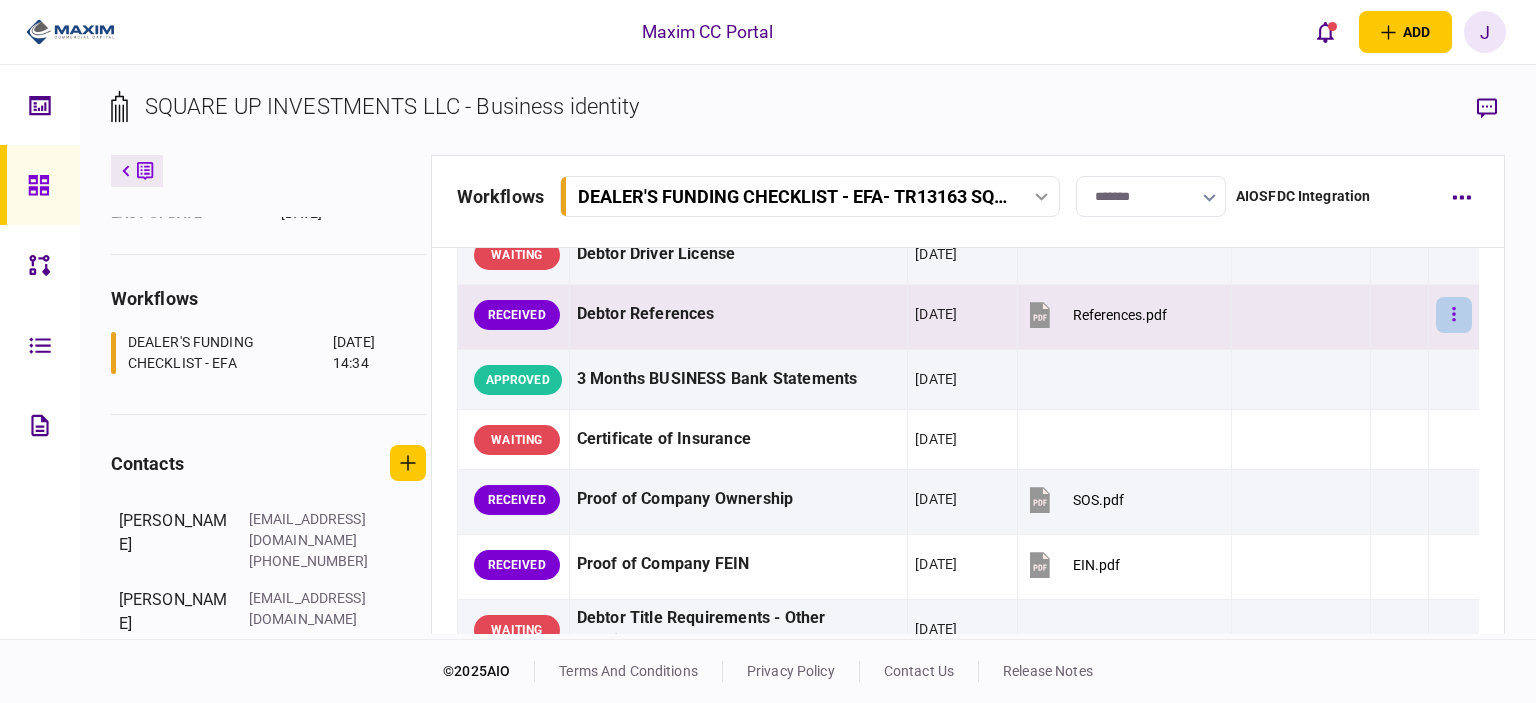 click at bounding box center (1454, 315) 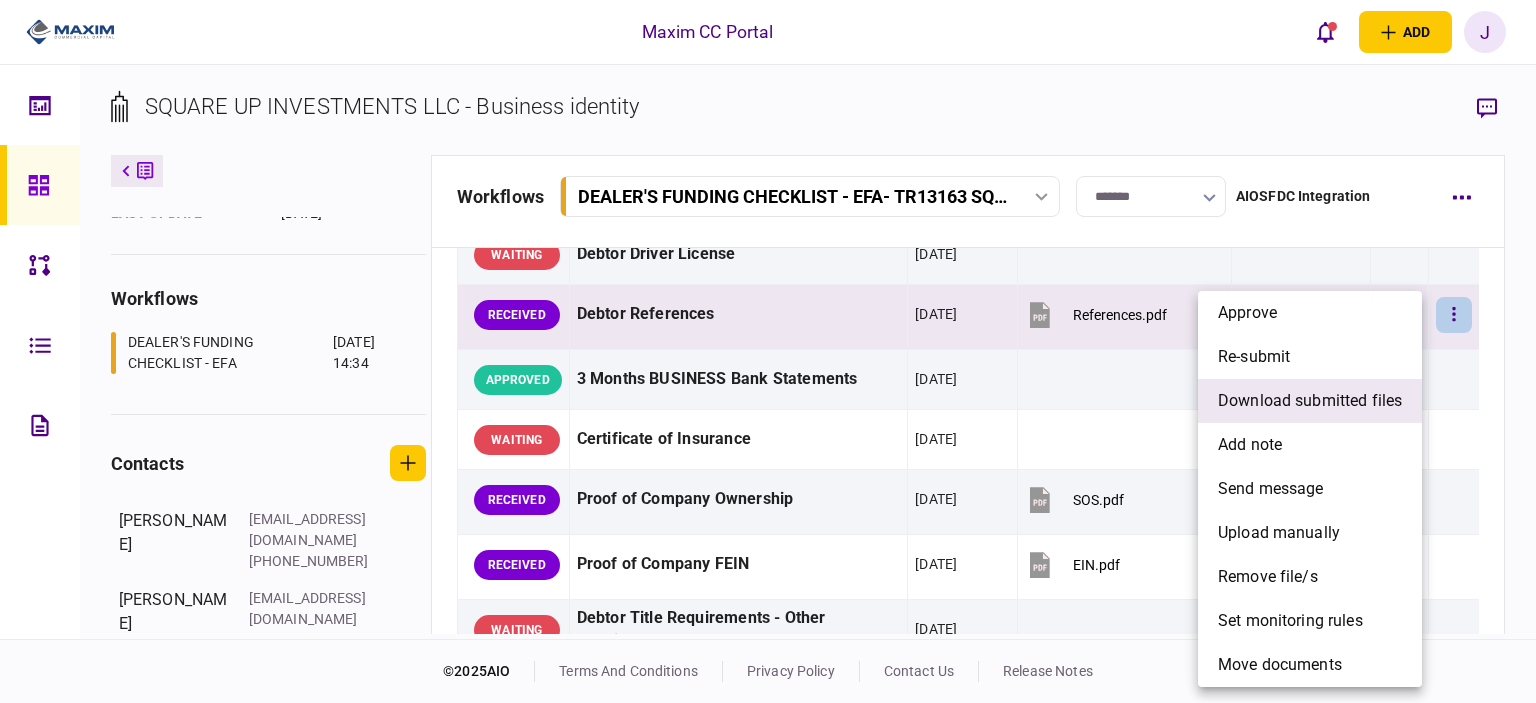 click on "download submitted files" at bounding box center (1310, 401) 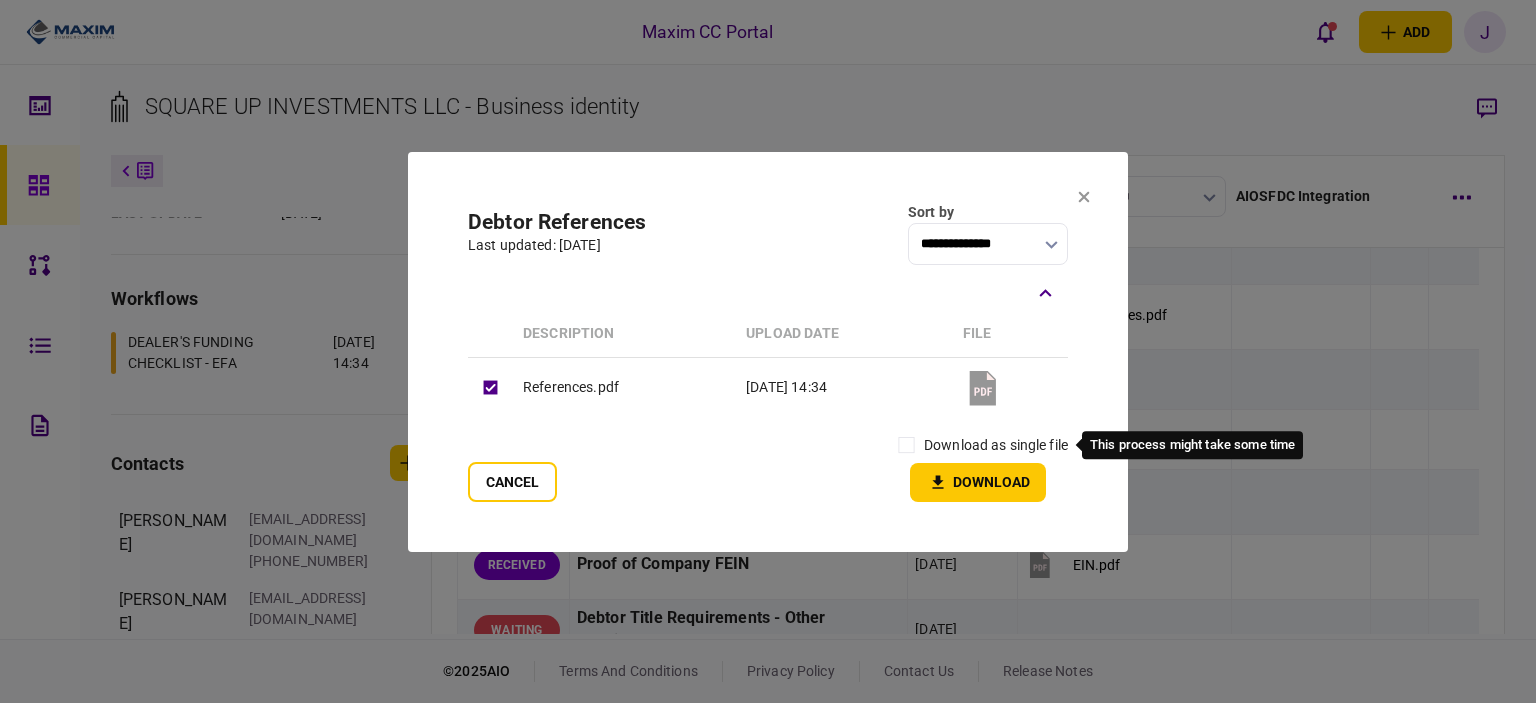 click on "download as single file" at bounding box center (996, 445) 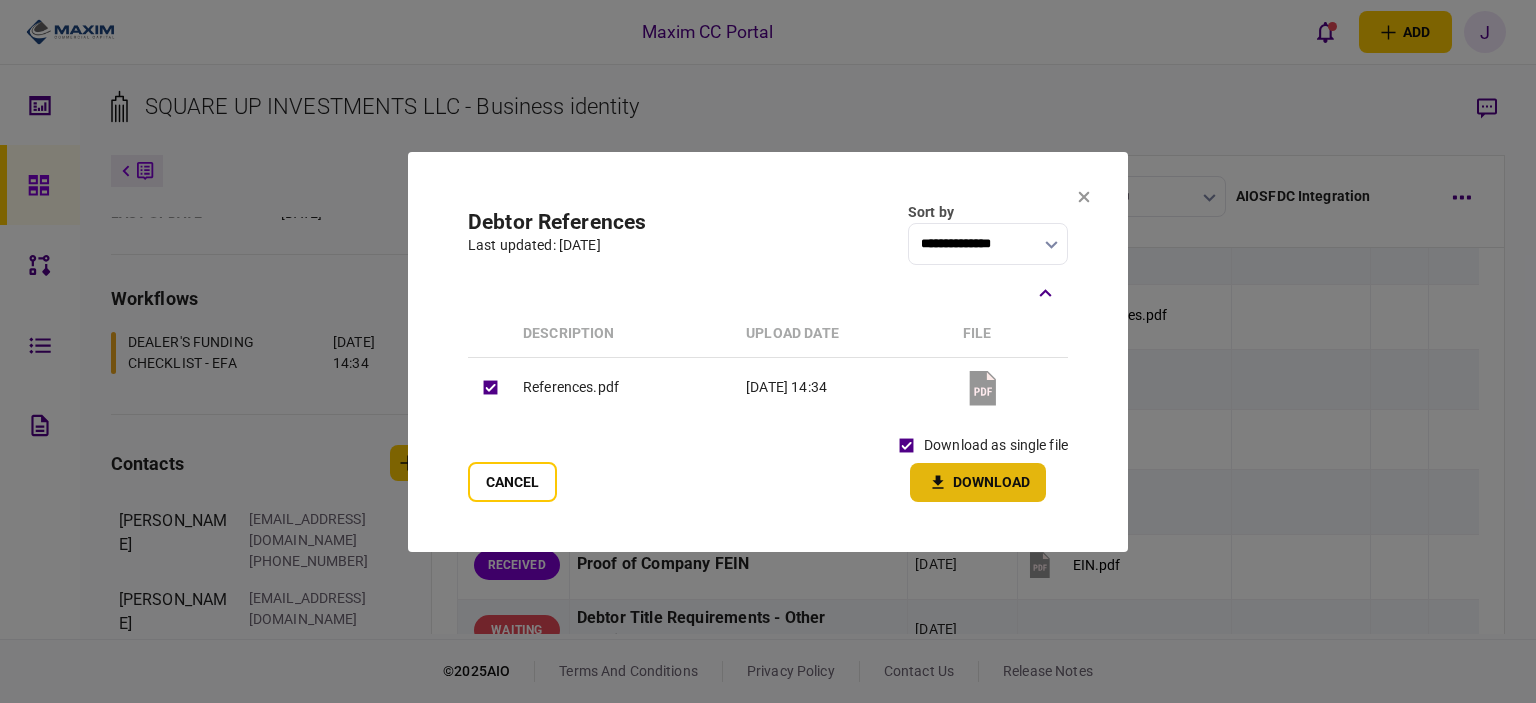 click 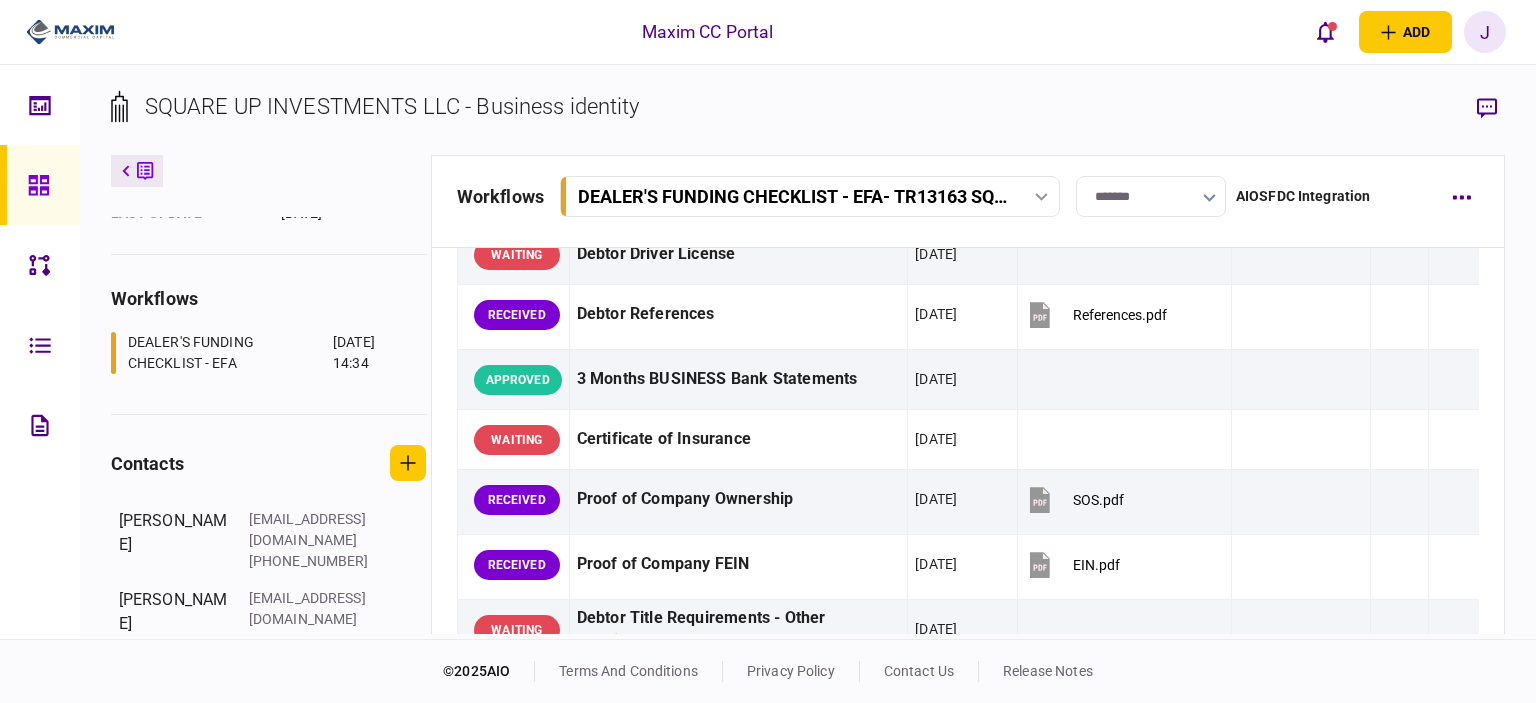 type 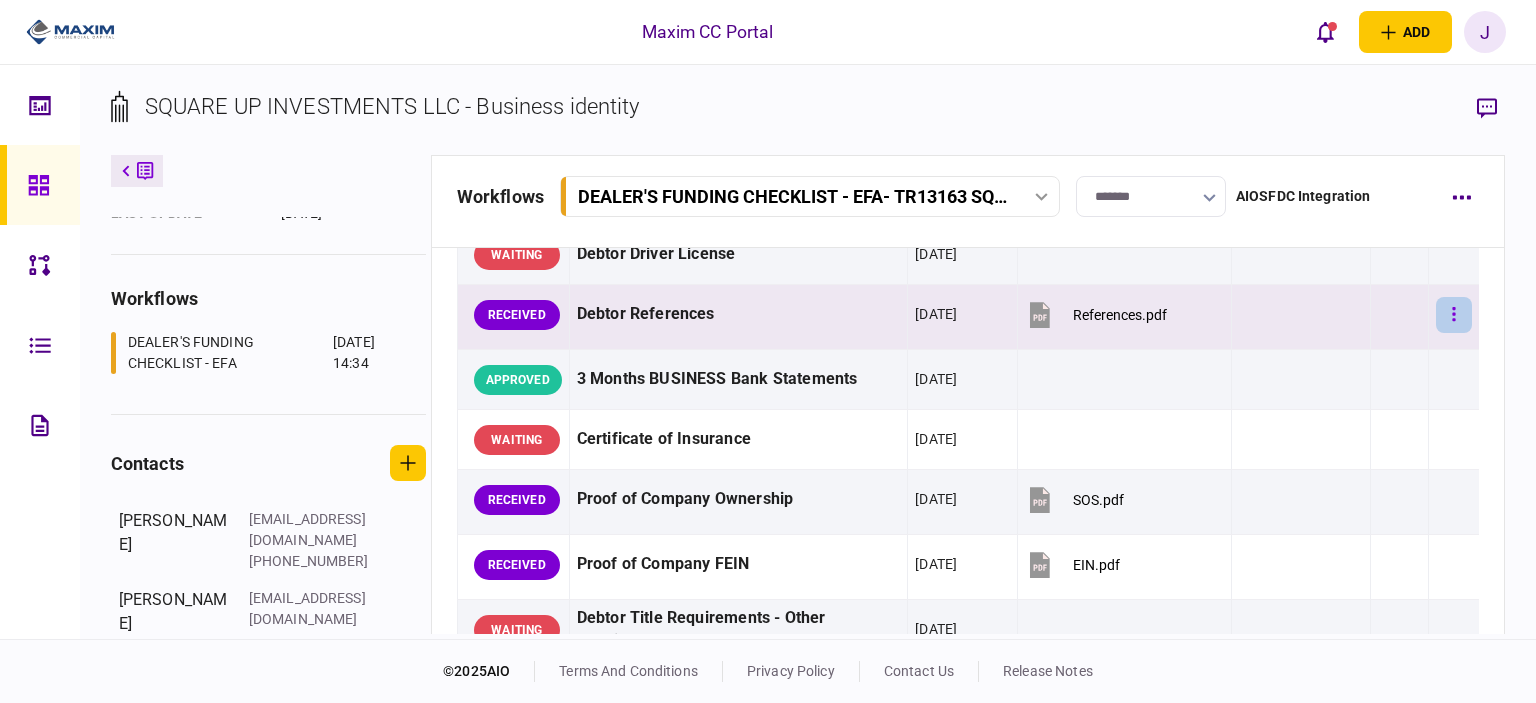 click at bounding box center (1454, 315) 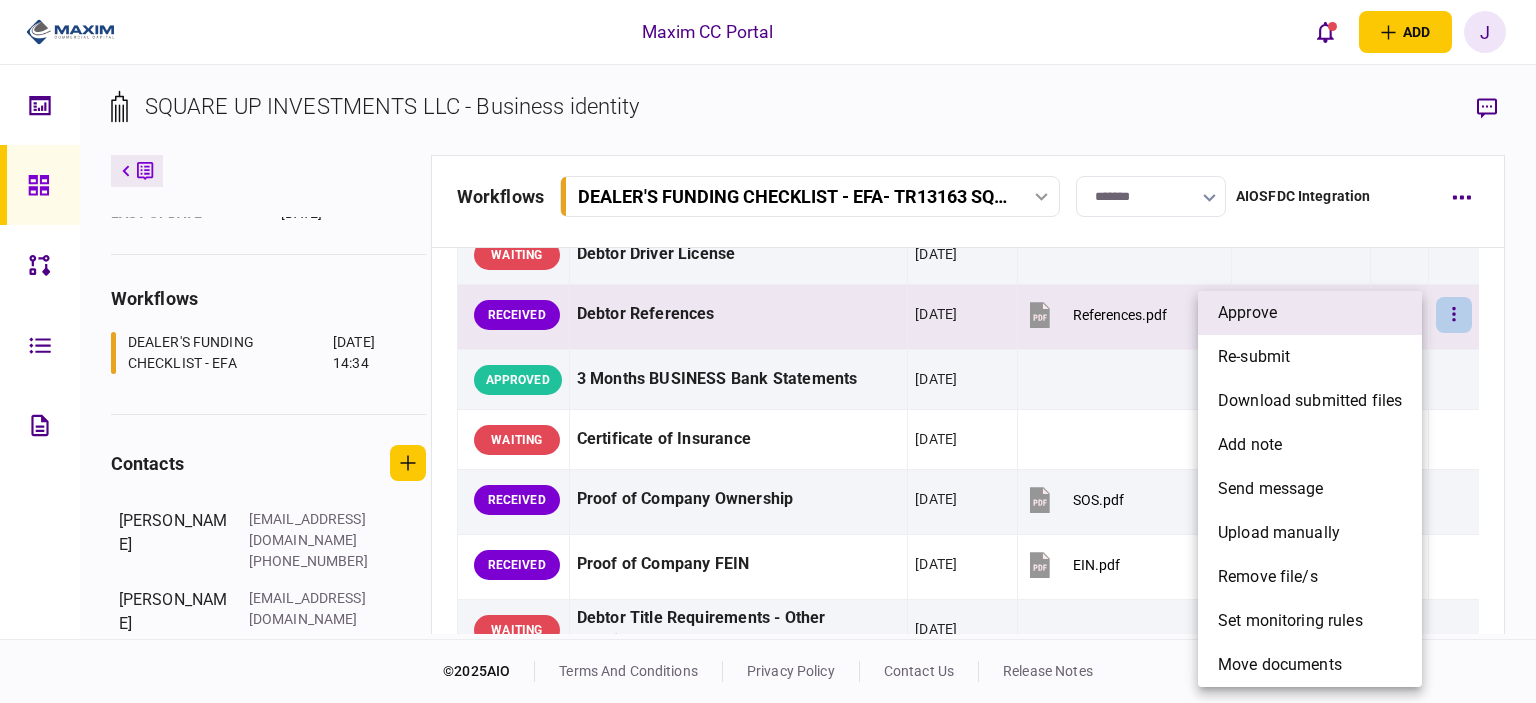 click on "approve" at bounding box center (1247, 313) 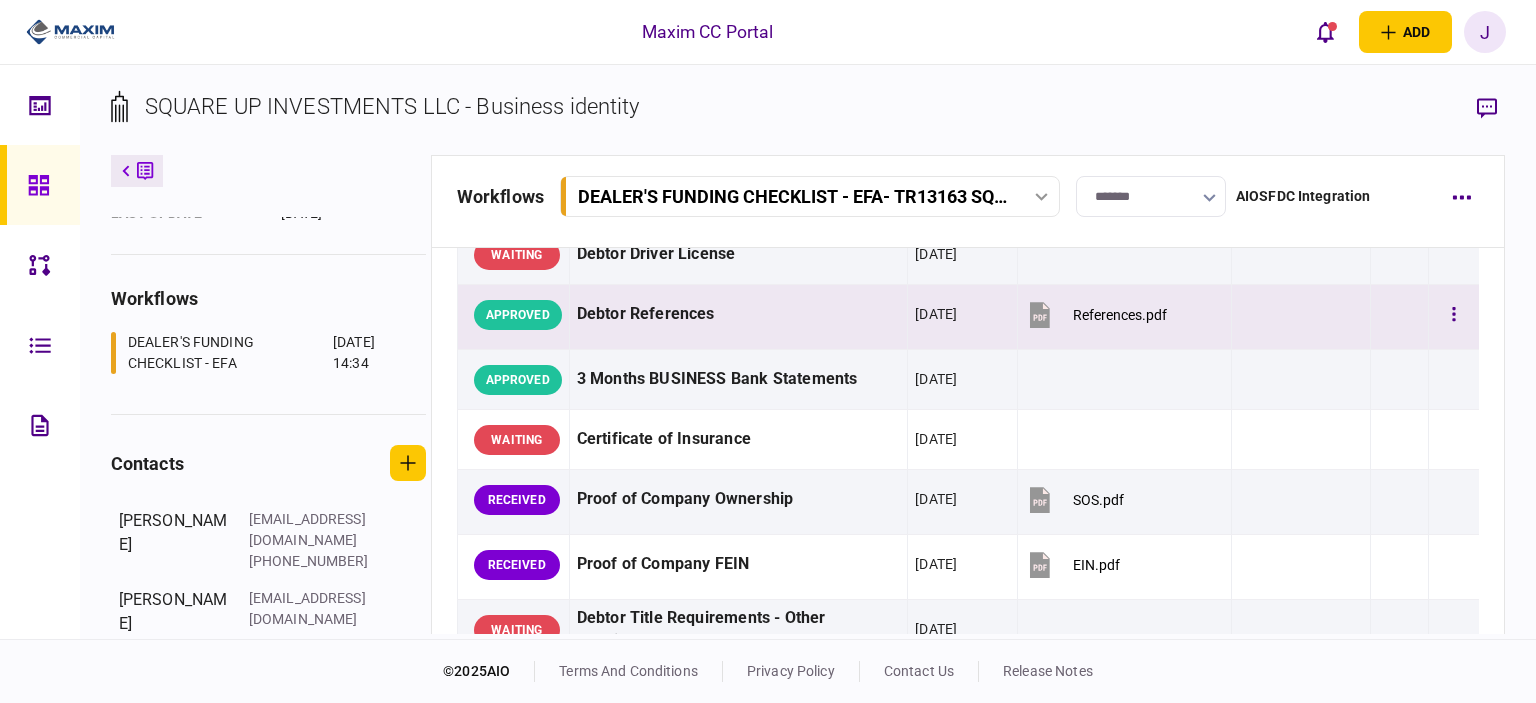 click on "References.pdf" at bounding box center [1096, 314] 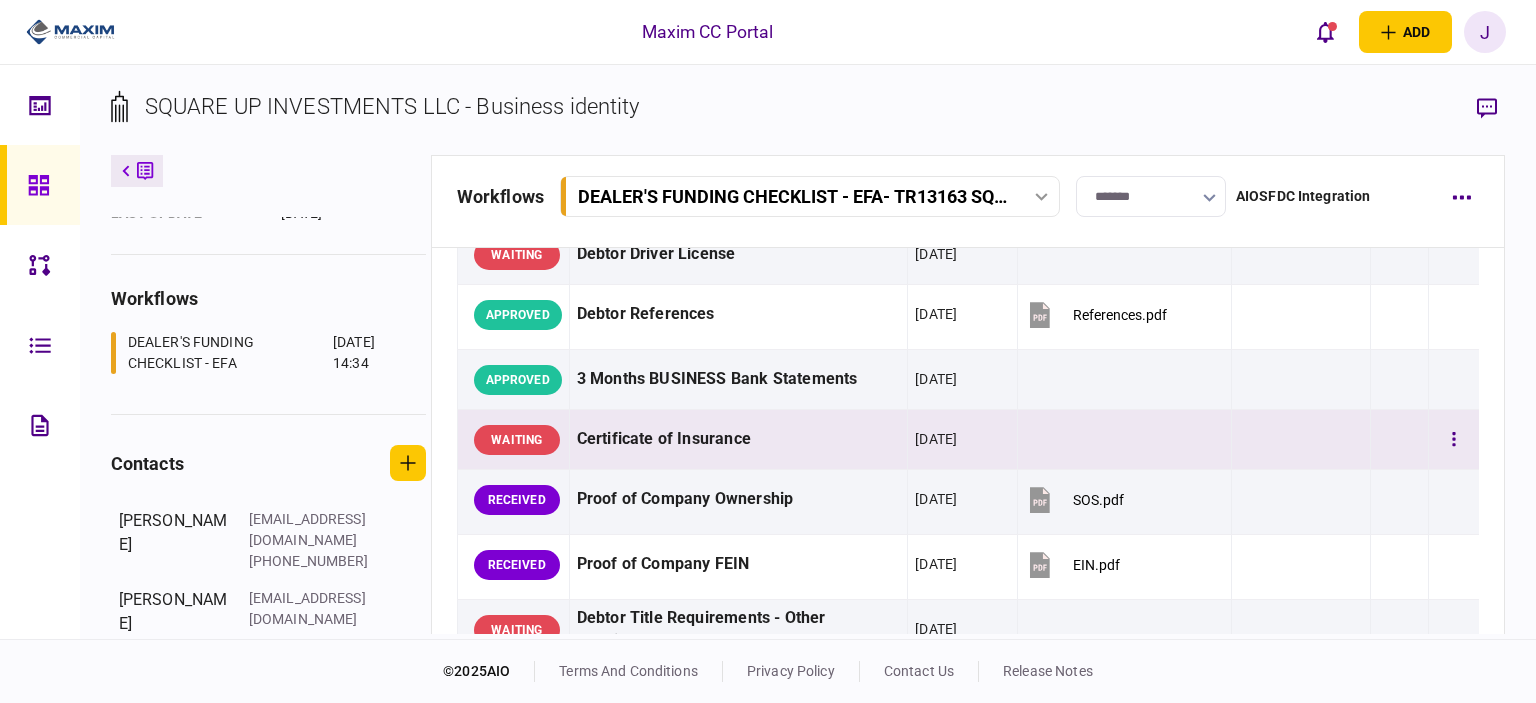 scroll, scrollTop: 500, scrollLeft: 0, axis: vertical 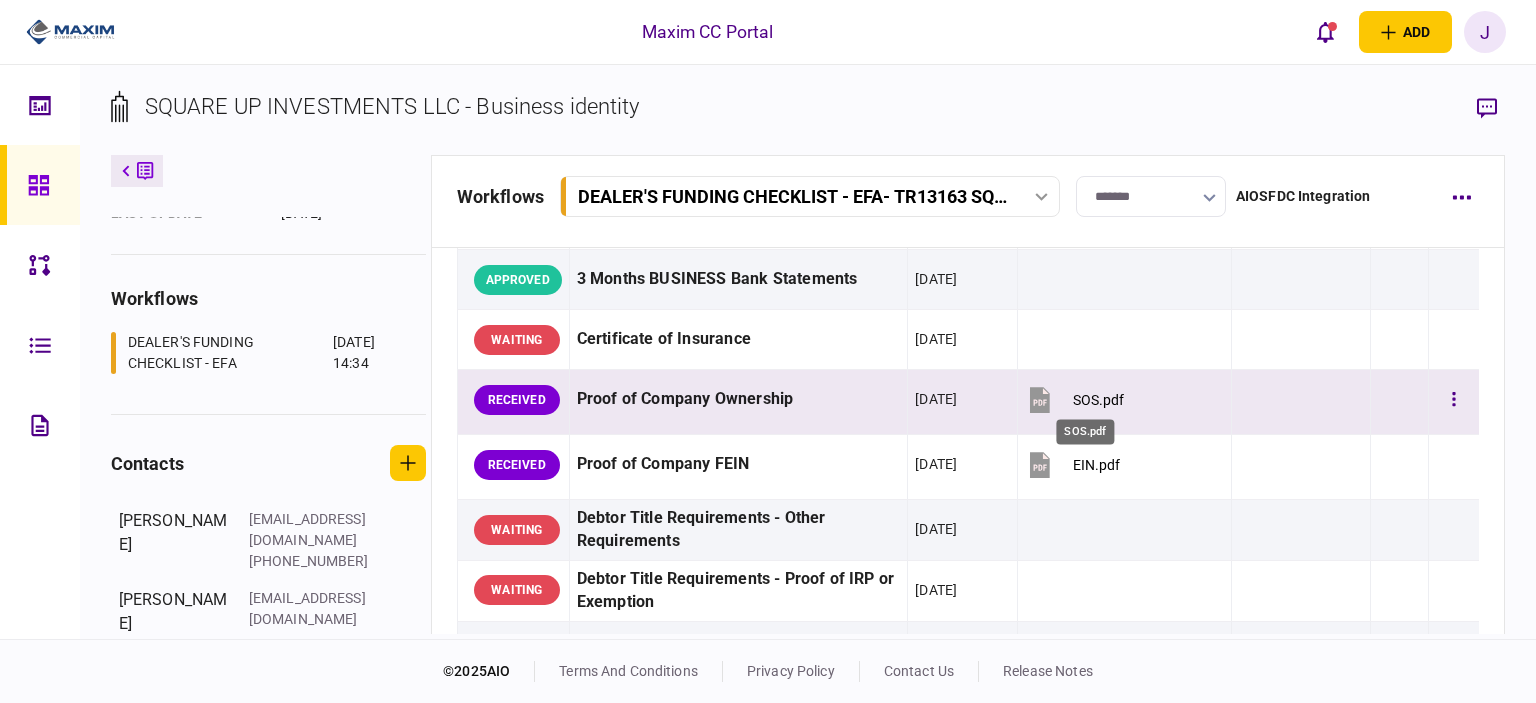 click on "SOS.pdf" at bounding box center [1098, 400] 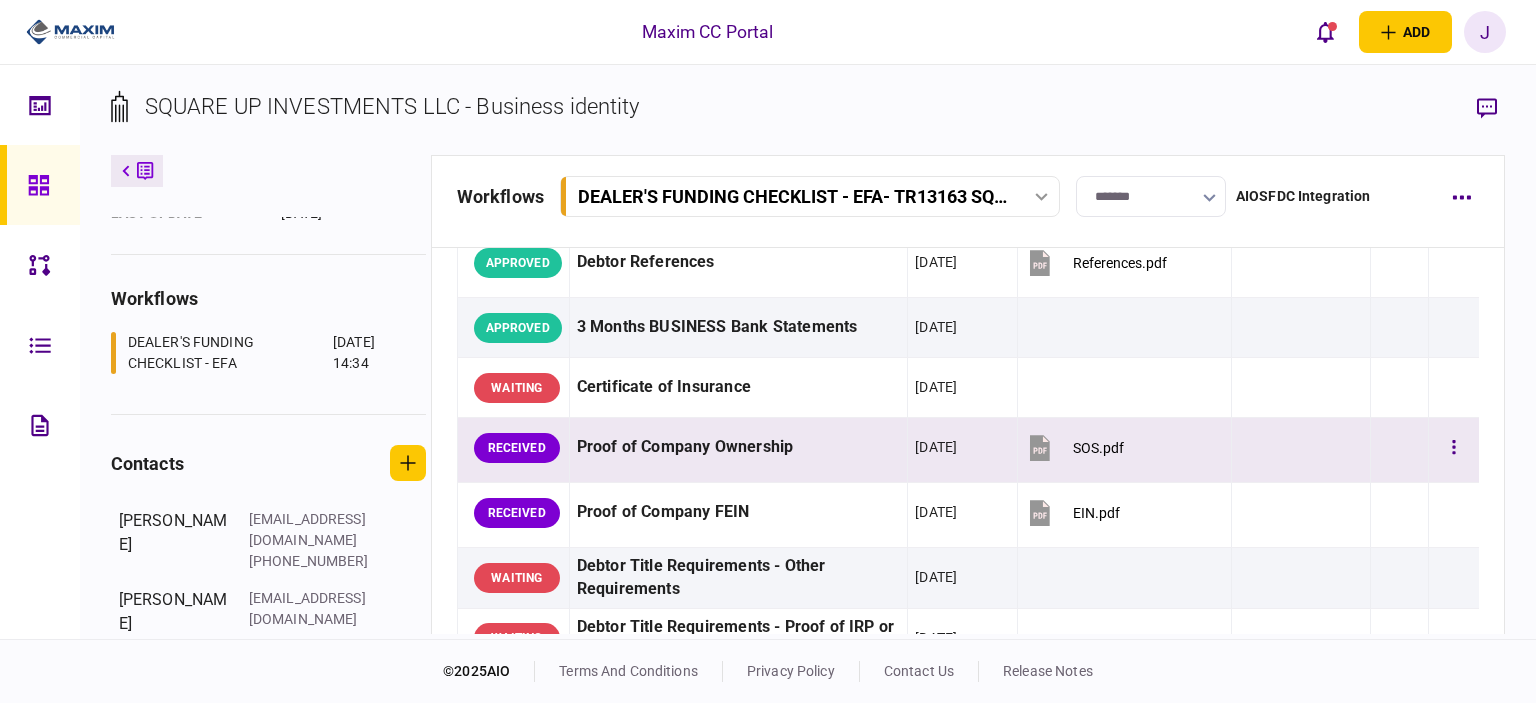 scroll, scrollTop: 500, scrollLeft: 0, axis: vertical 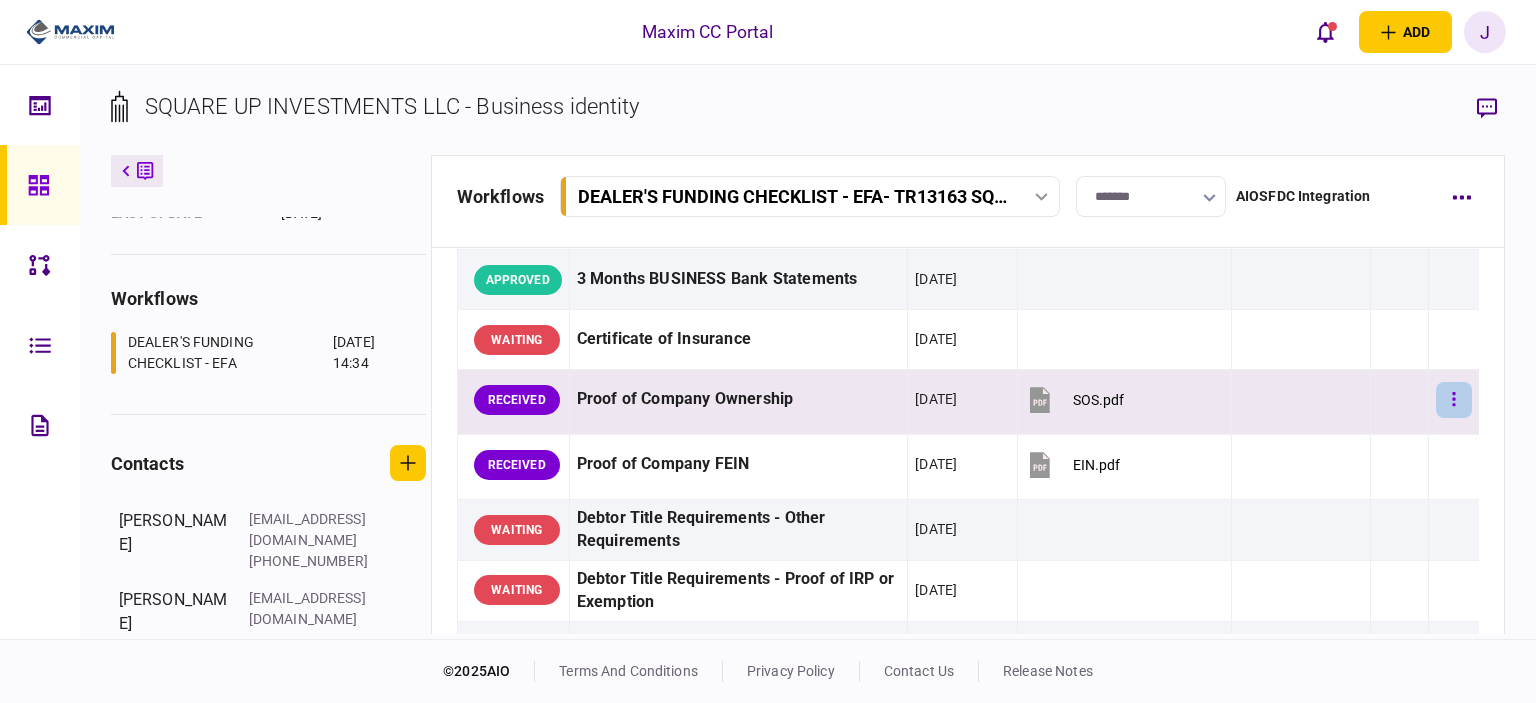 click at bounding box center (1454, 400) 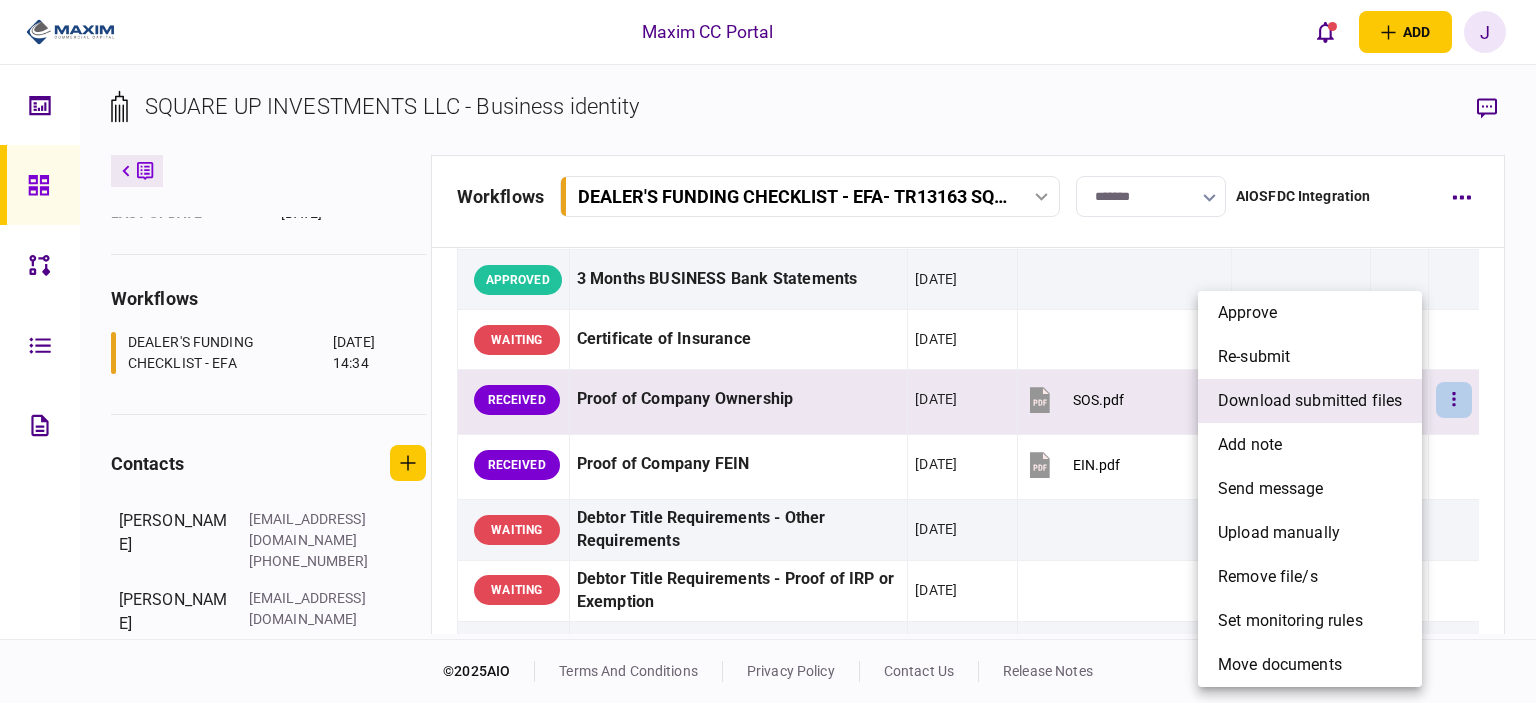 click on "download submitted files" at bounding box center [1310, 401] 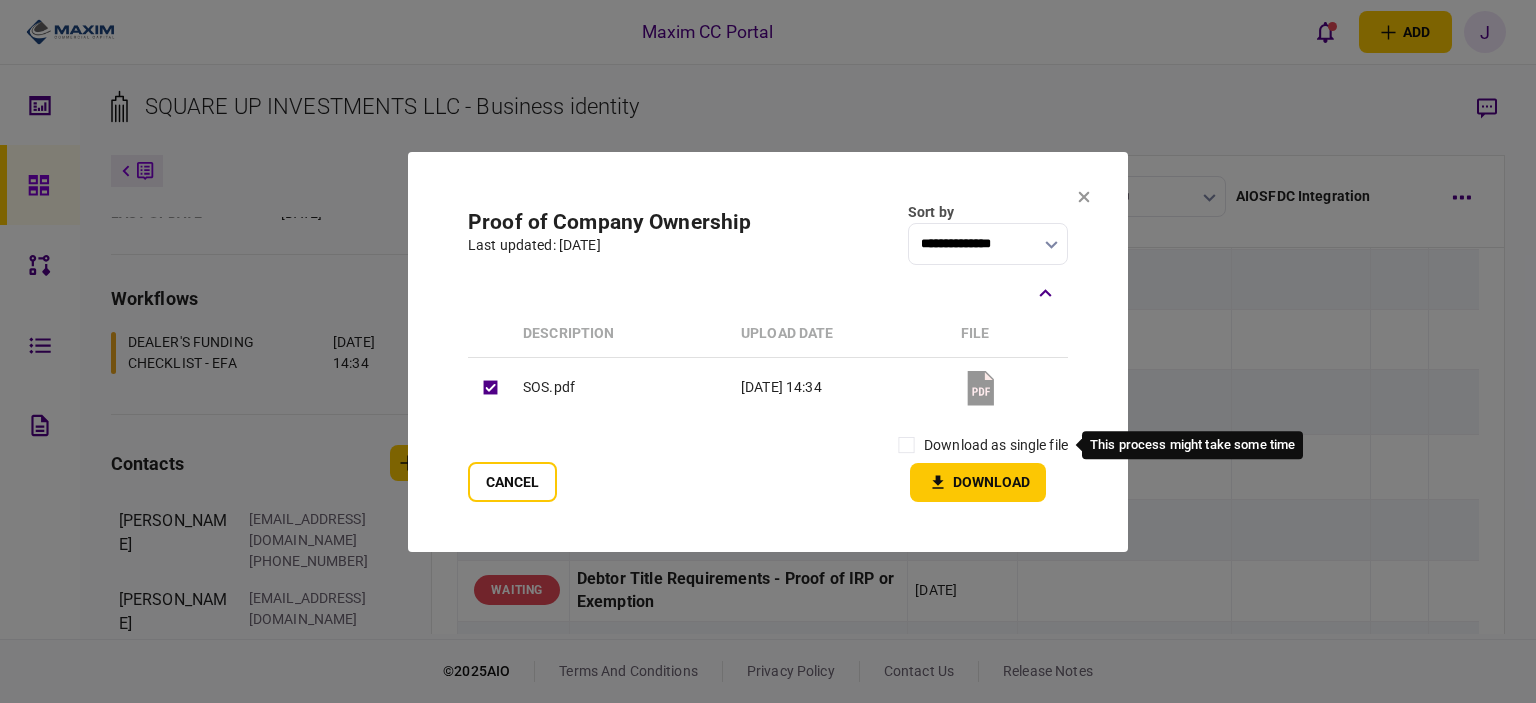 click on "download as single file" at bounding box center (996, 445) 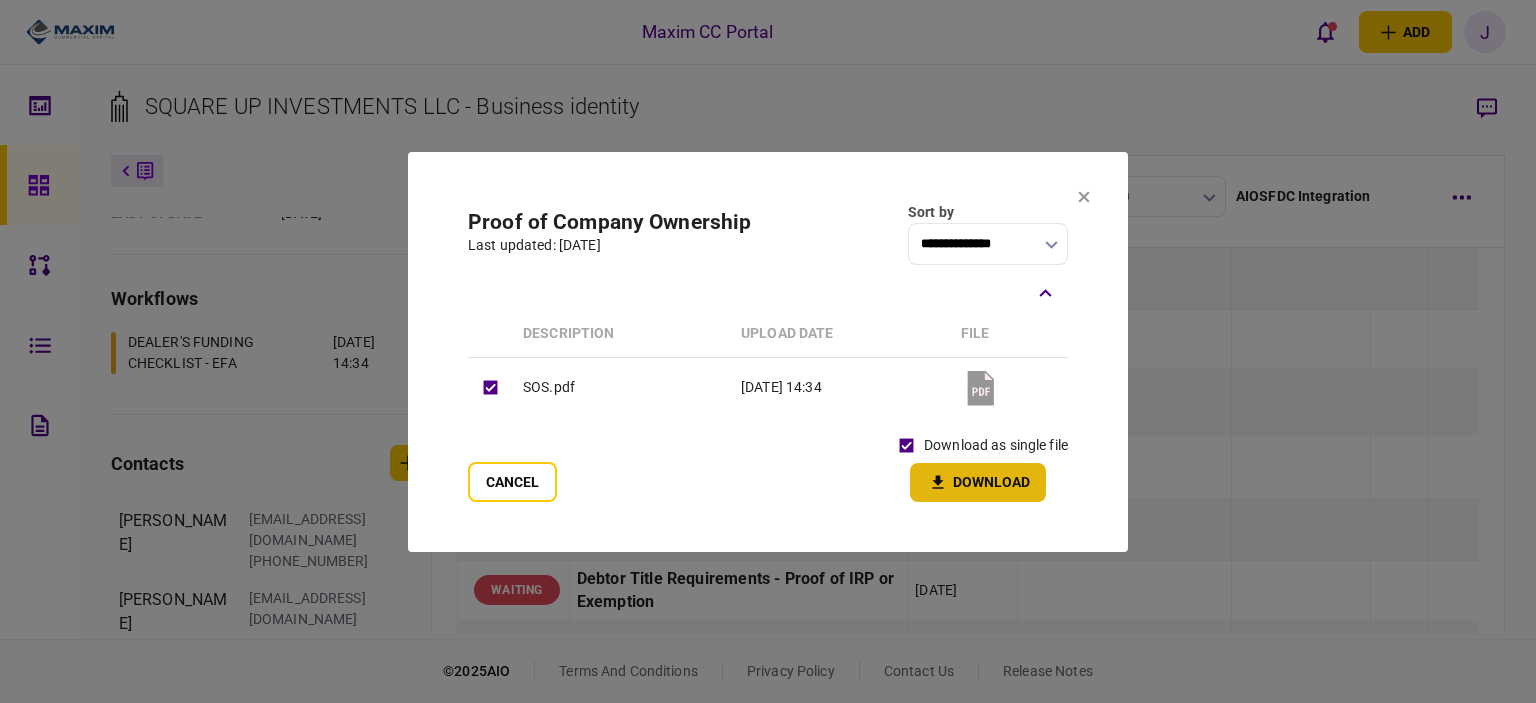 click 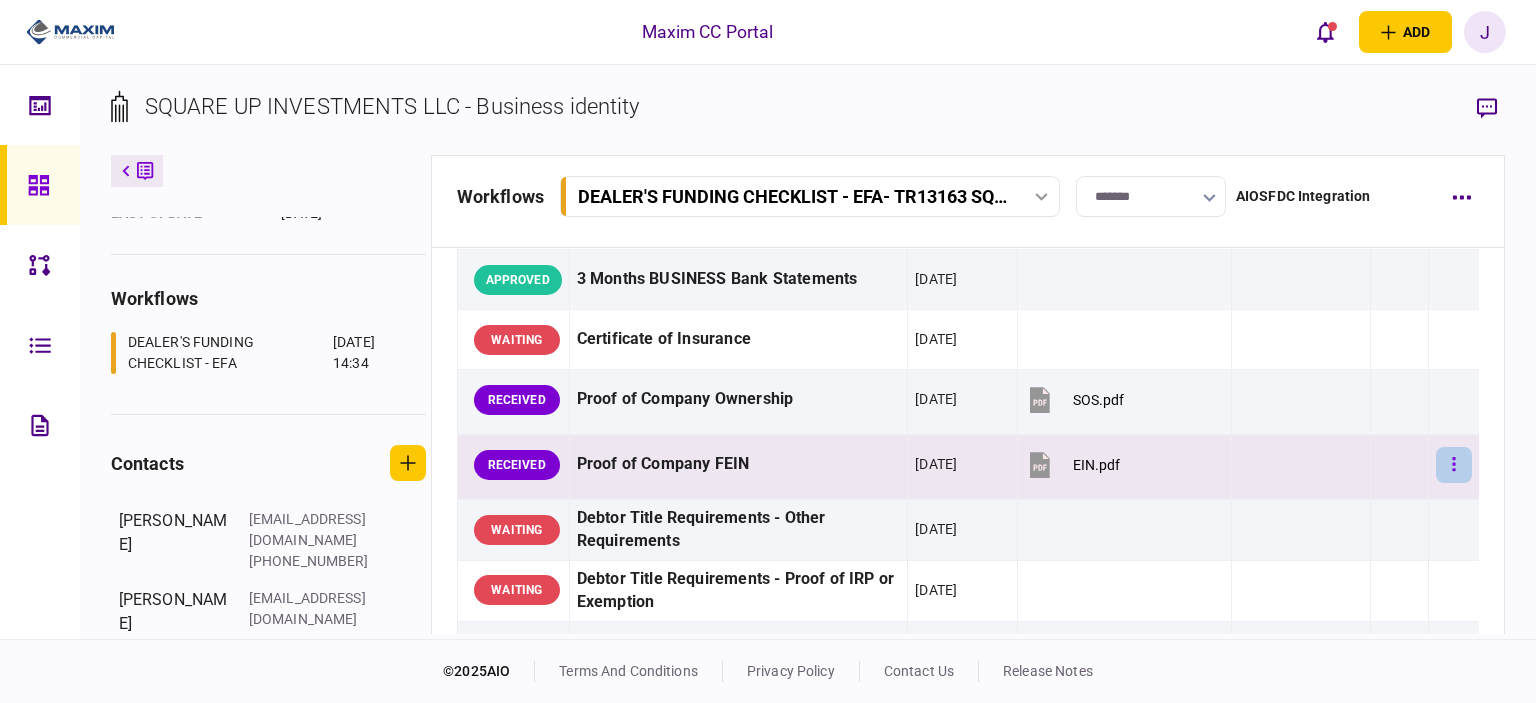 click at bounding box center [1454, 465] 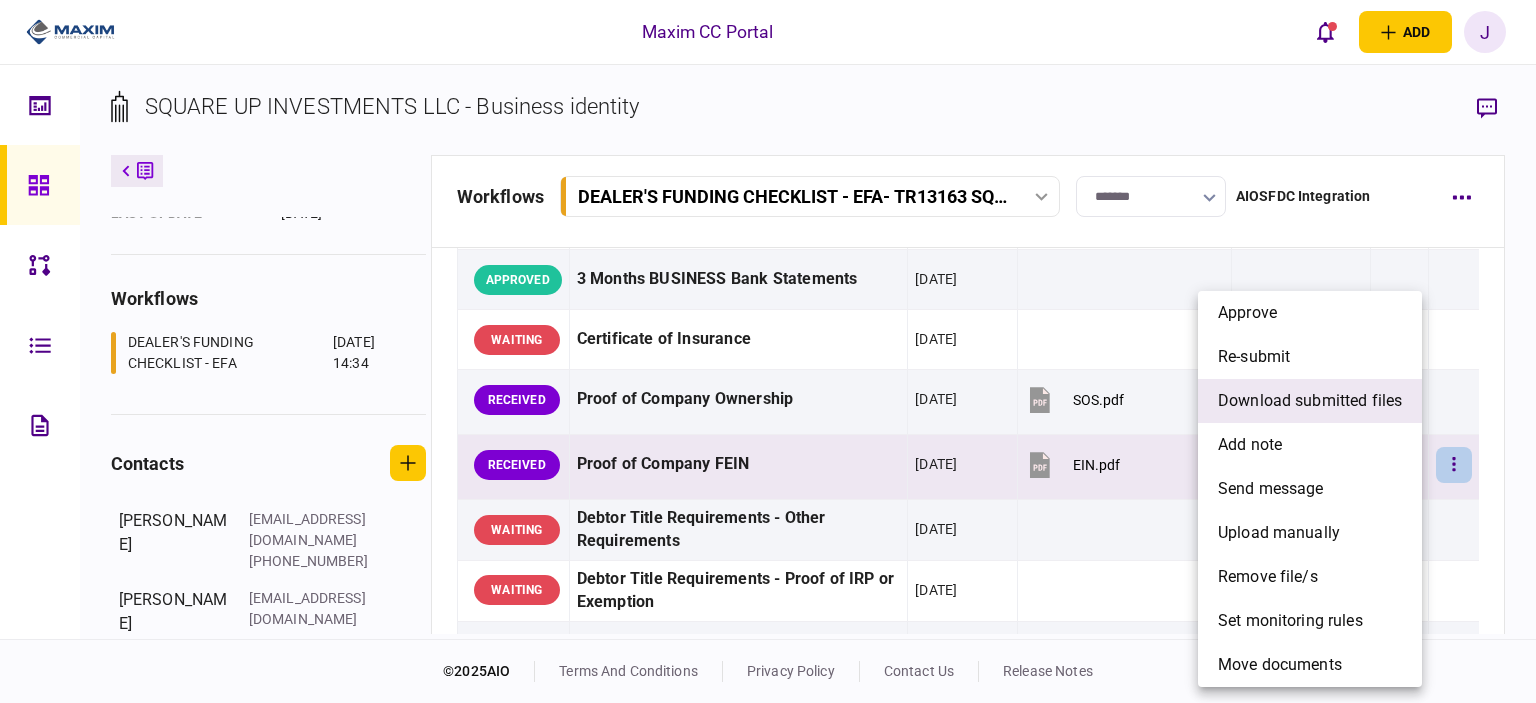 click on "download submitted files" at bounding box center [1310, 401] 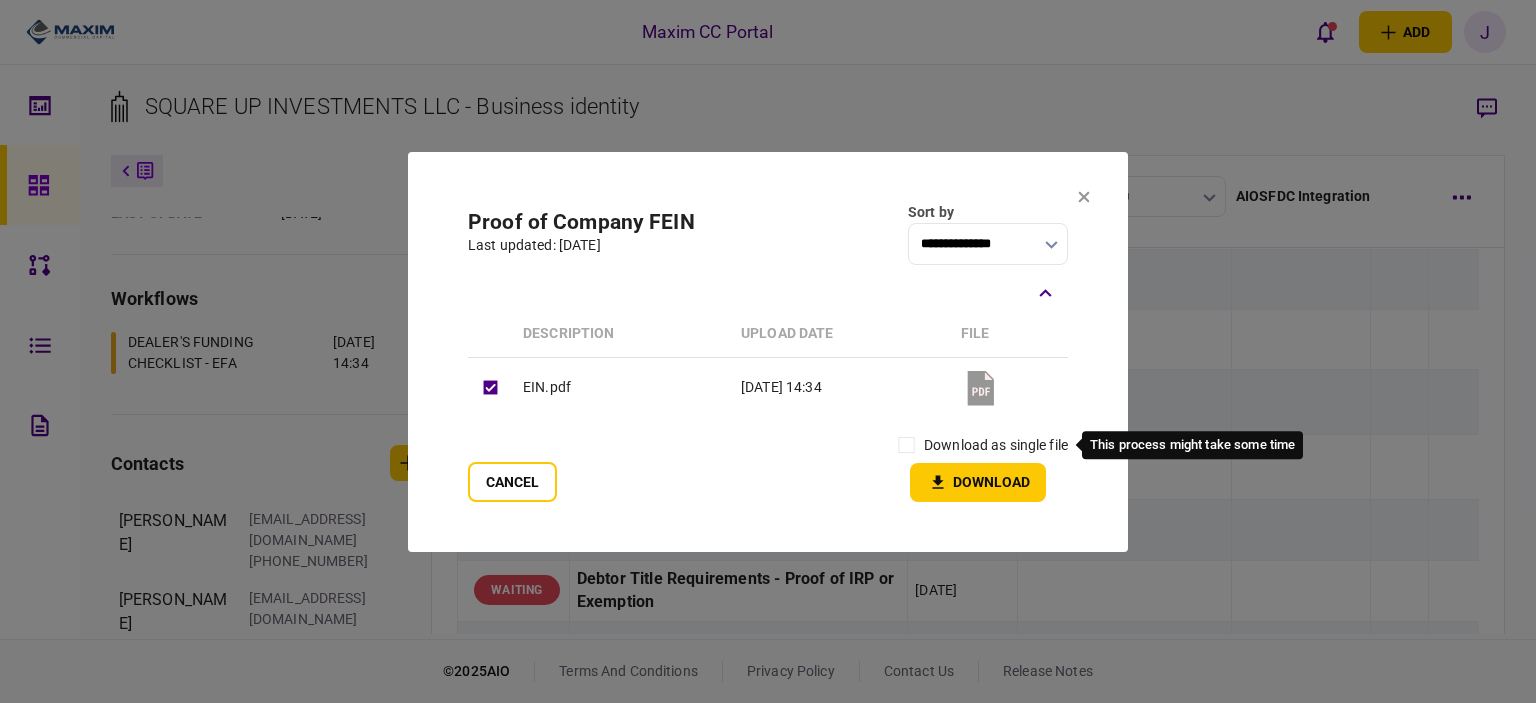click on "download as single file" at bounding box center [978, 445] 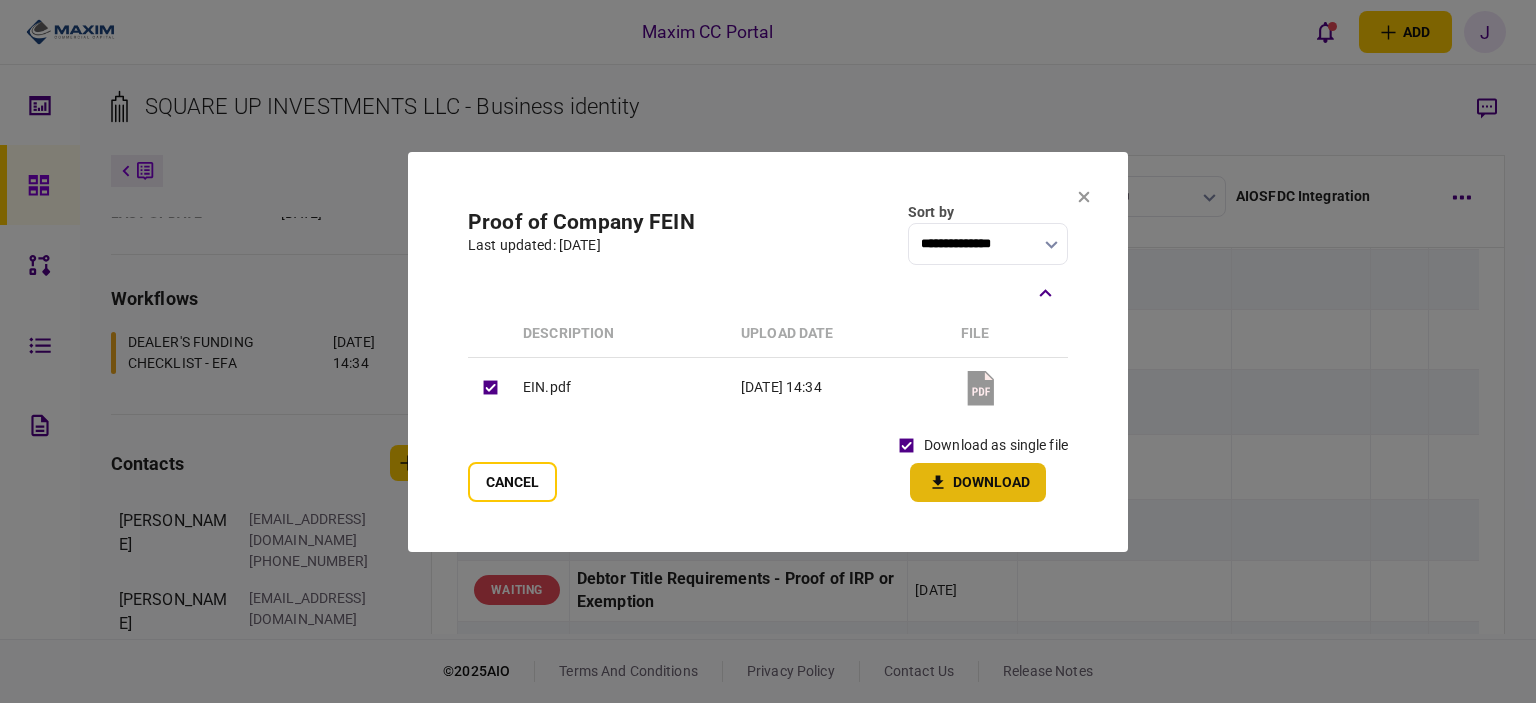 click on "Download" at bounding box center (978, 482) 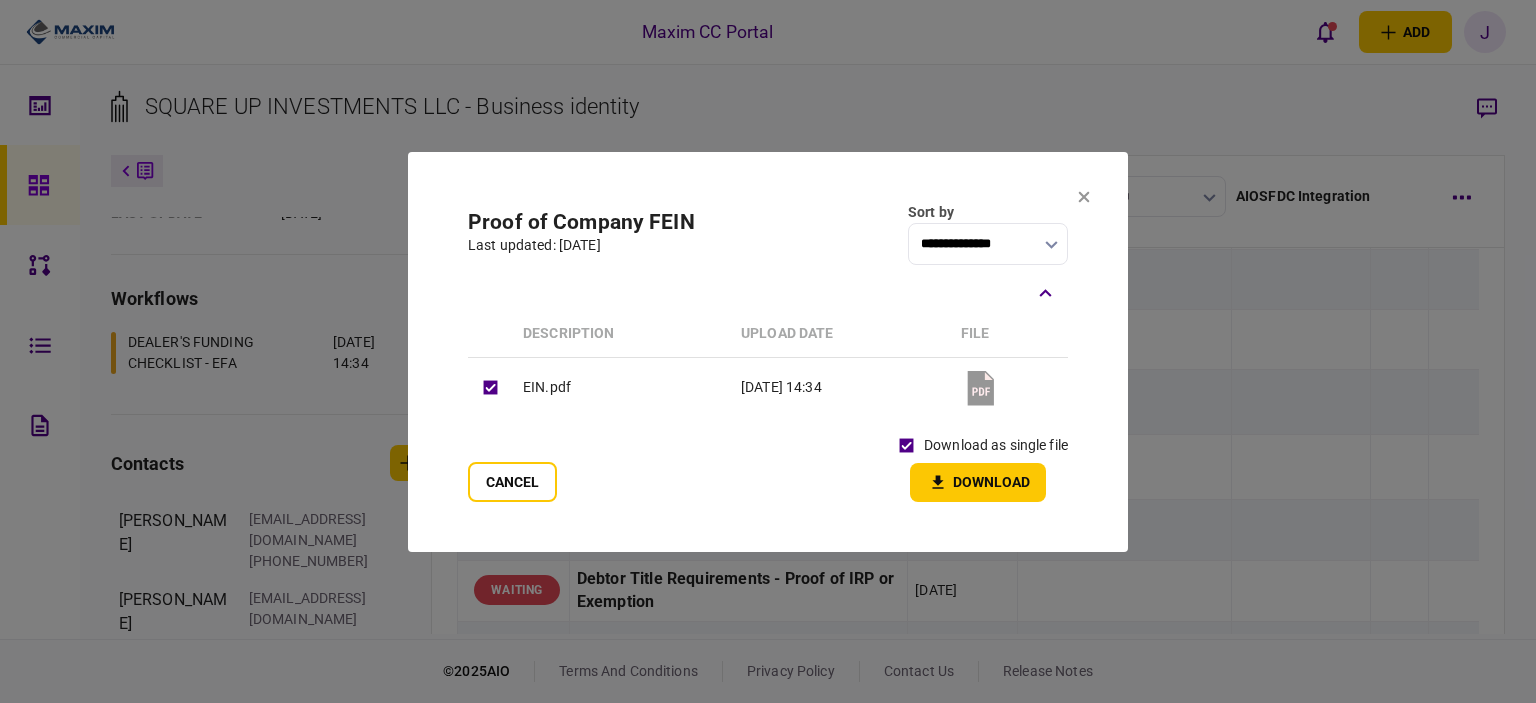 click on "**********" at bounding box center (768, 352) 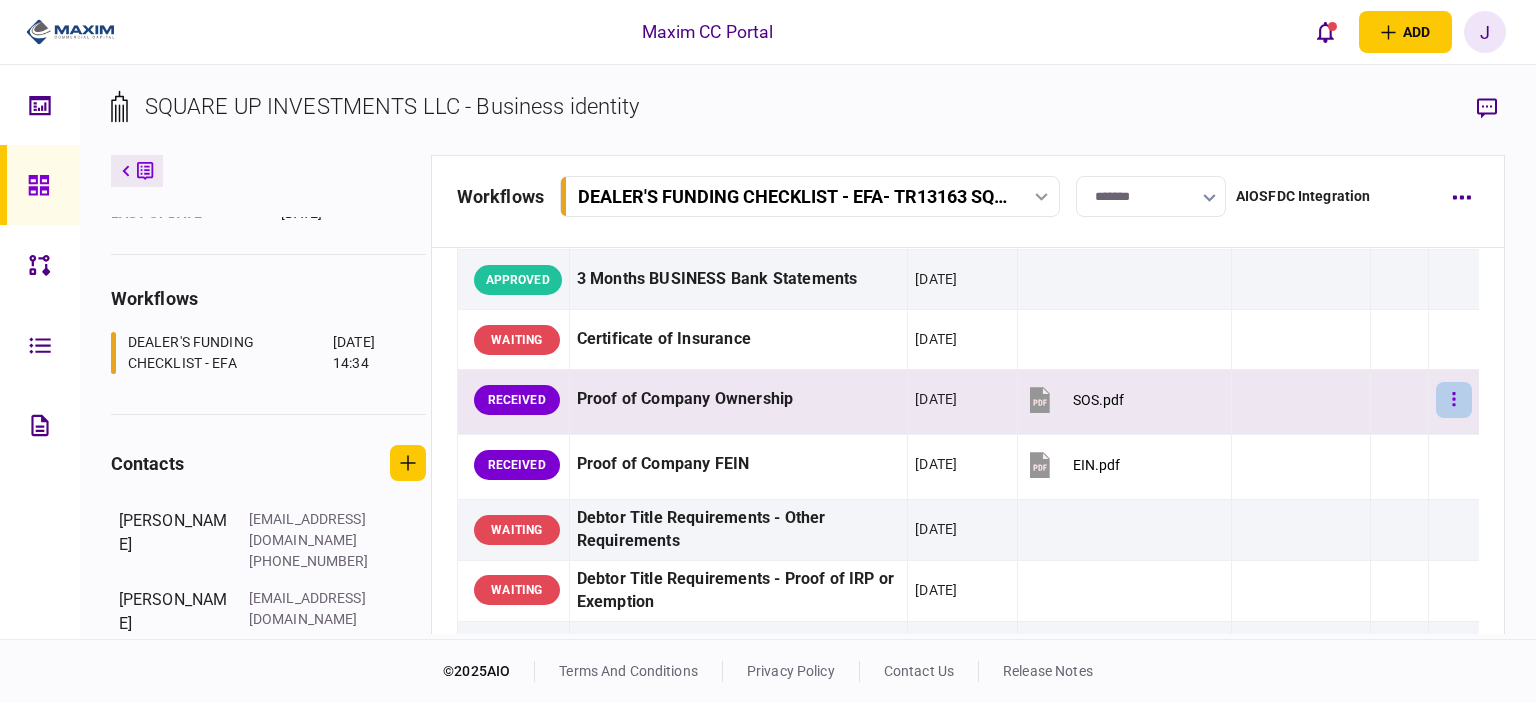 click at bounding box center [1454, 400] 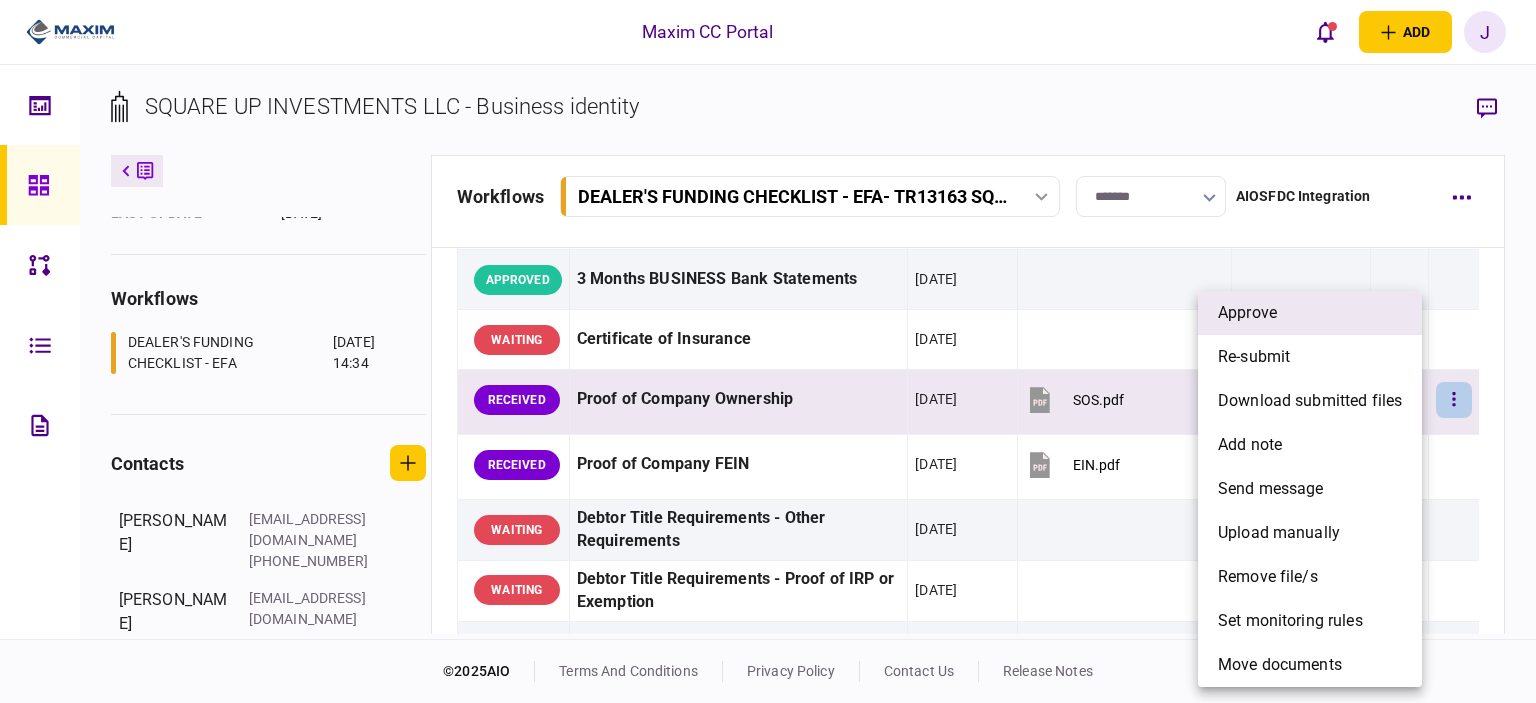 click on "approve" at bounding box center (1310, 313) 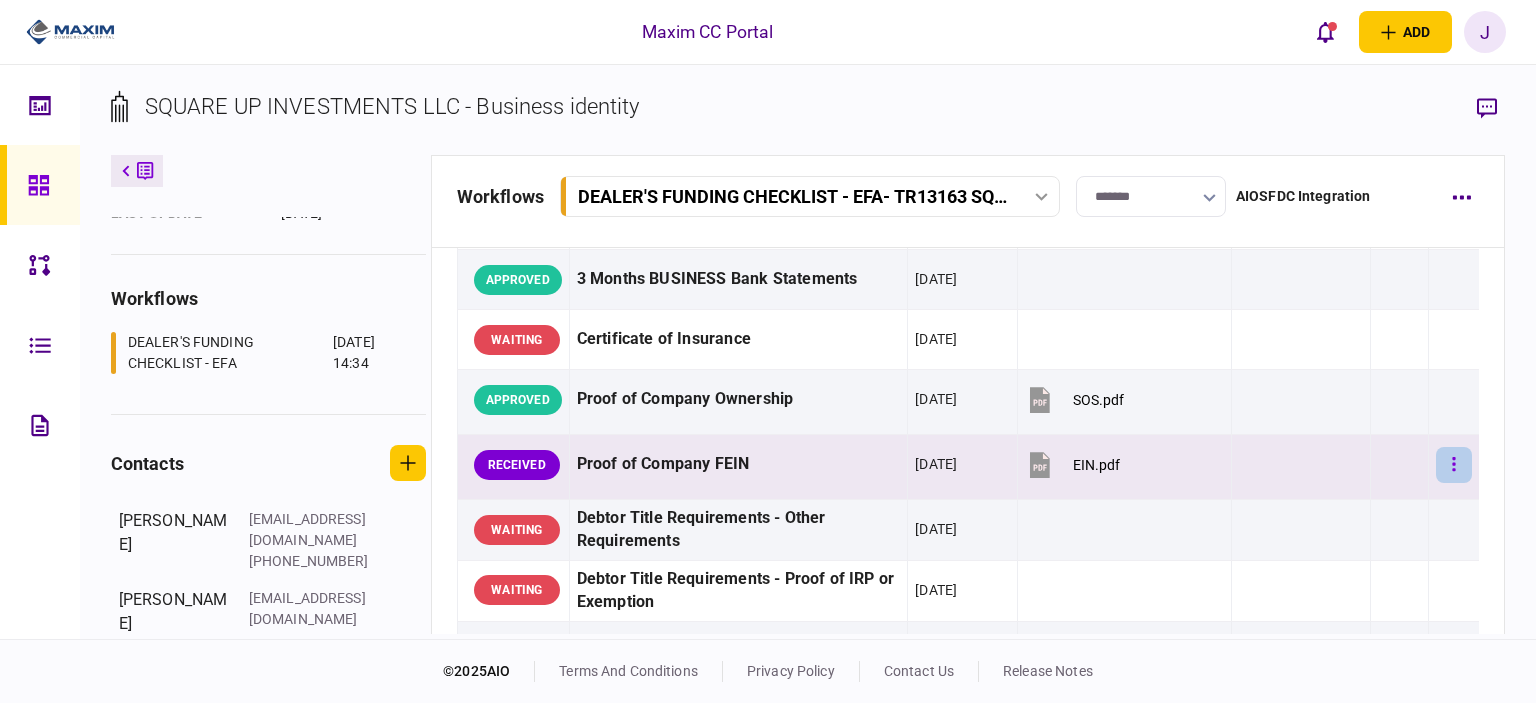 click at bounding box center [1454, 465] 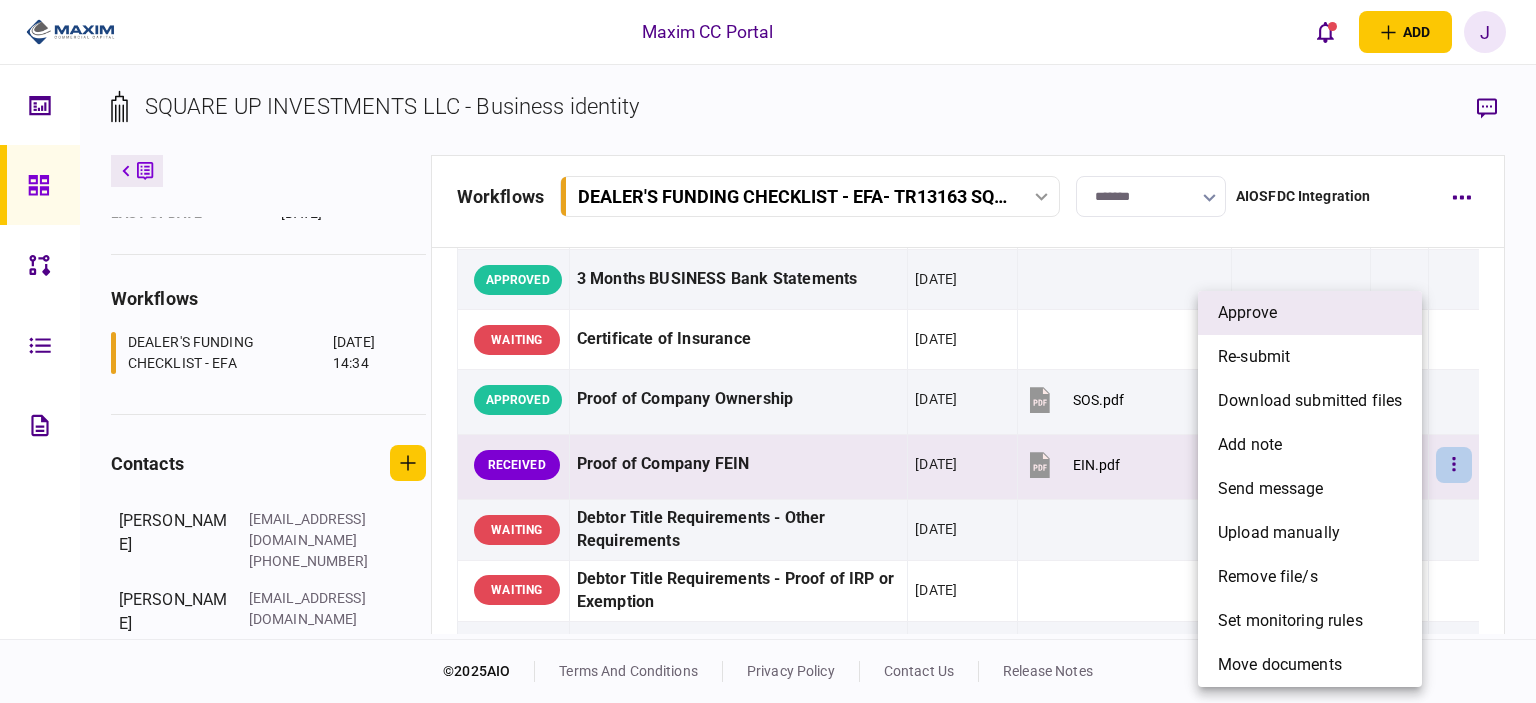 click on "approve" at bounding box center (1310, 313) 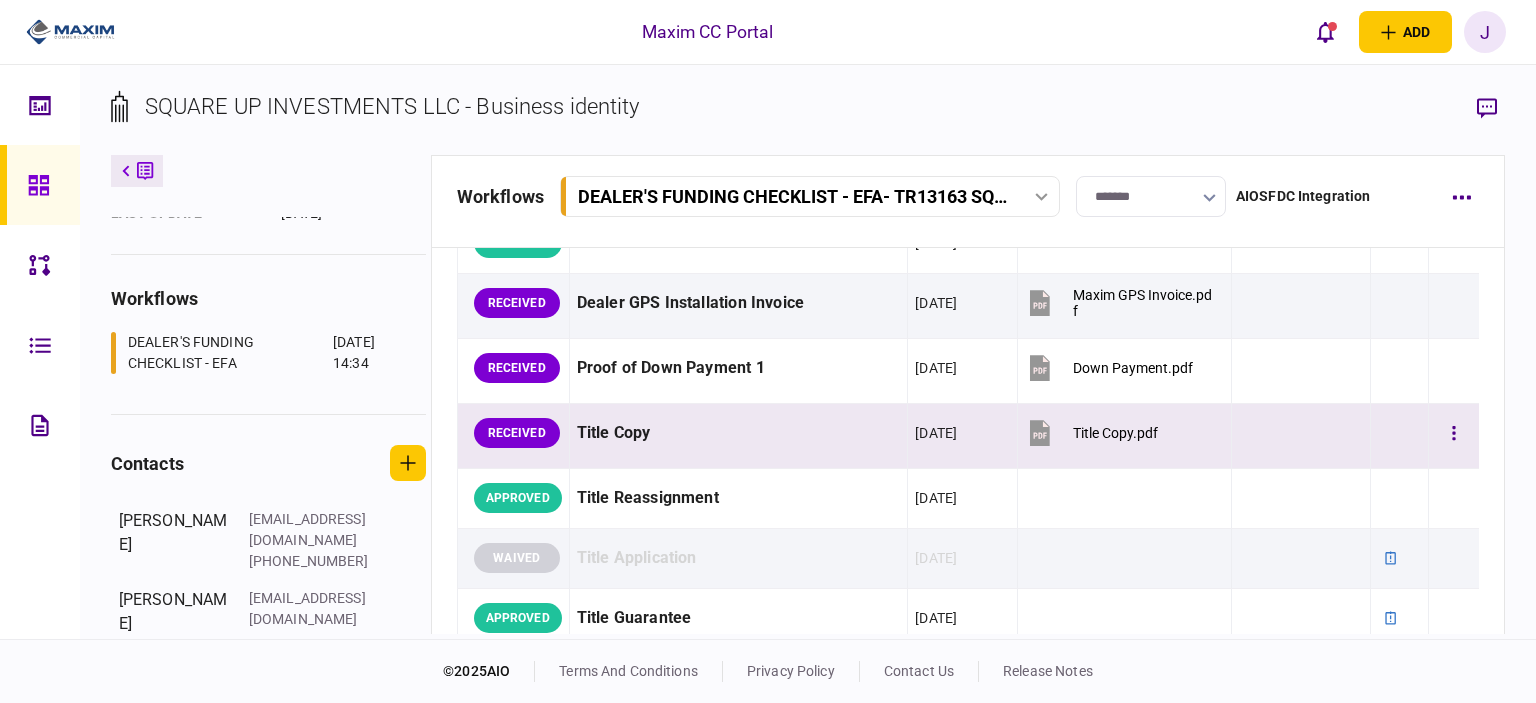 scroll, scrollTop: 1253, scrollLeft: 0, axis: vertical 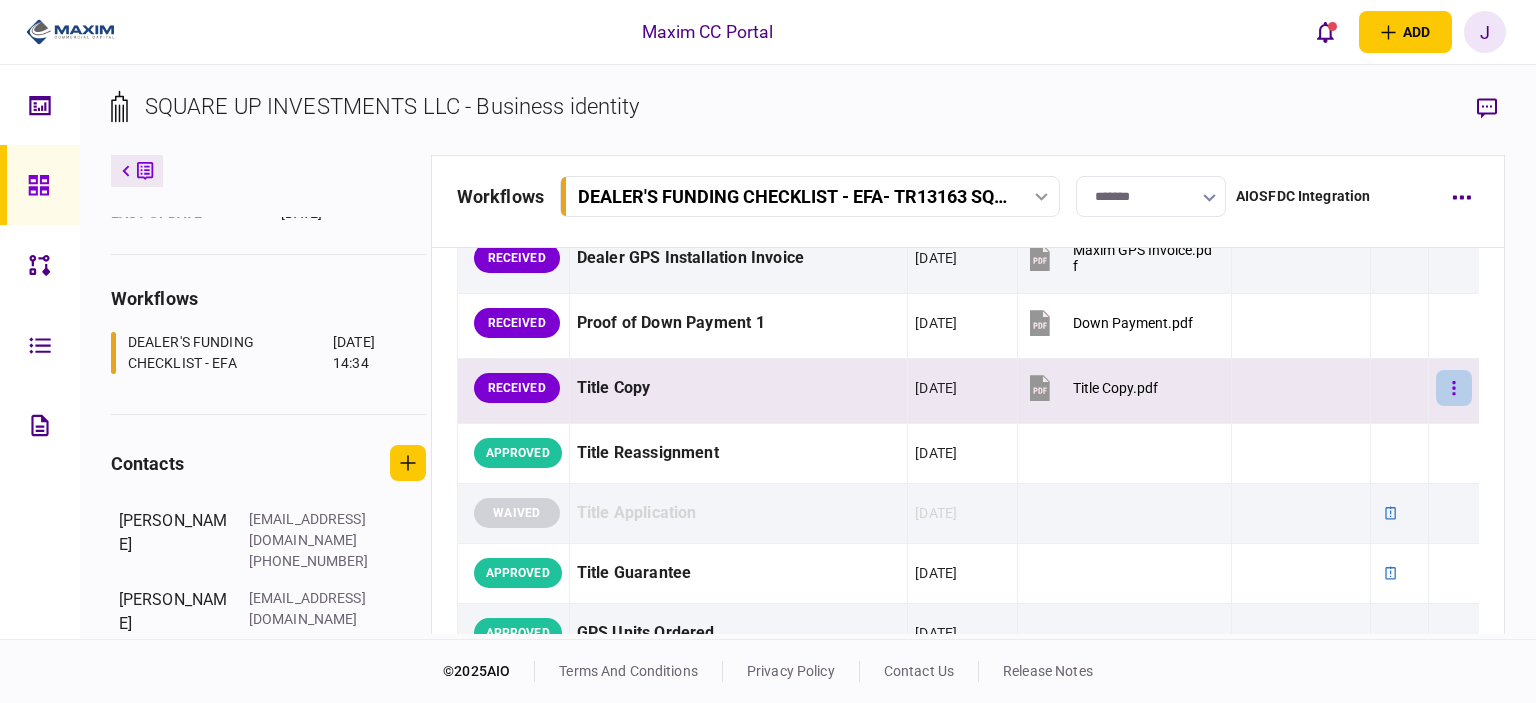 click at bounding box center [1454, 388] 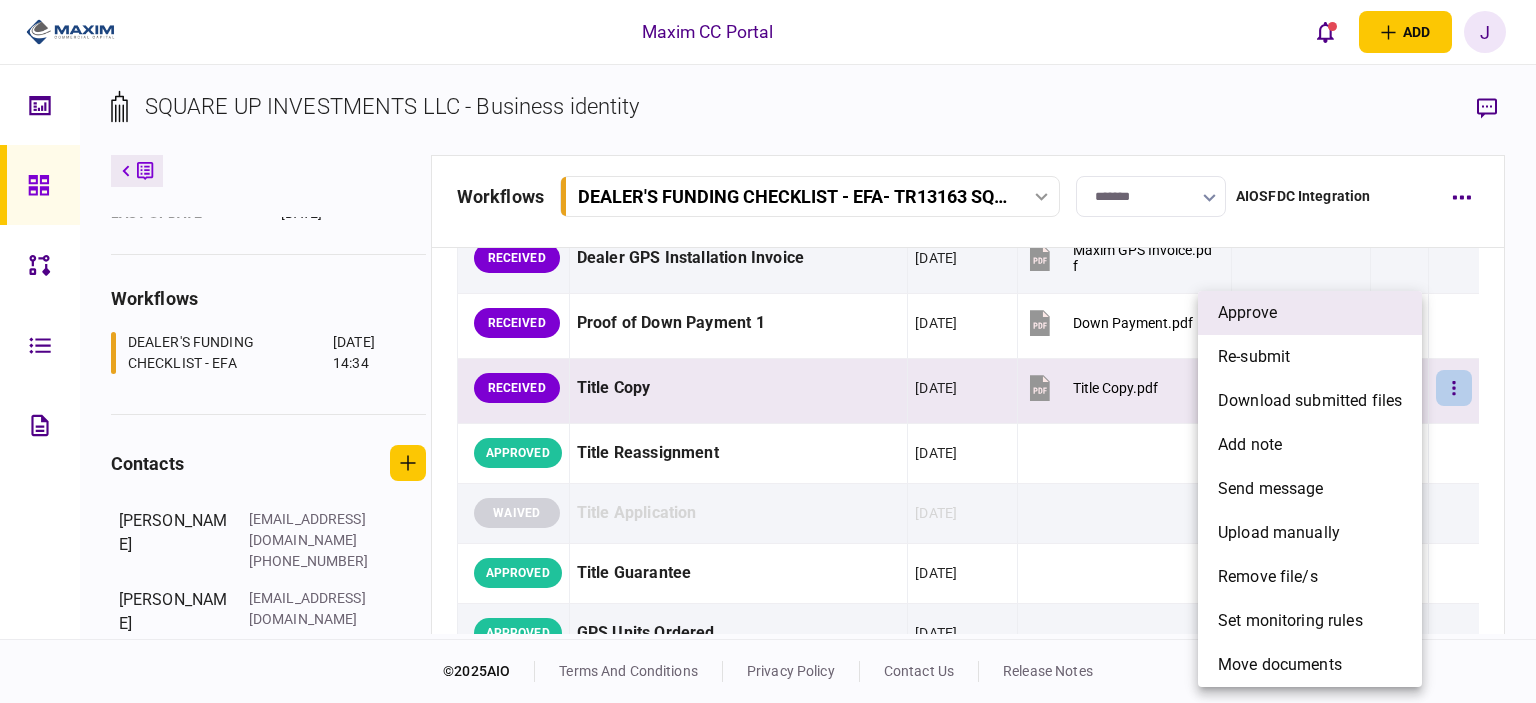 click on "approve" at bounding box center (1310, 313) 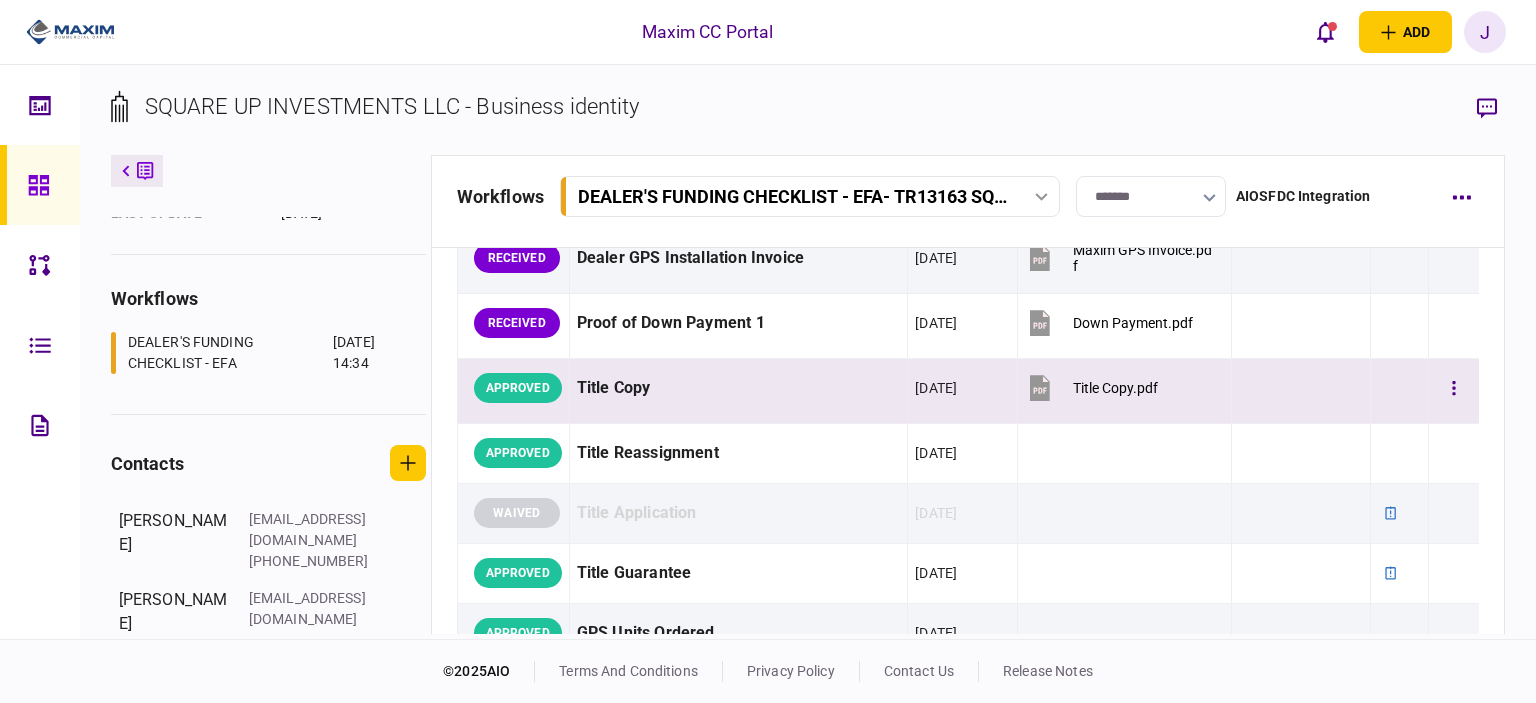 click on "Title Copy.pdf" at bounding box center (1115, 388) 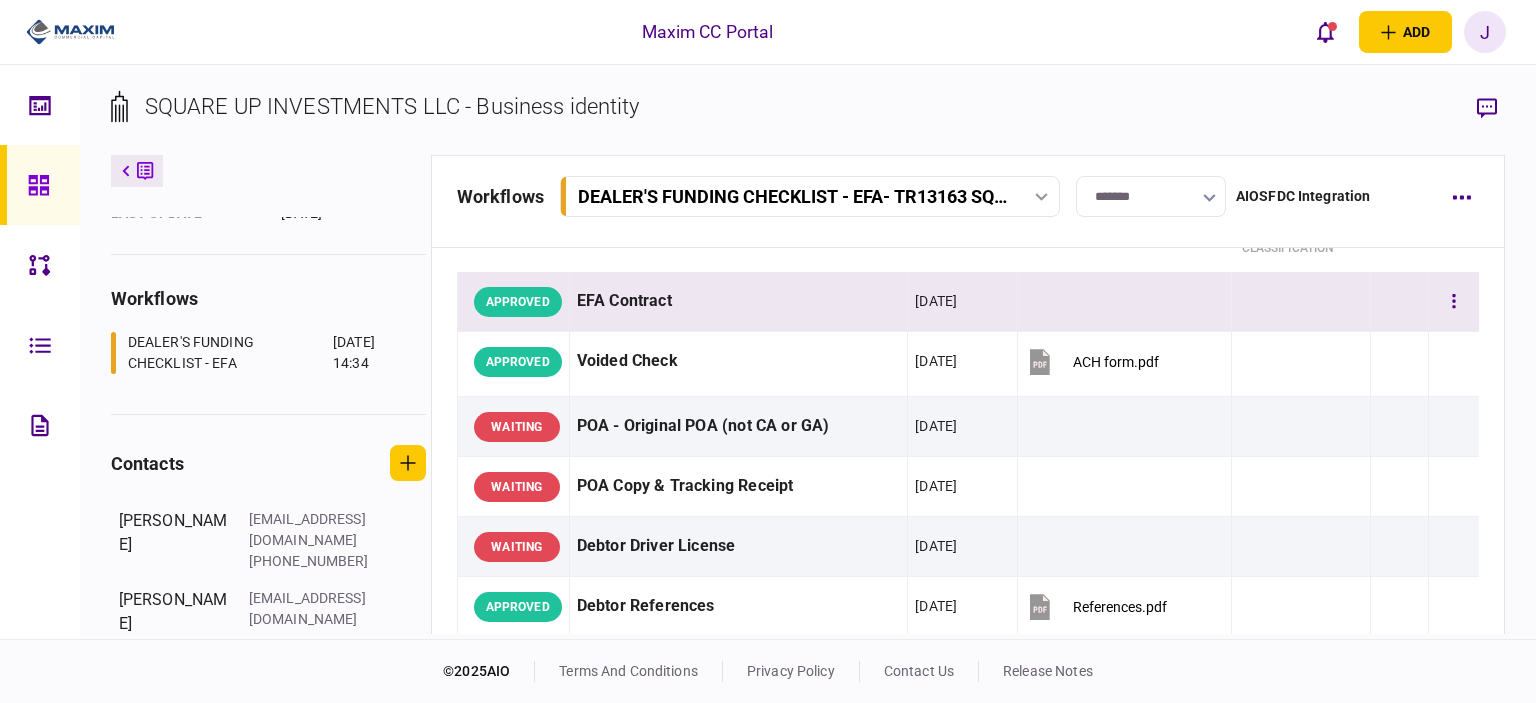 scroll, scrollTop: 0, scrollLeft: 0, axis: both 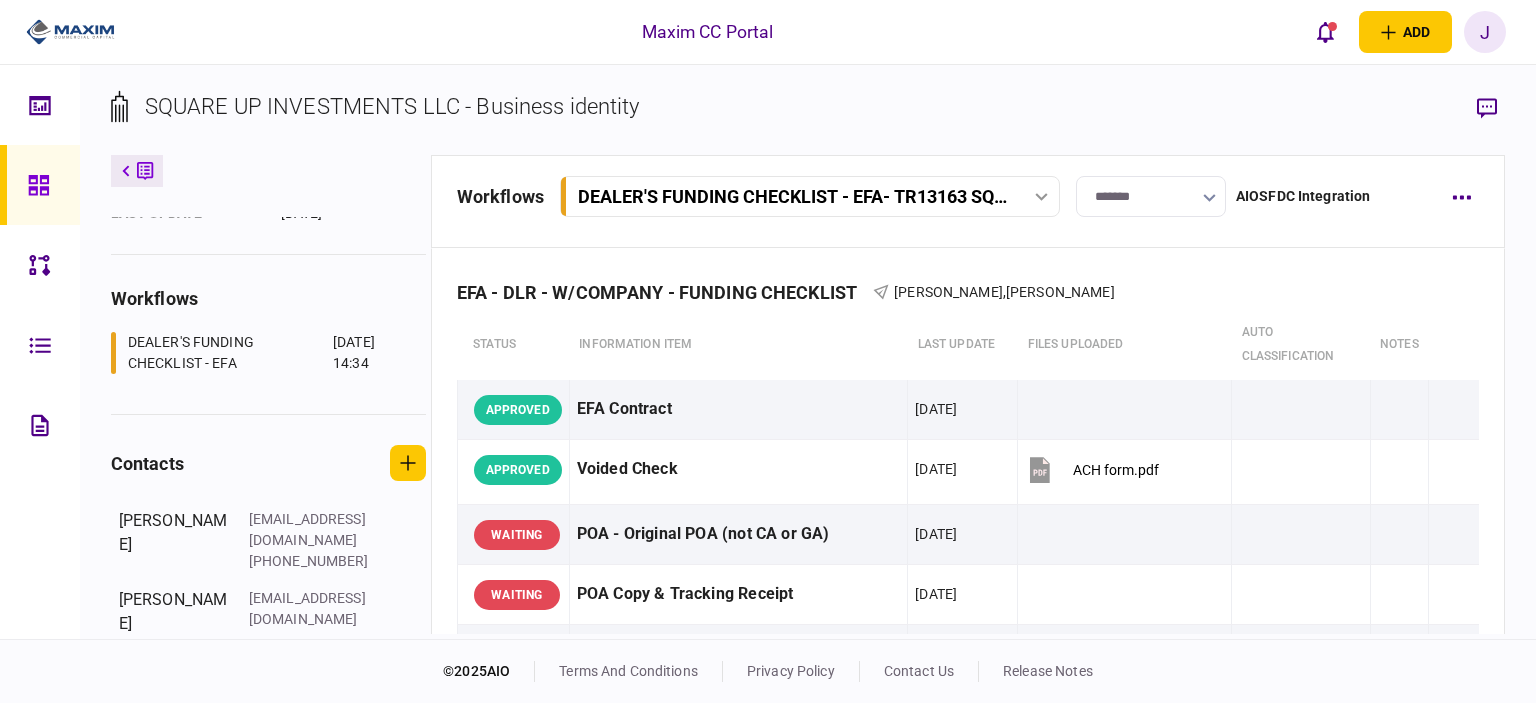 click on "*******" at bounding box center (1151, 196) 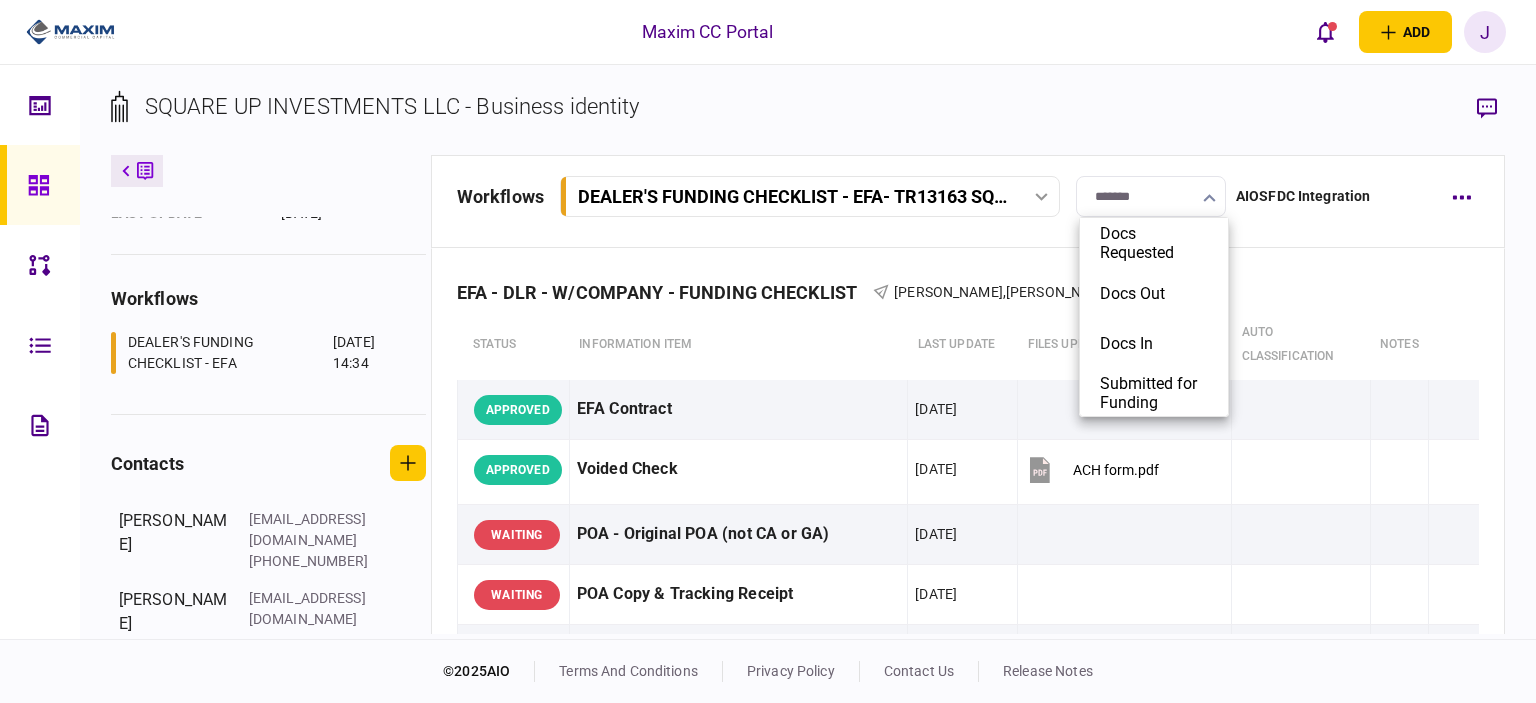 click at bounding box center (768, 351) 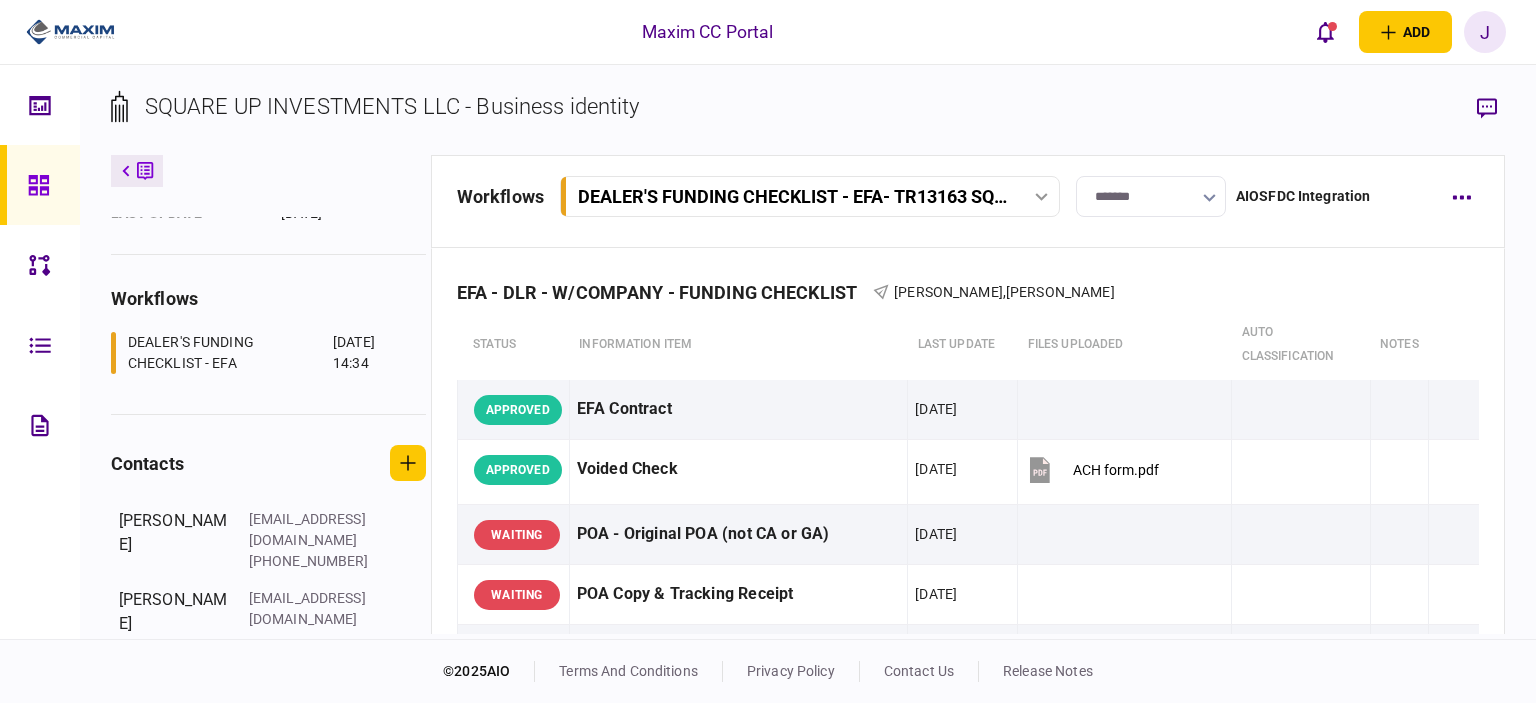 click on "SQUARE UP INVESTMENTS LLC - Business identity" at bounding box center (808, 122) 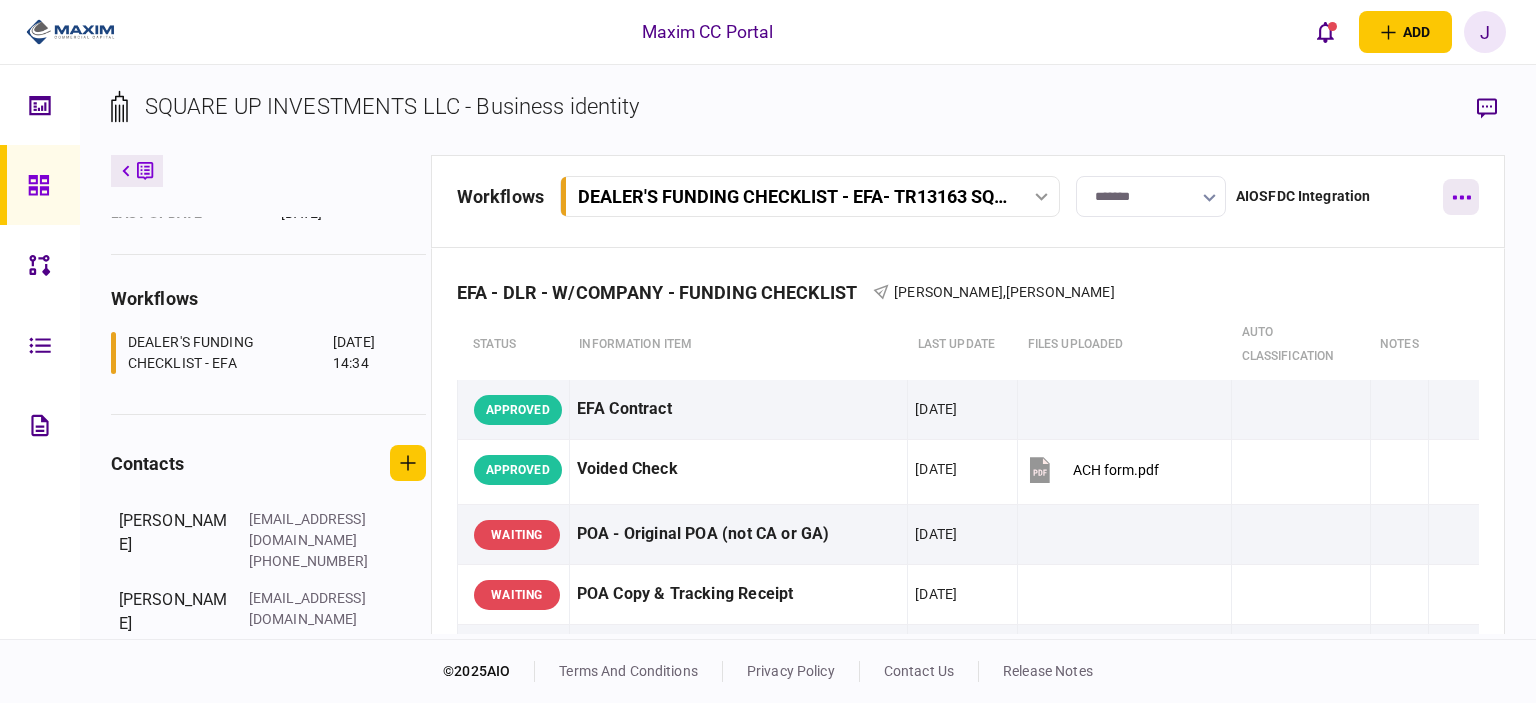 click at bounding box center (1461, 197) 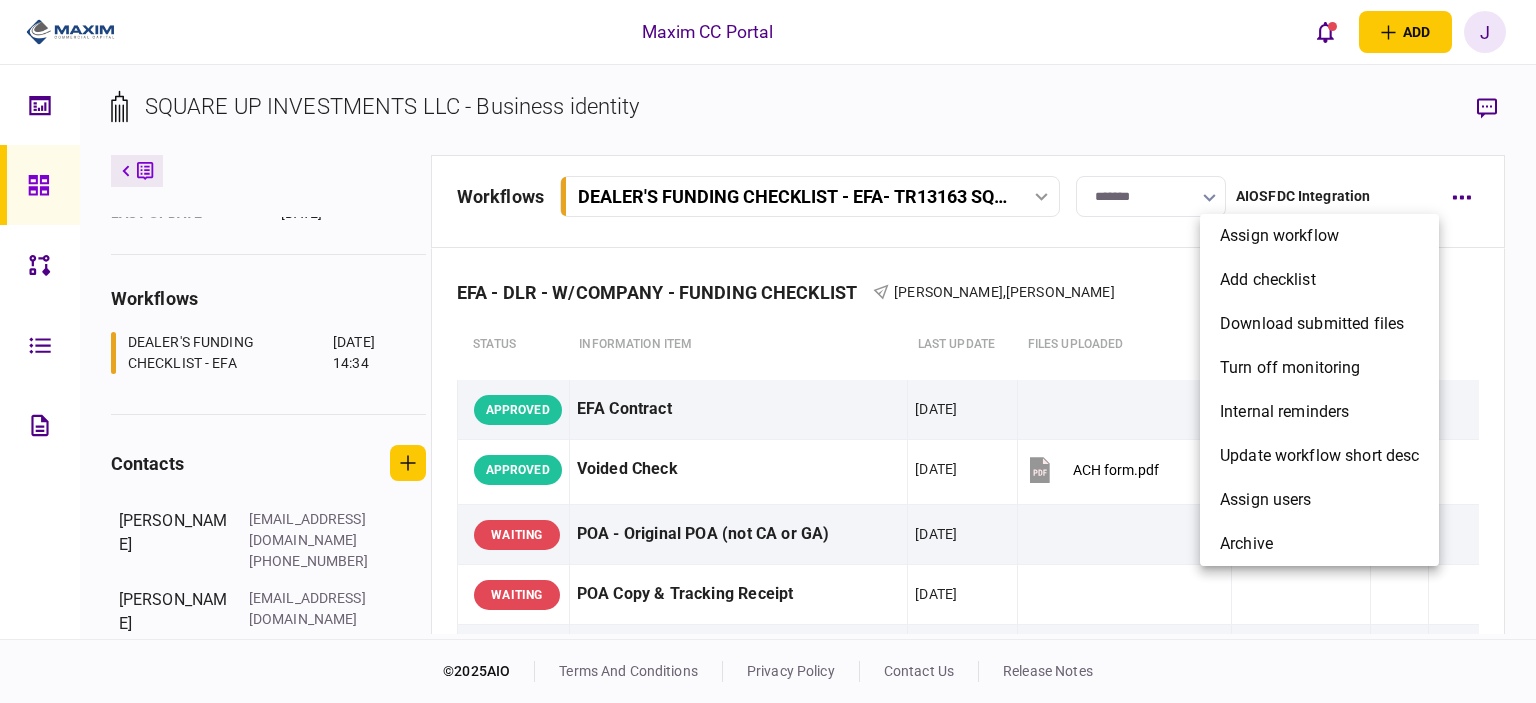 click at bounding box center [768, 351] 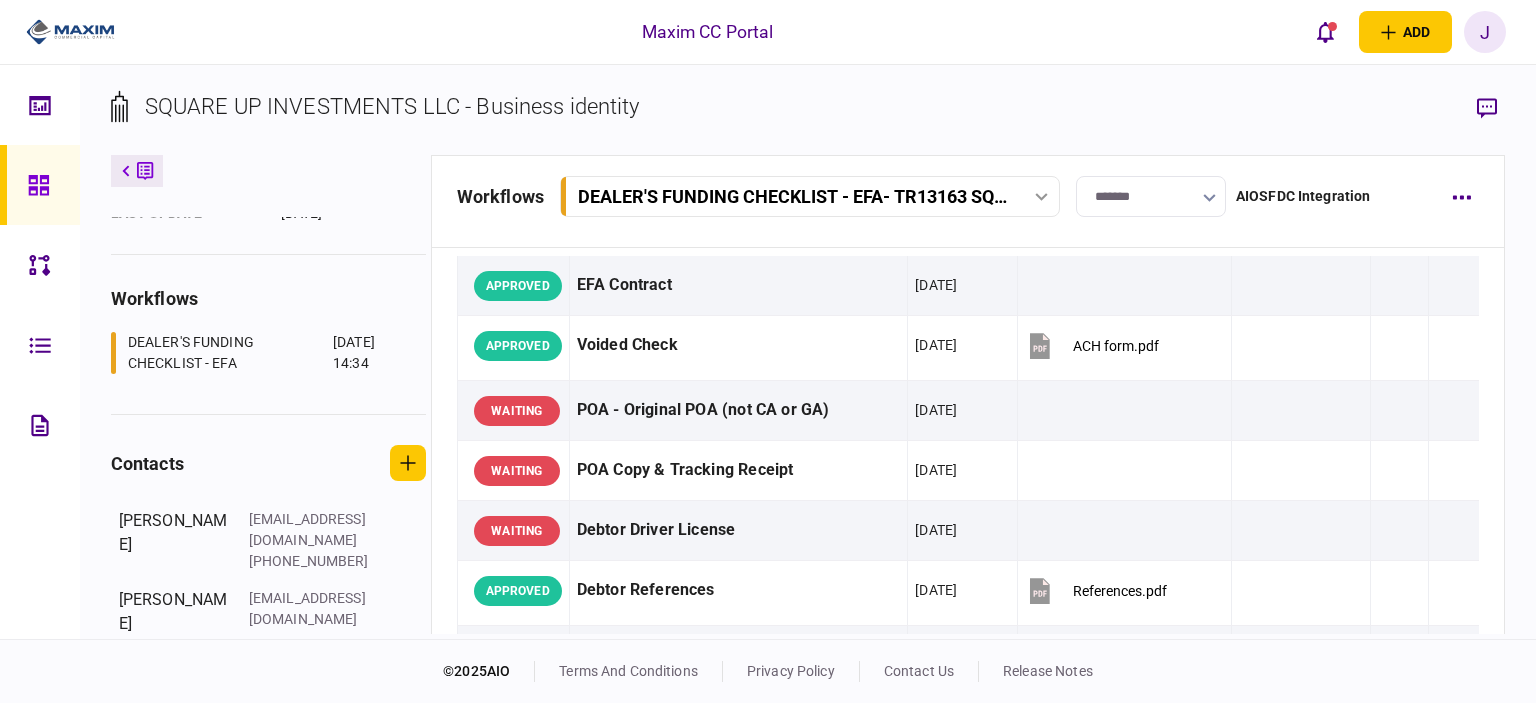 scroll, scrollTop: 0, scrollLeft: 0, axis: both 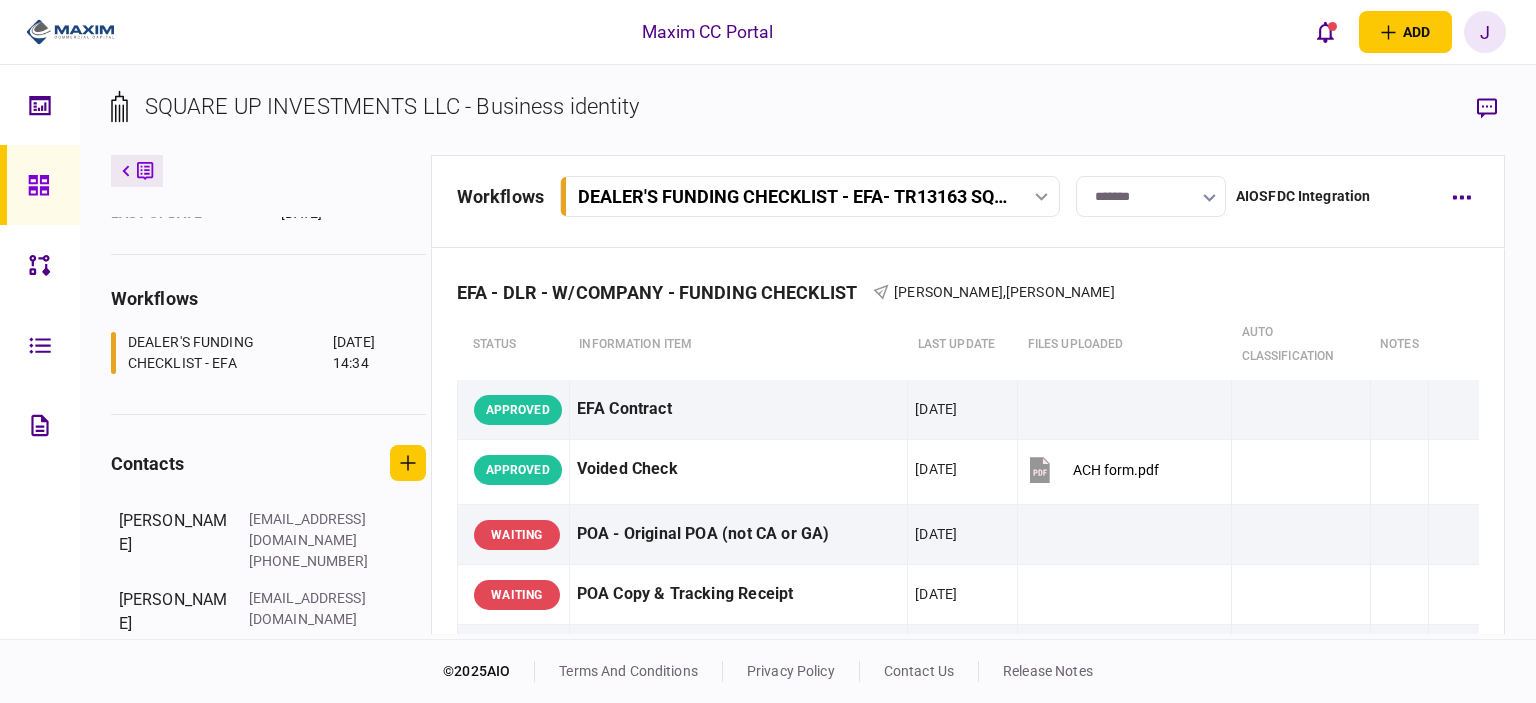 click at bounding box center (40, 185) 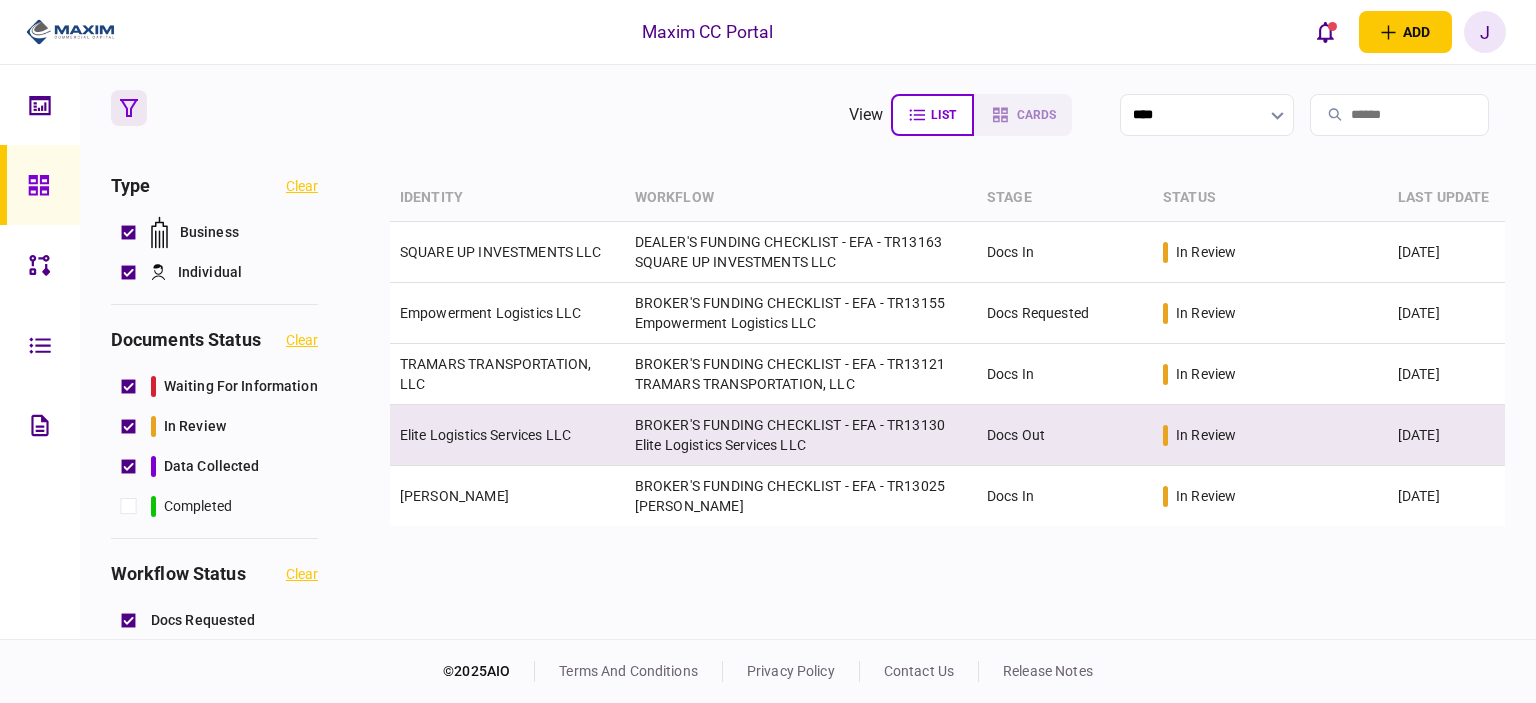 click on "Elite Logistics Services LLC" at bounding box center (485, 435) 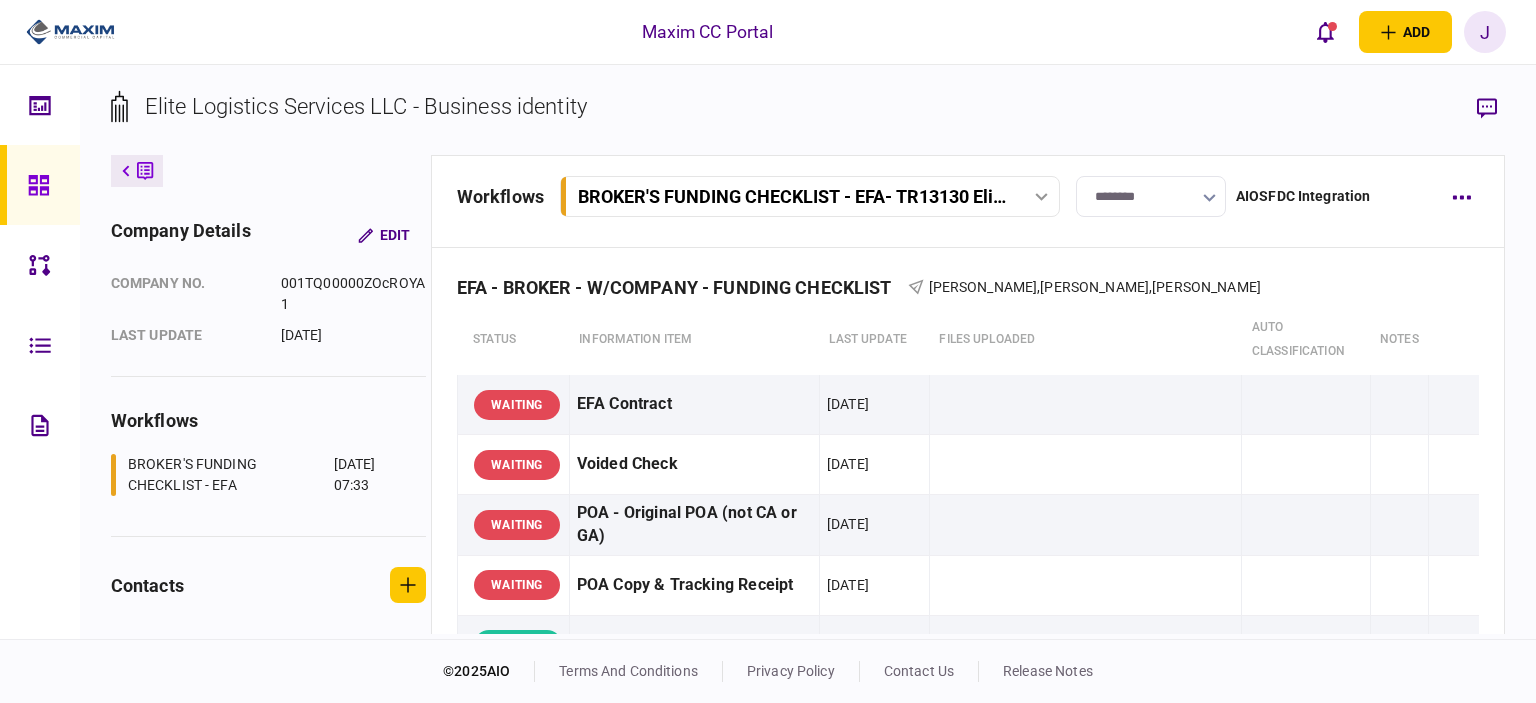 scroll, scrollTop: 0, scrollLeft: 0, axis: both 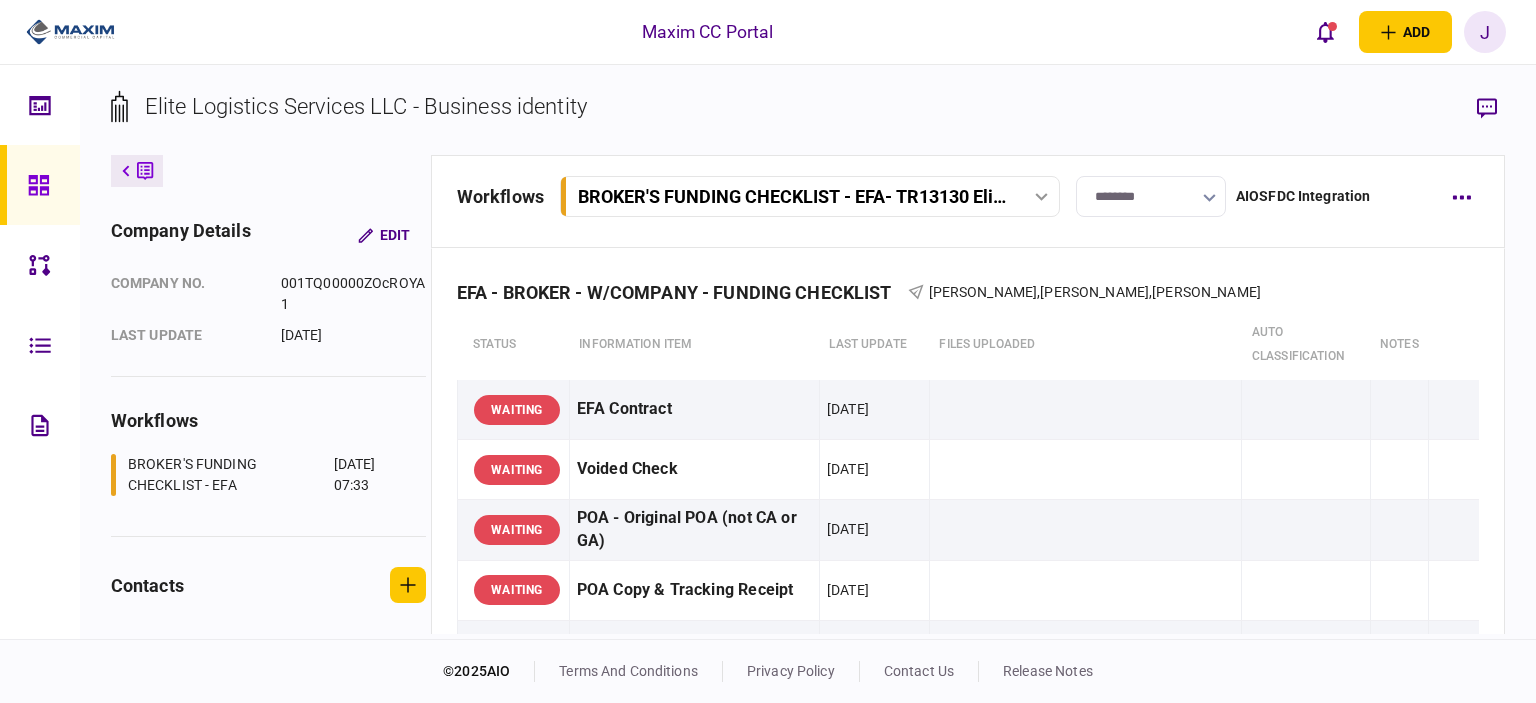 click 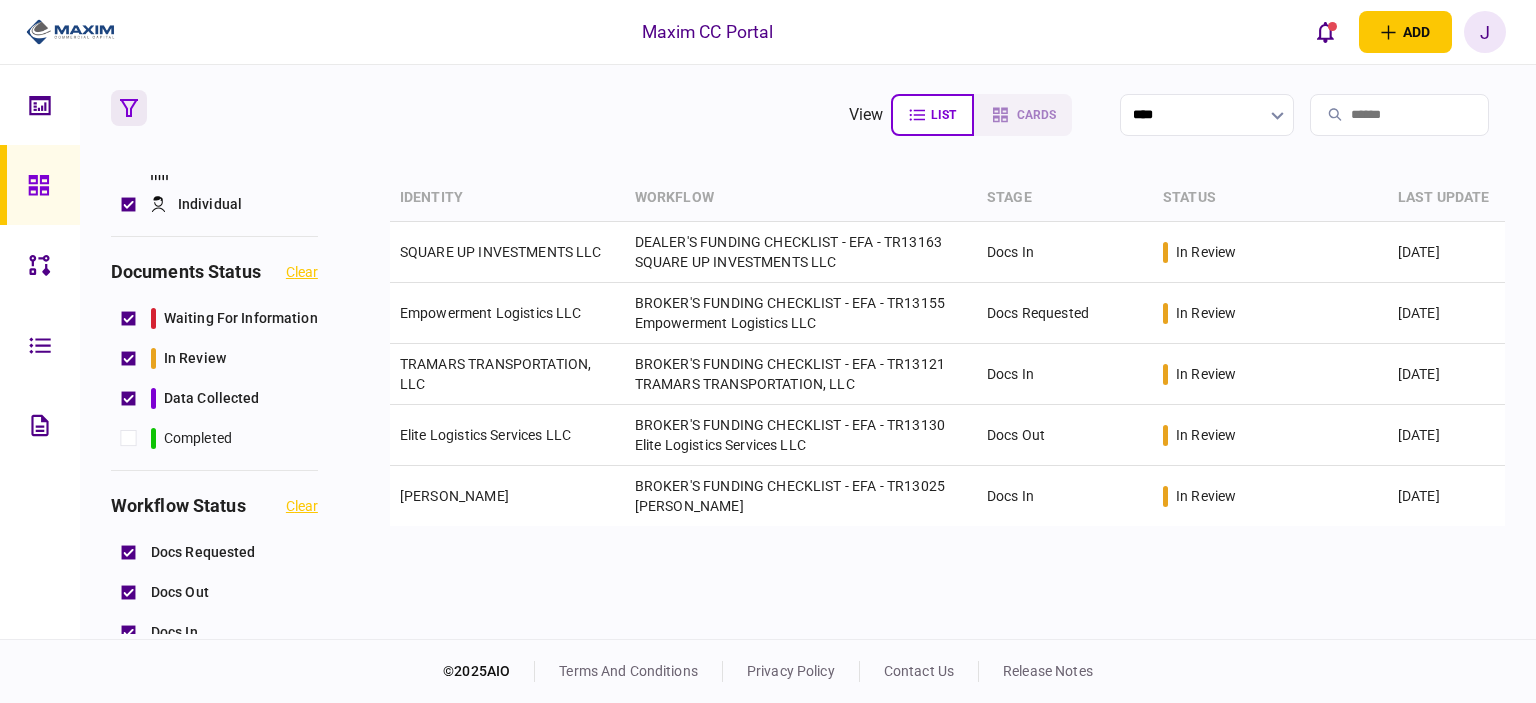 scroll, scrollTop: 200, scrollLeft: 0, axis: vertical 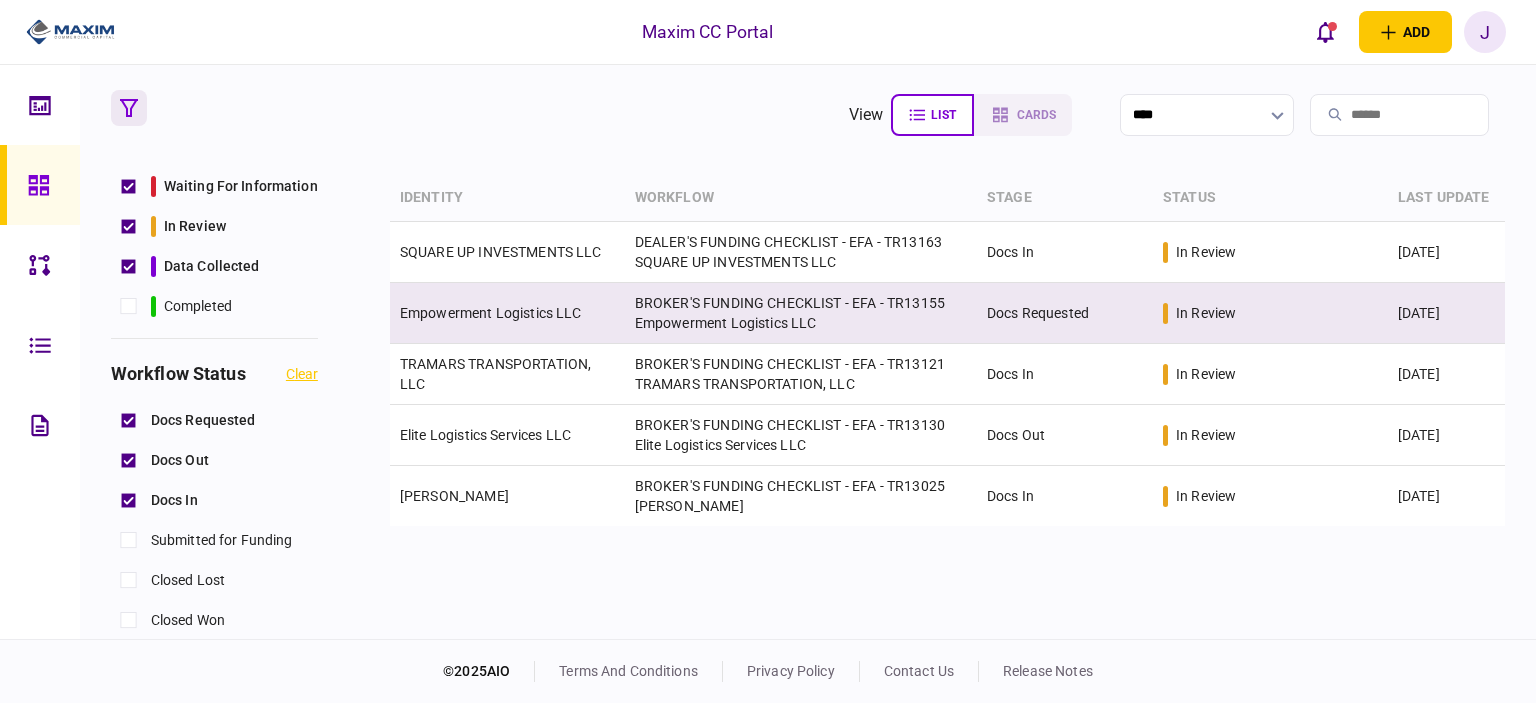 click on "Empowerment Logistics LLC" at bounding box center (491, 313) 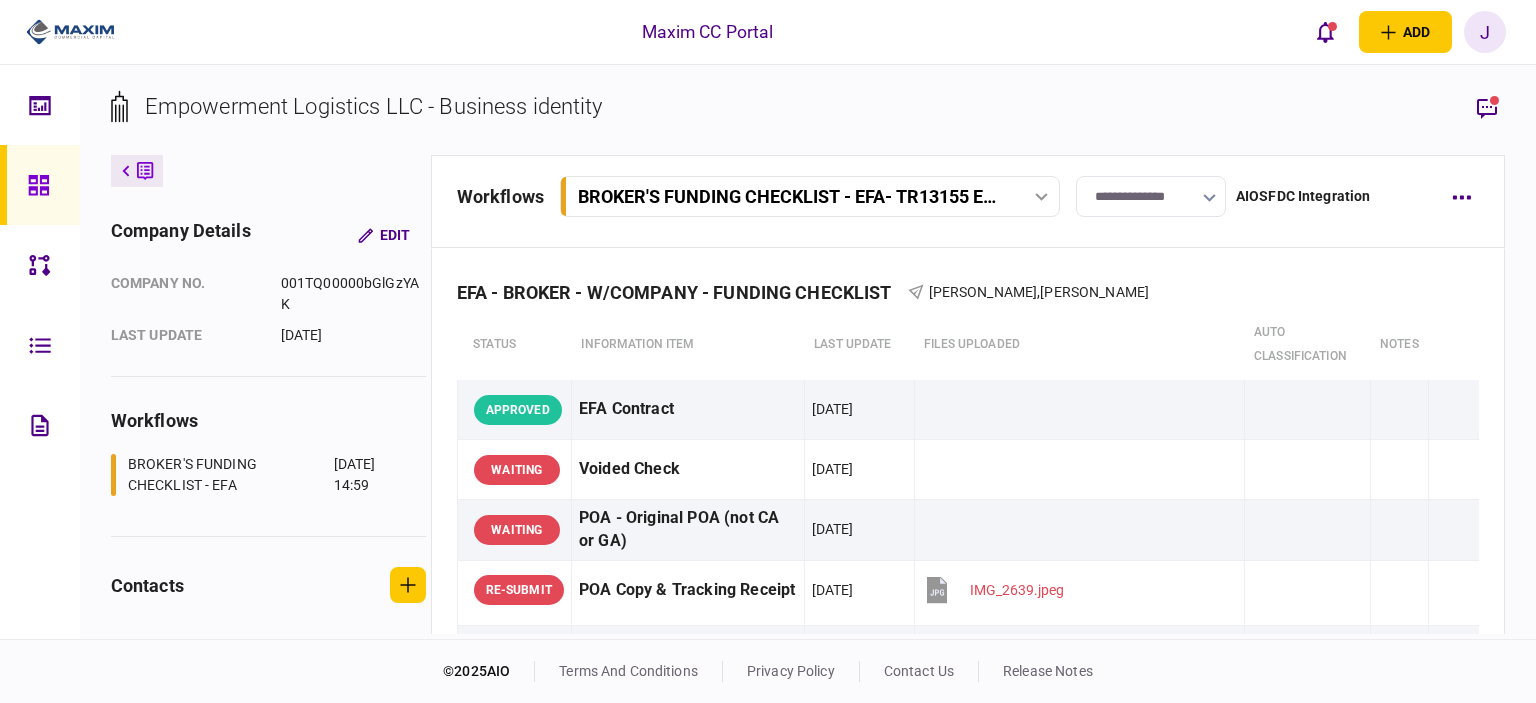click on "**********" at bounding box center (1151, 196) 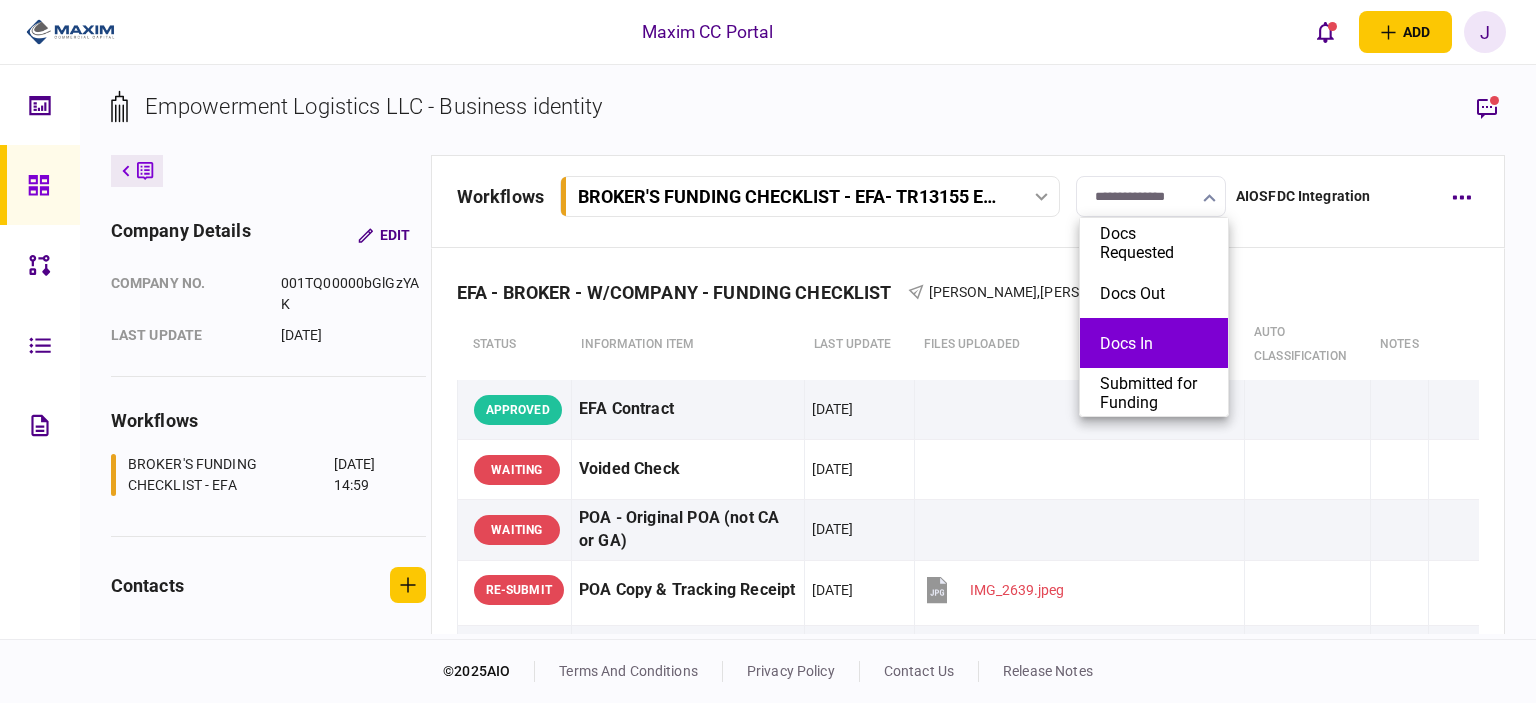 click on "Docs In" at bounding box center [1154, 343] 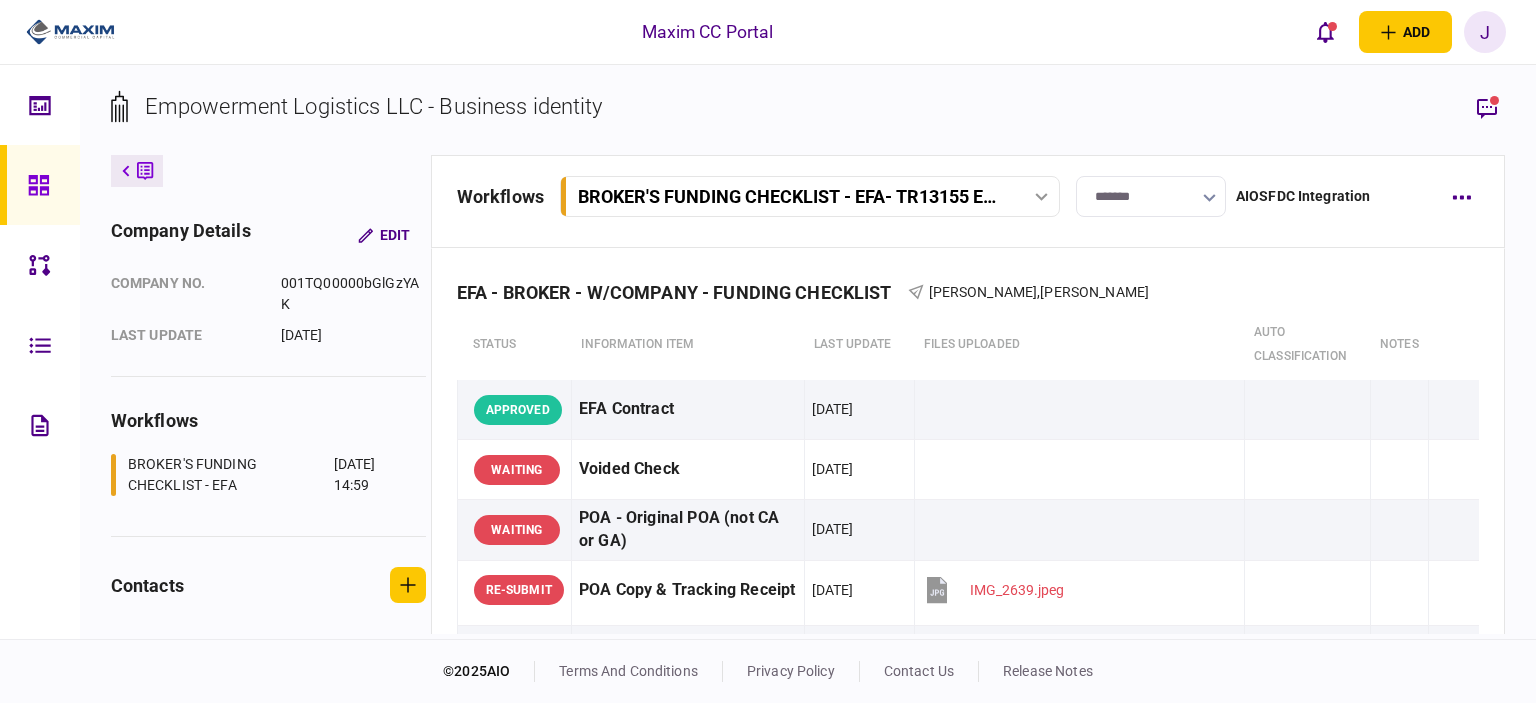 click 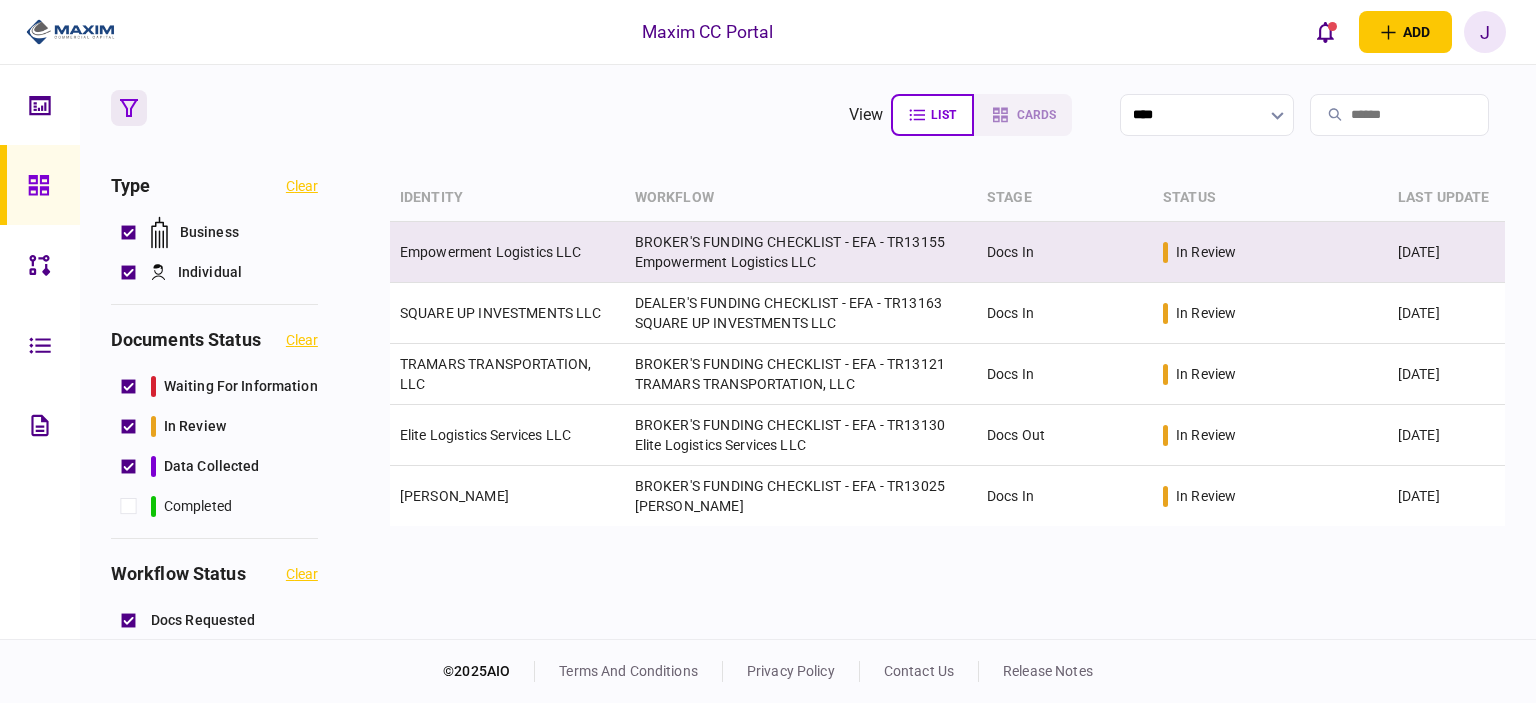 click on "Empowerment Logistics LLC" at bounding box center (507, 252) 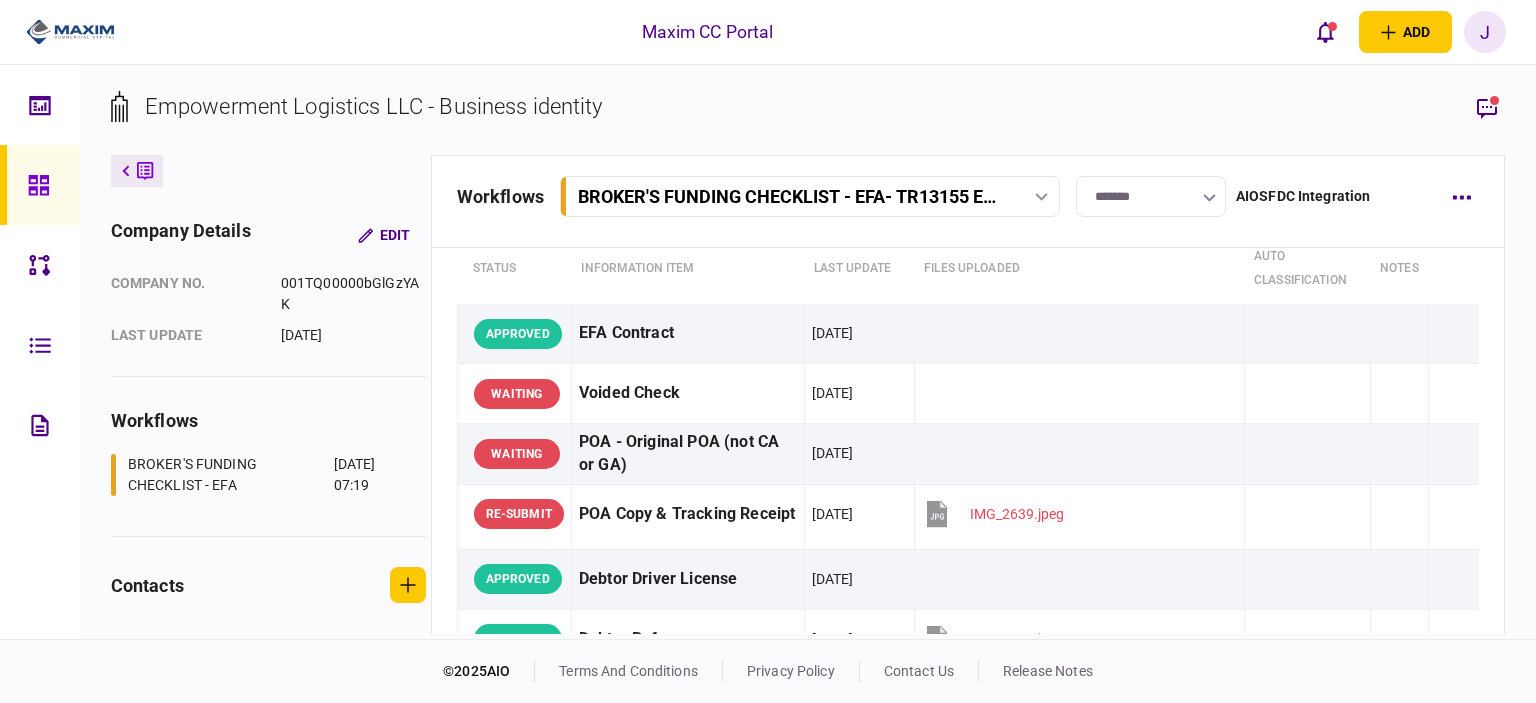 scroll, scrollTop: 0, scrollLeft: 0, axis: both 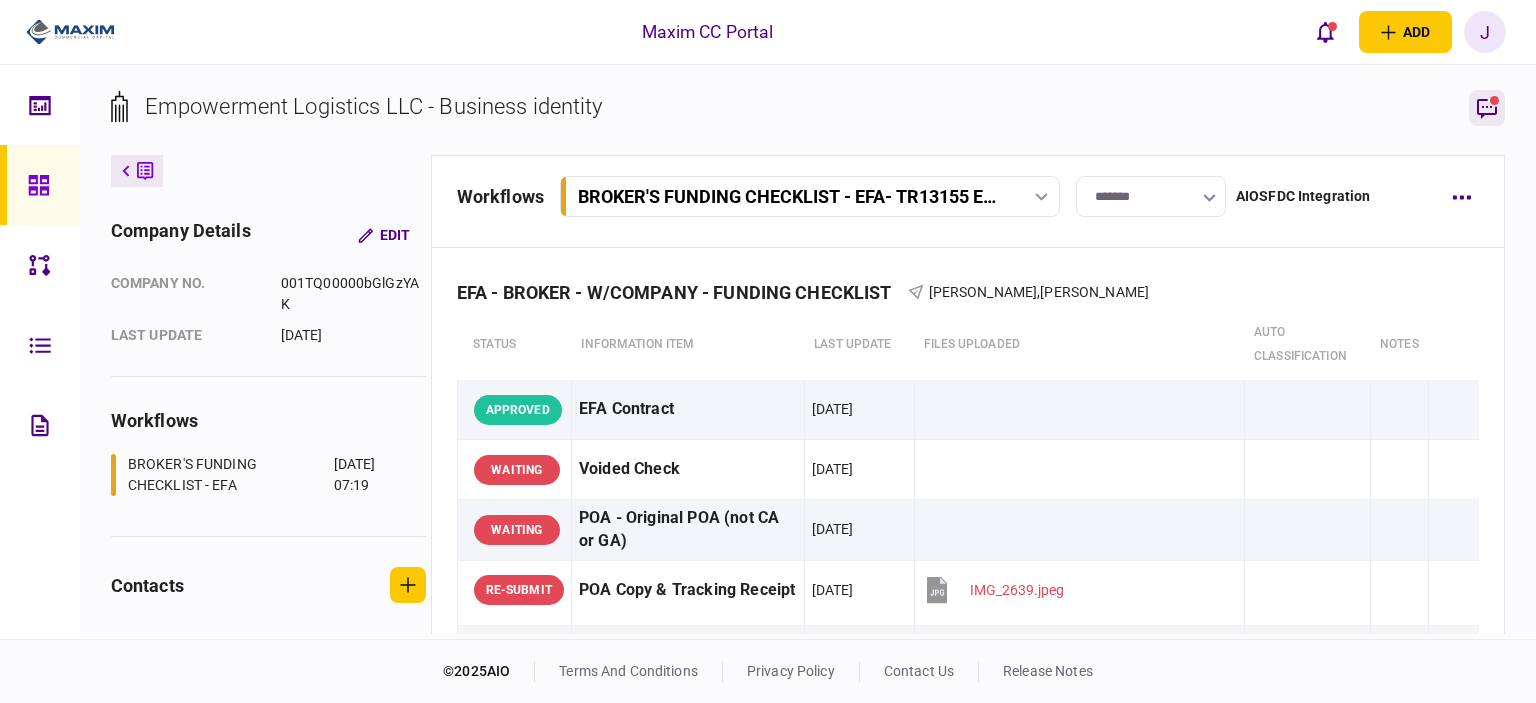 click 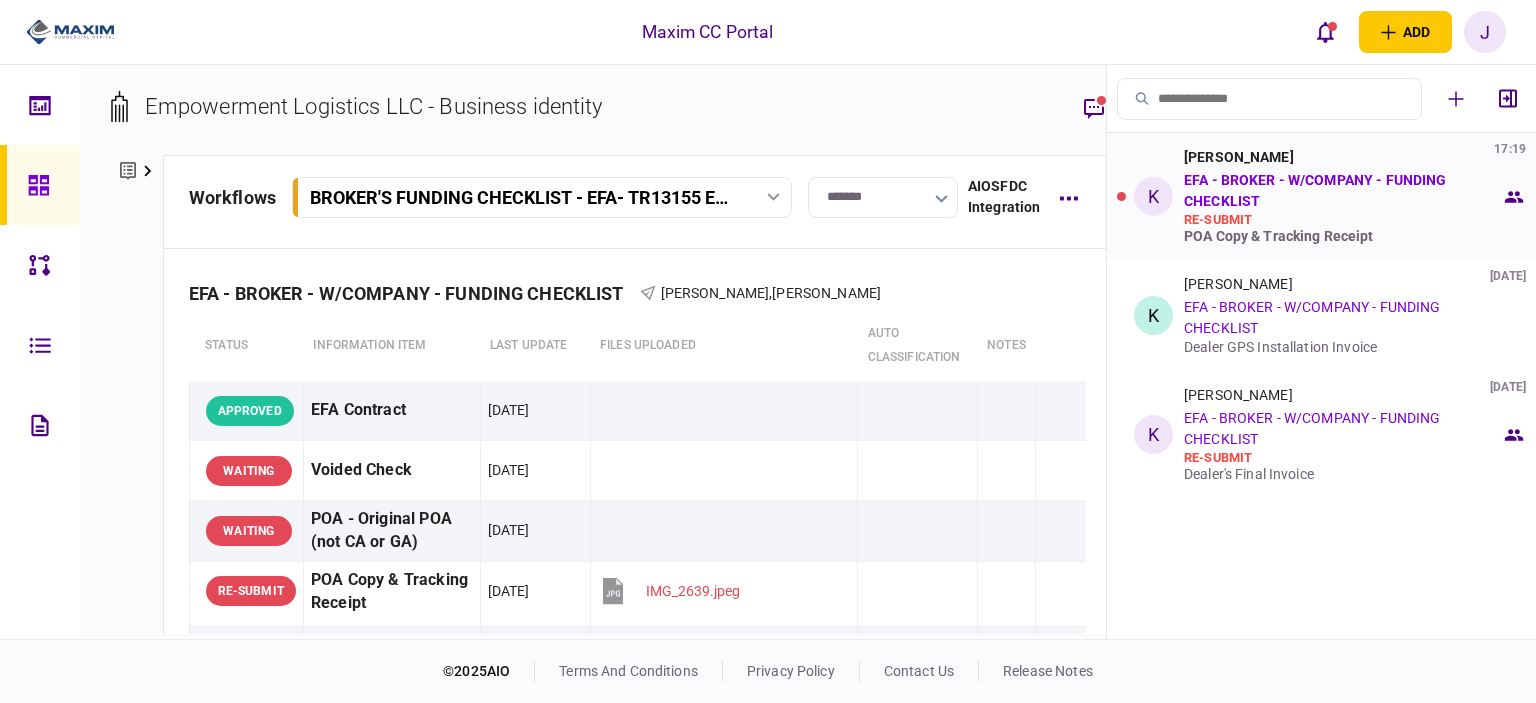 click on "[PERSON_NAME] 17:19 EFA - BROKER - W/COMPANY - FUNDING CHECKLIST re-submit POA Copy & Tracking Receipt" at bounding box center (1342, 196) 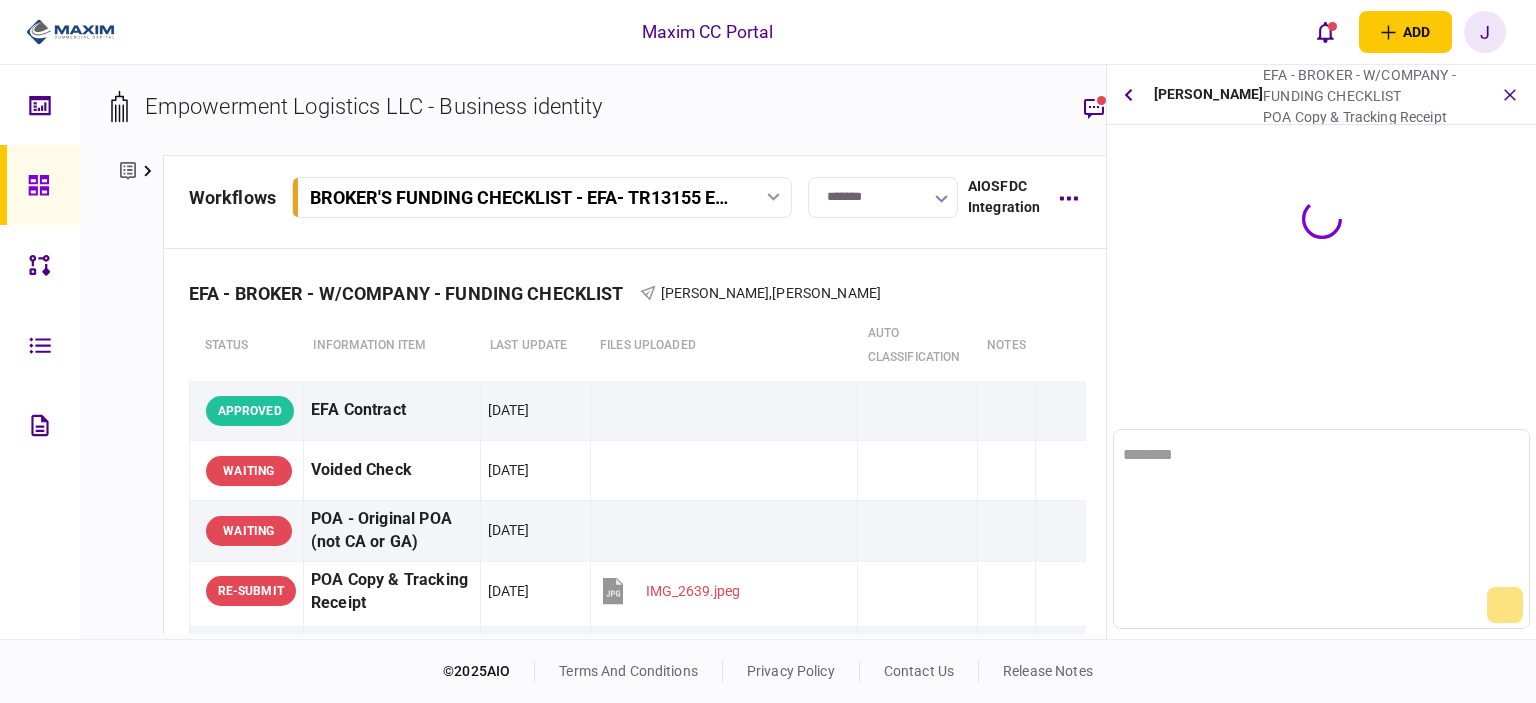 scroll, scrollTop: 0, scrollLeft: 0, axis: both 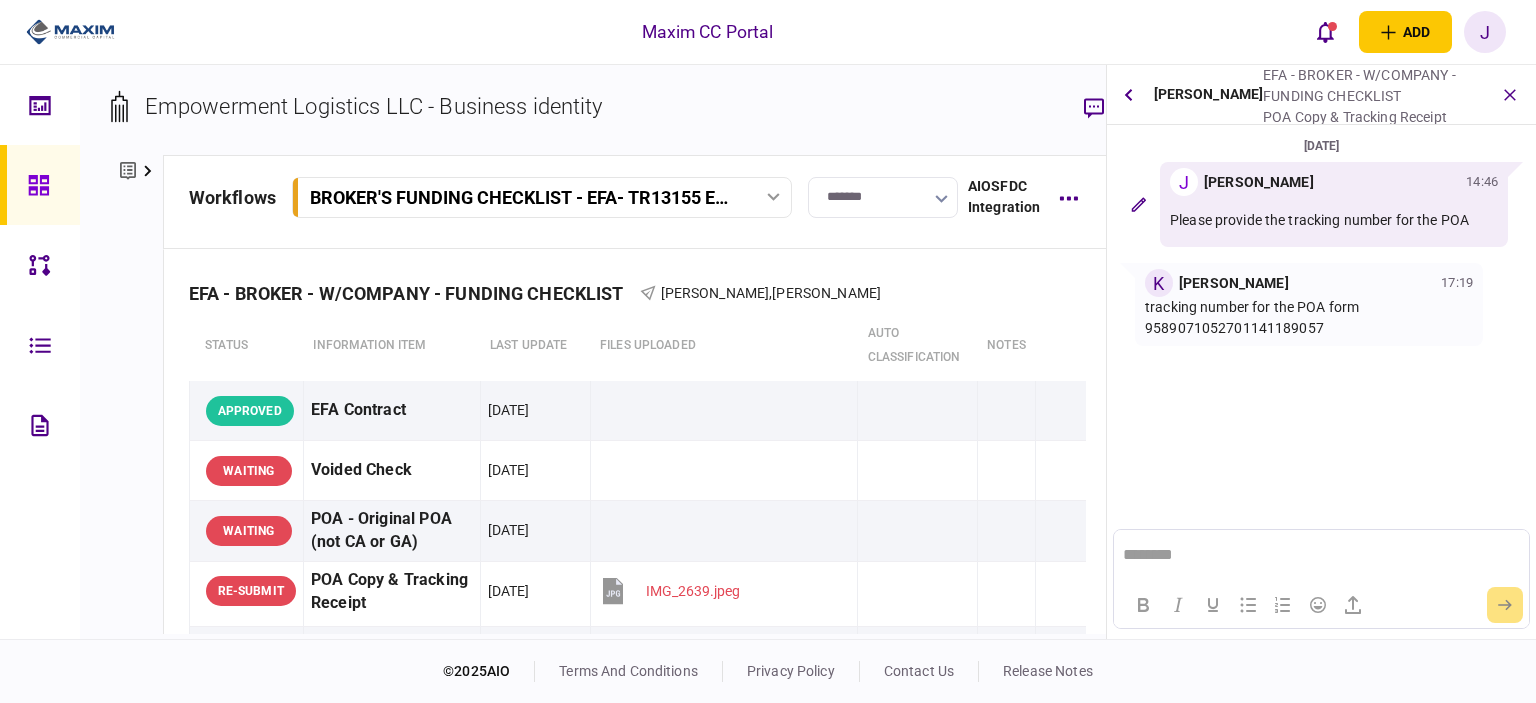 drag, startPoint x: 1335, startPoint y: 330, endPoint x: 1140, endPoint y: 329, distance: 195.00256 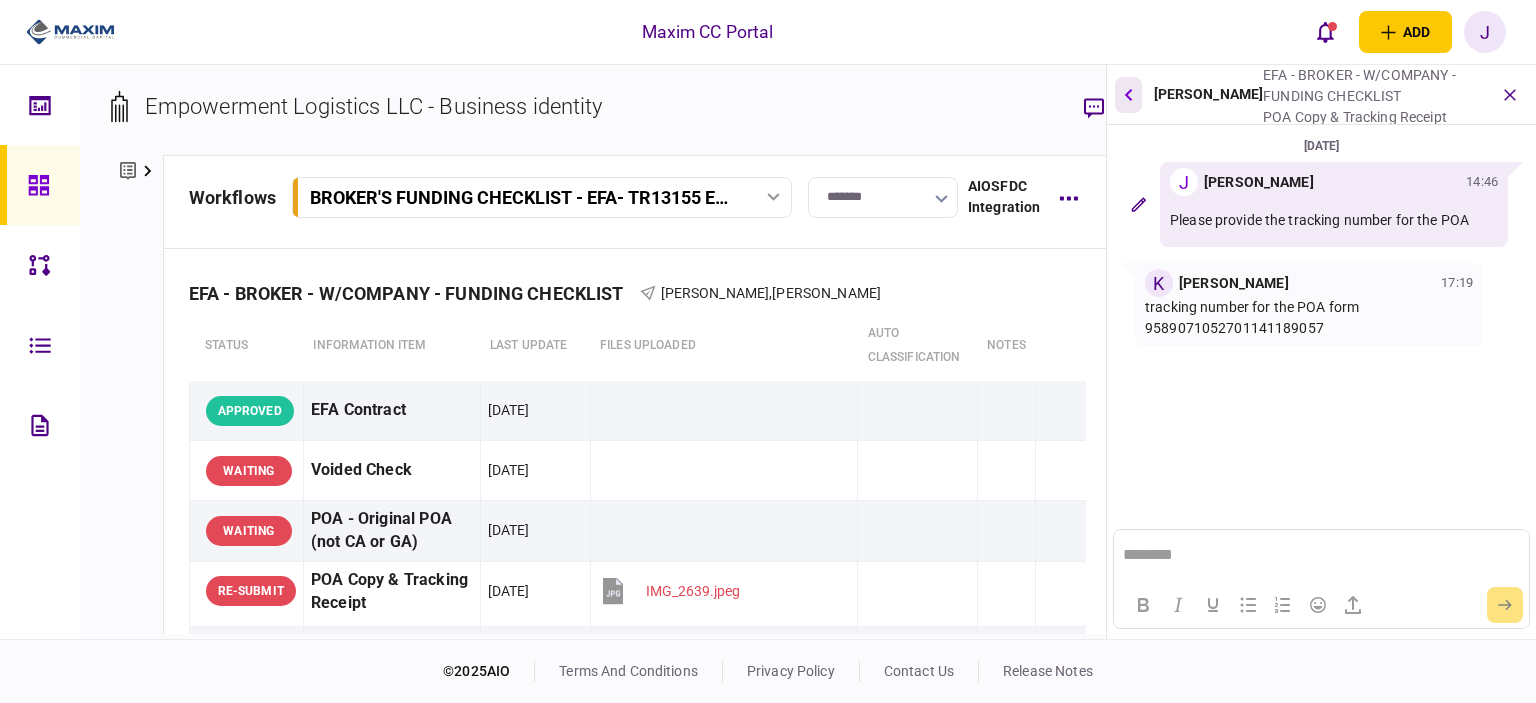 click at bounding box center [1128, 95] 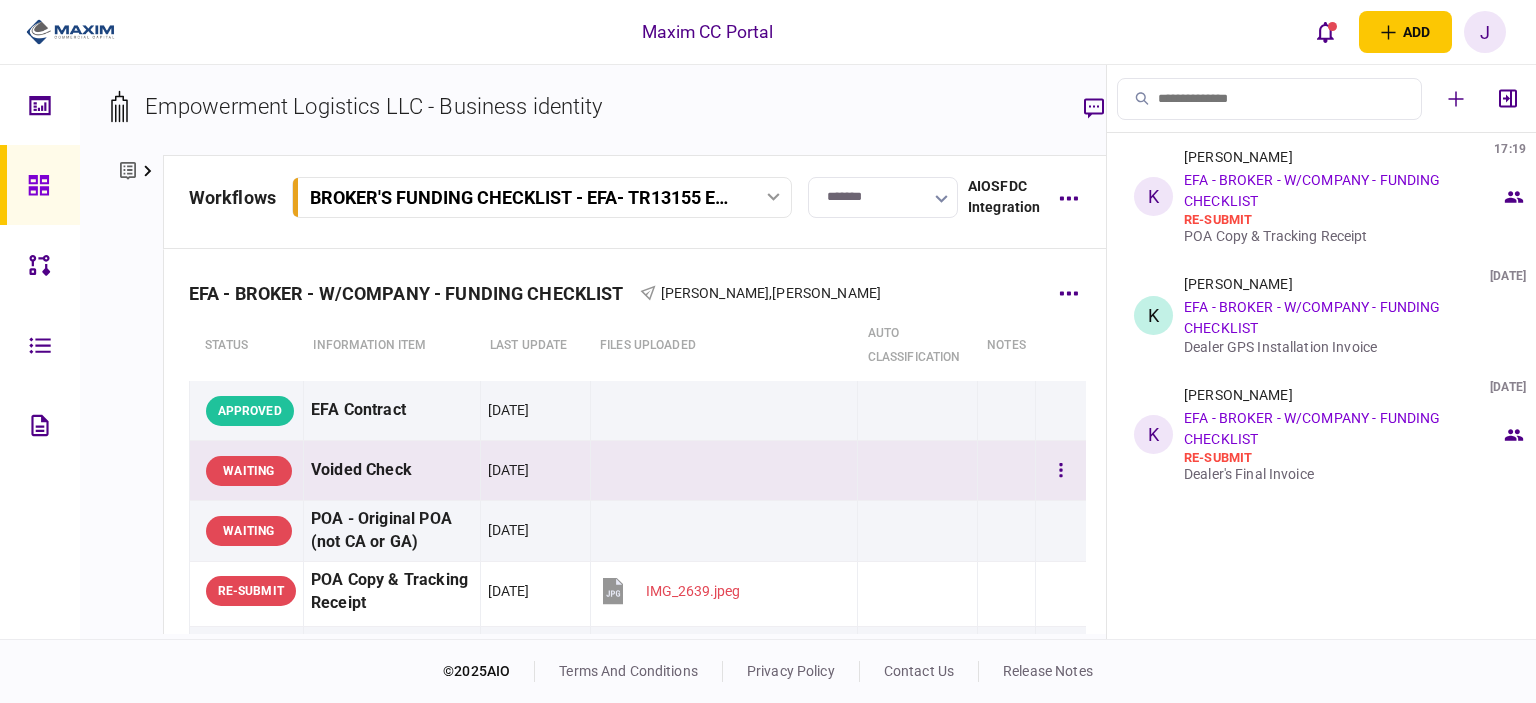 scroll, scrollTop: 100, scrollLeft: 0, axis: vertical 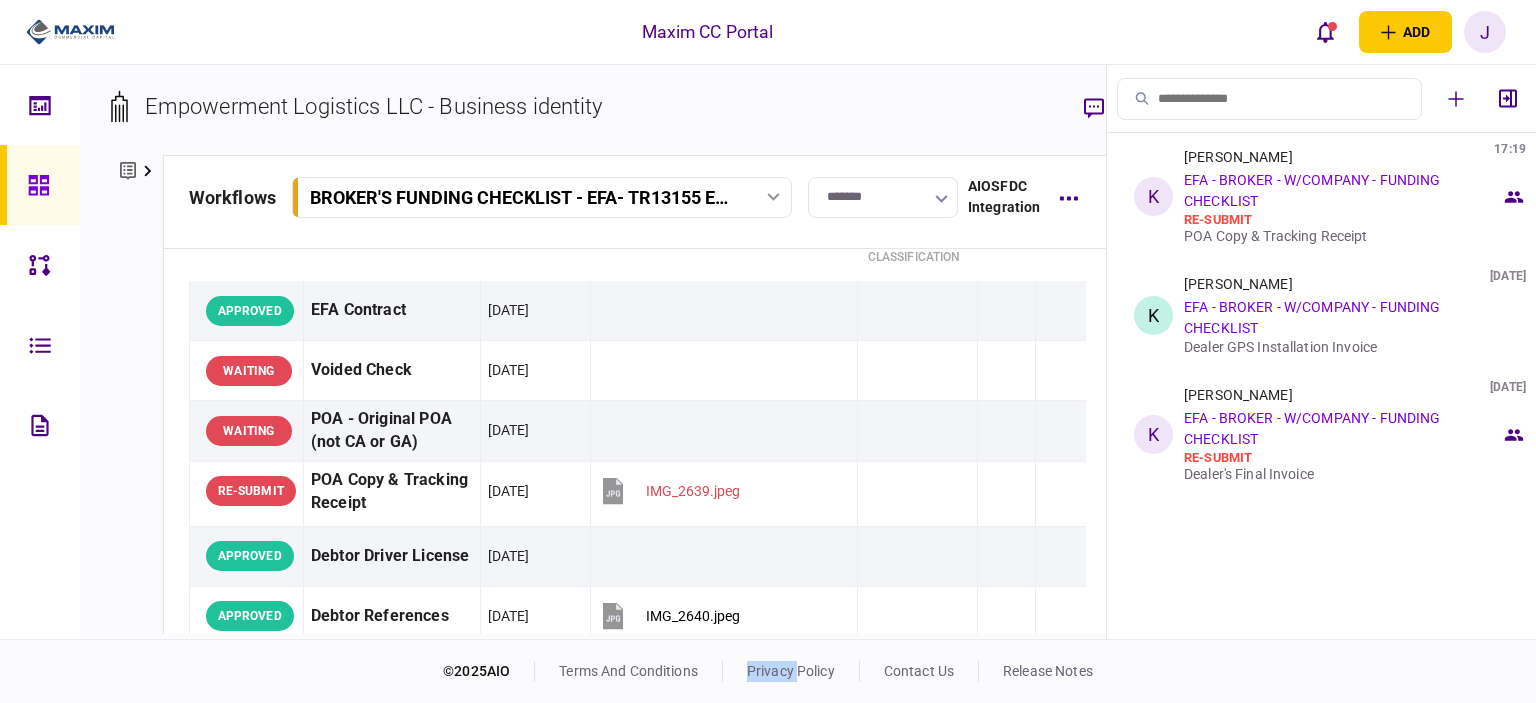 drag, startPoint x: 704, startPoint y: 643, endPoint x: 804, endPoint y: 633, distance: 100.49876 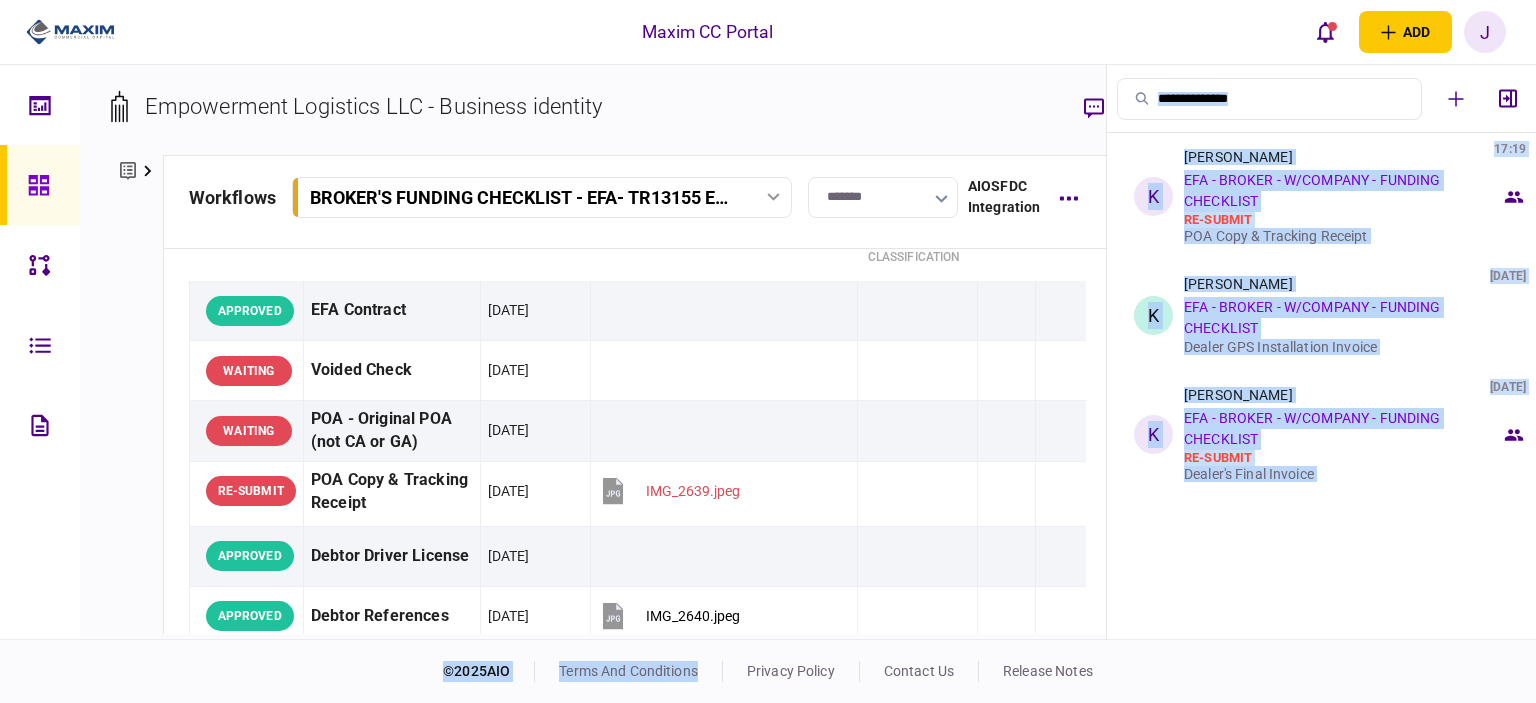 click on "Empowerment Logistics LLC - Business identity company details Edit company no. 001TQ00000bGlGzYAK last update [DATE] workflows BROKER'S FUNDING CHECKLIST - EFA [DATE] 07:19 contacts [PERSON_NAME] [PERSON_NAME][EMAIL_ADDRESS][DOMAIN_NAME] [PHONE_NUMBER] [PERSON_NAME] [PERSON_NAME][EMAIL_ADDRESS][DOMAIN_NAME] [PHONE_NUMBER] workflows BROKER'S FUNDING CHECKLIST - EFA  - TR13155 Empowerment Logistics LLC BROKER'S FUNDING CHECKLIST - EFA  - TR13155 Empowerment Logistics LLC [DATE] 07:19 ******* AIOSFDC Integration EFA - BROKER - W/COMPANY - FUNDING CHECKLIST [PERSON_NAME] ,  [PERSON_NAME] status Information item last update Files uploaded auto classification notes APPROVED EFA Contract [DATE] WAITING Voided Check [DATE] WAITING POA - Original POA (not CA or [GEOGRAPHIC_DATA]) [DATE] RE-SUBMIT POA Copy & Tracking Receipt [DATE] IMG_2639.jpeg APPROVED Debtor Driver License [DATE] APPROVED Debtor References [DATE] IMG_2640.jpeg APPROVED 3 Months BUSINESS Bank Statements [DATE] WAITING Certificate of Insurance" at bounding box center [593, 352] 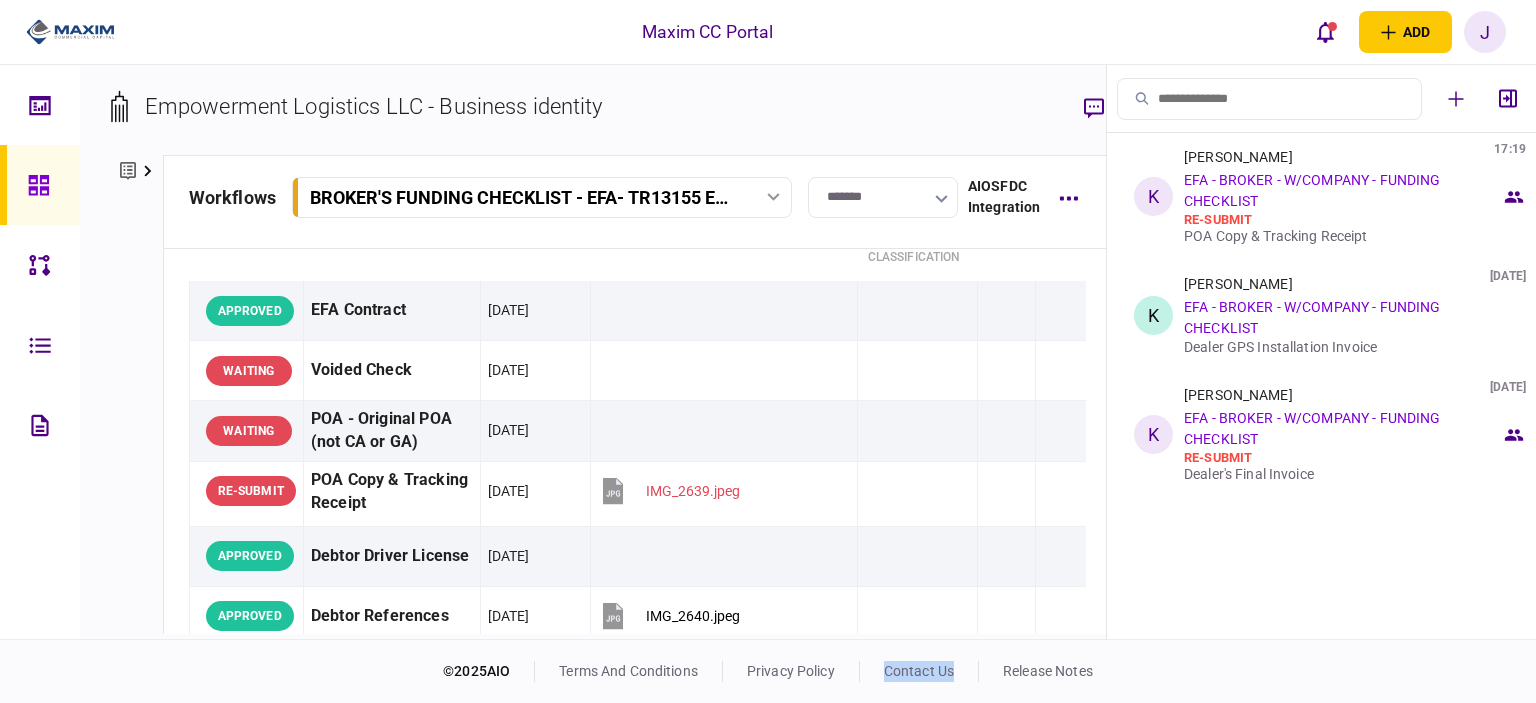 drag, startPoint x: 836, startPoint y: 639, endPoint x: 987, endPoint y: 636, distance: 151.0298 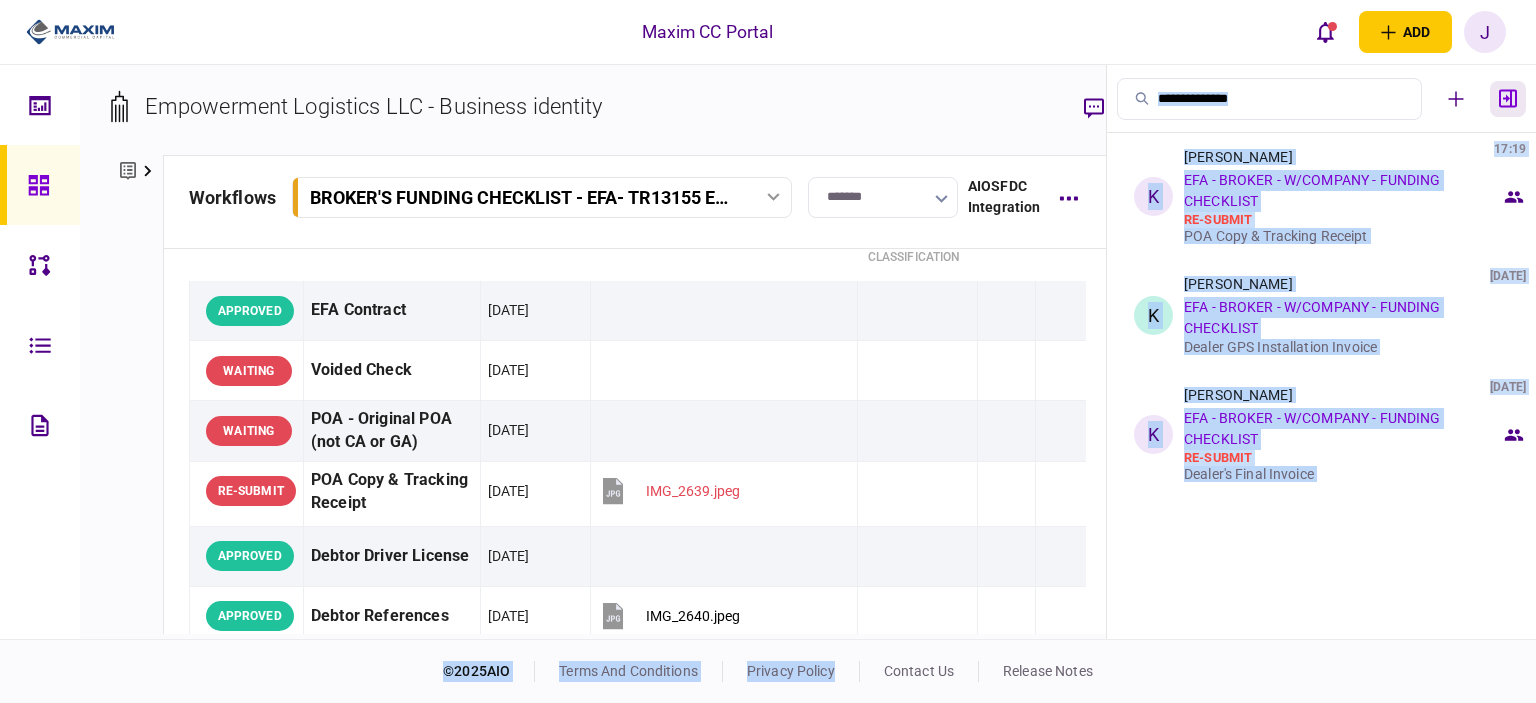 click at bounding box center (1508, 99) 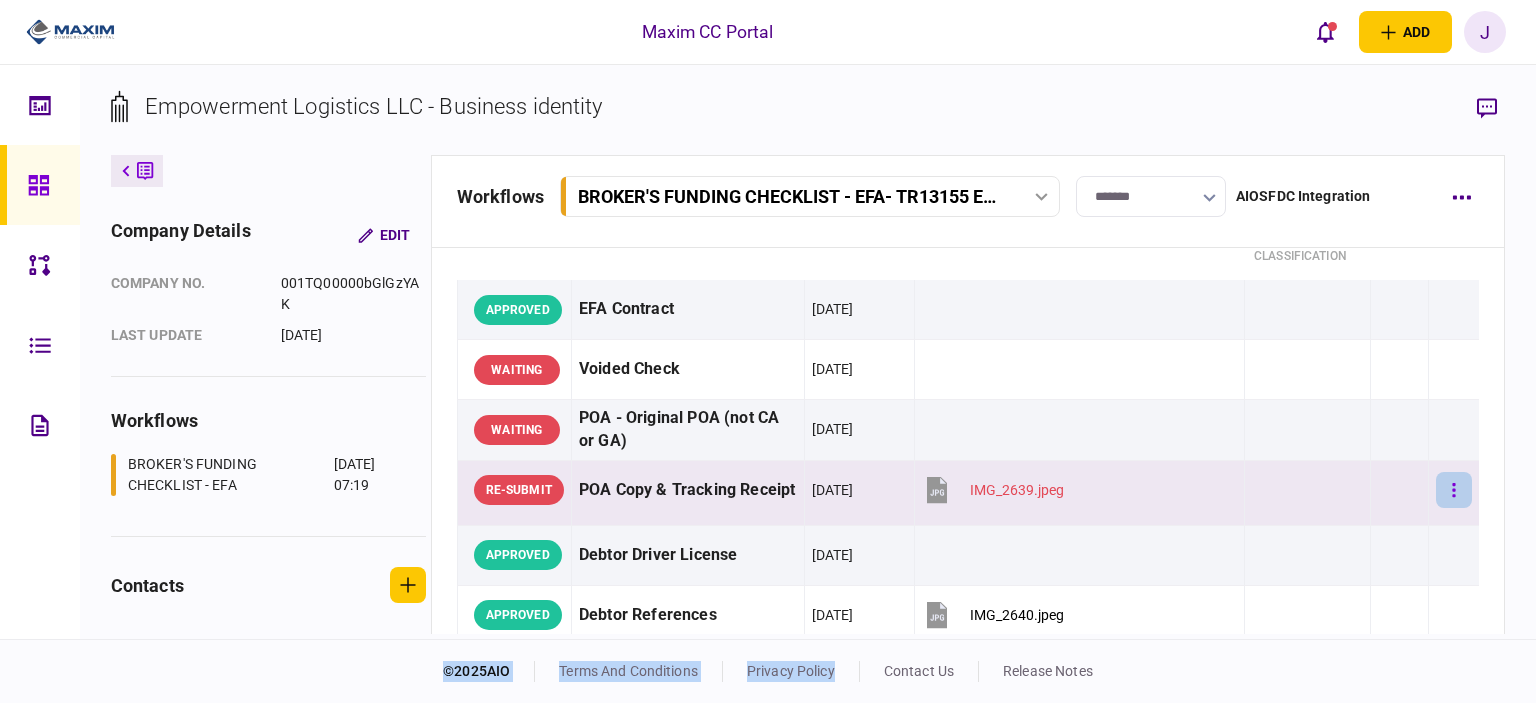 click at bounding box center (1454, 490) 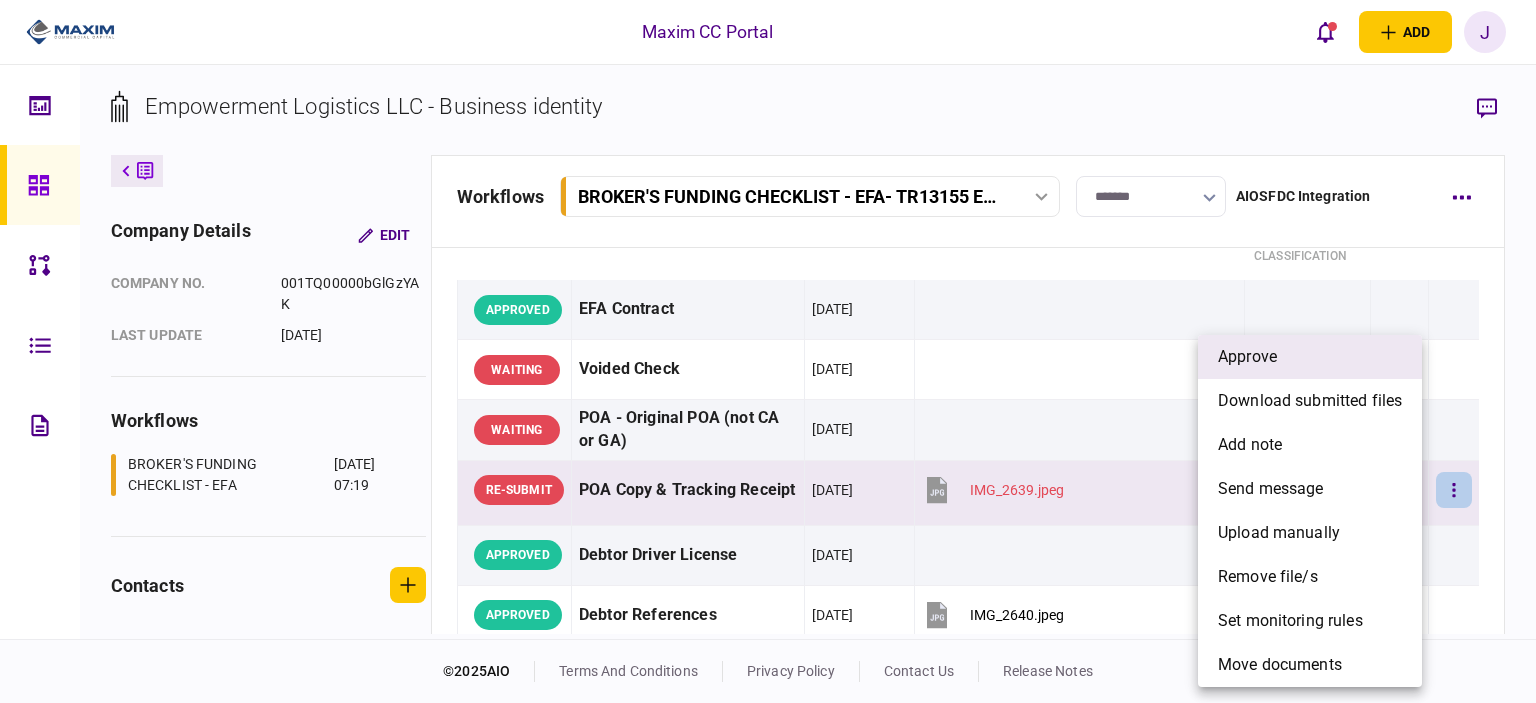 click on "approve" at bounding box center (1310, 357) 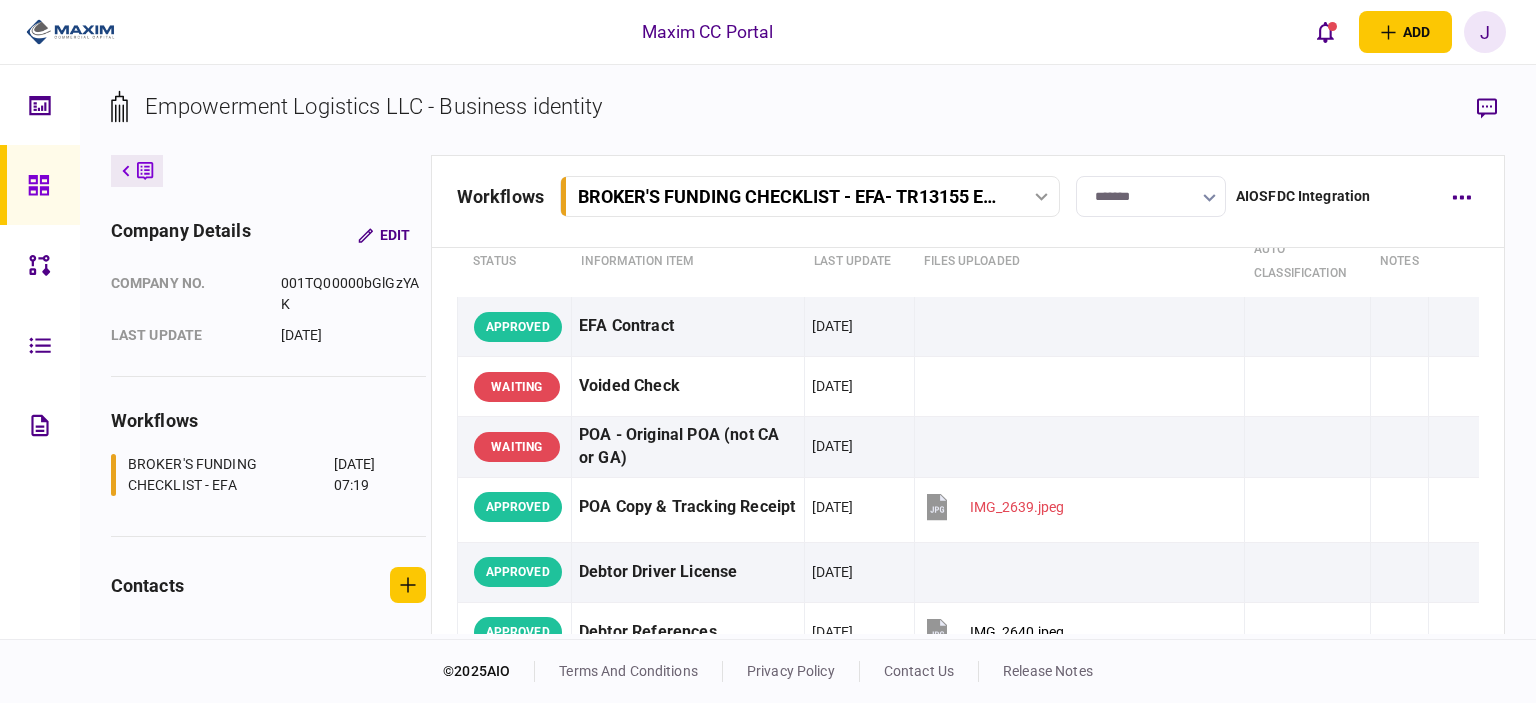 scroll, scrollTop: 0, scrollLeft: 0, axis: both 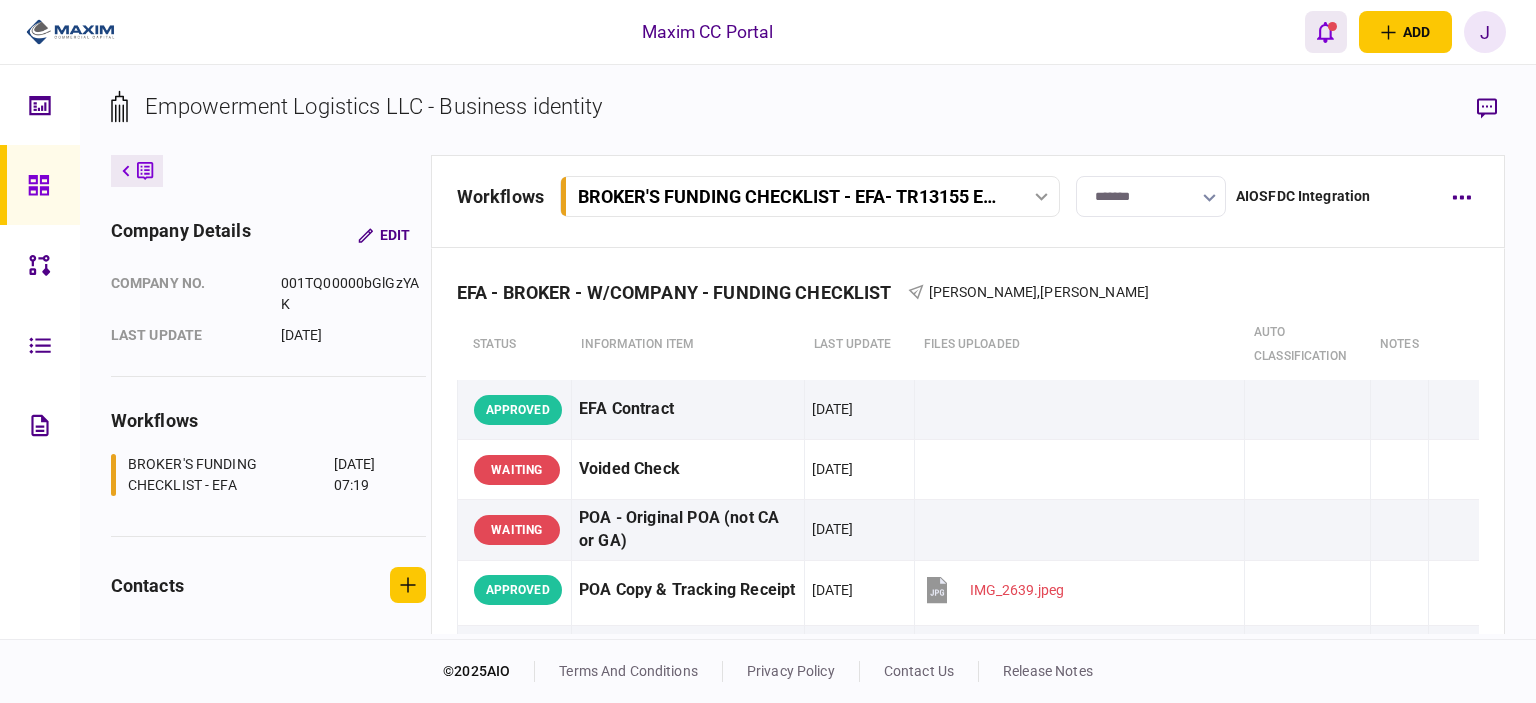 click 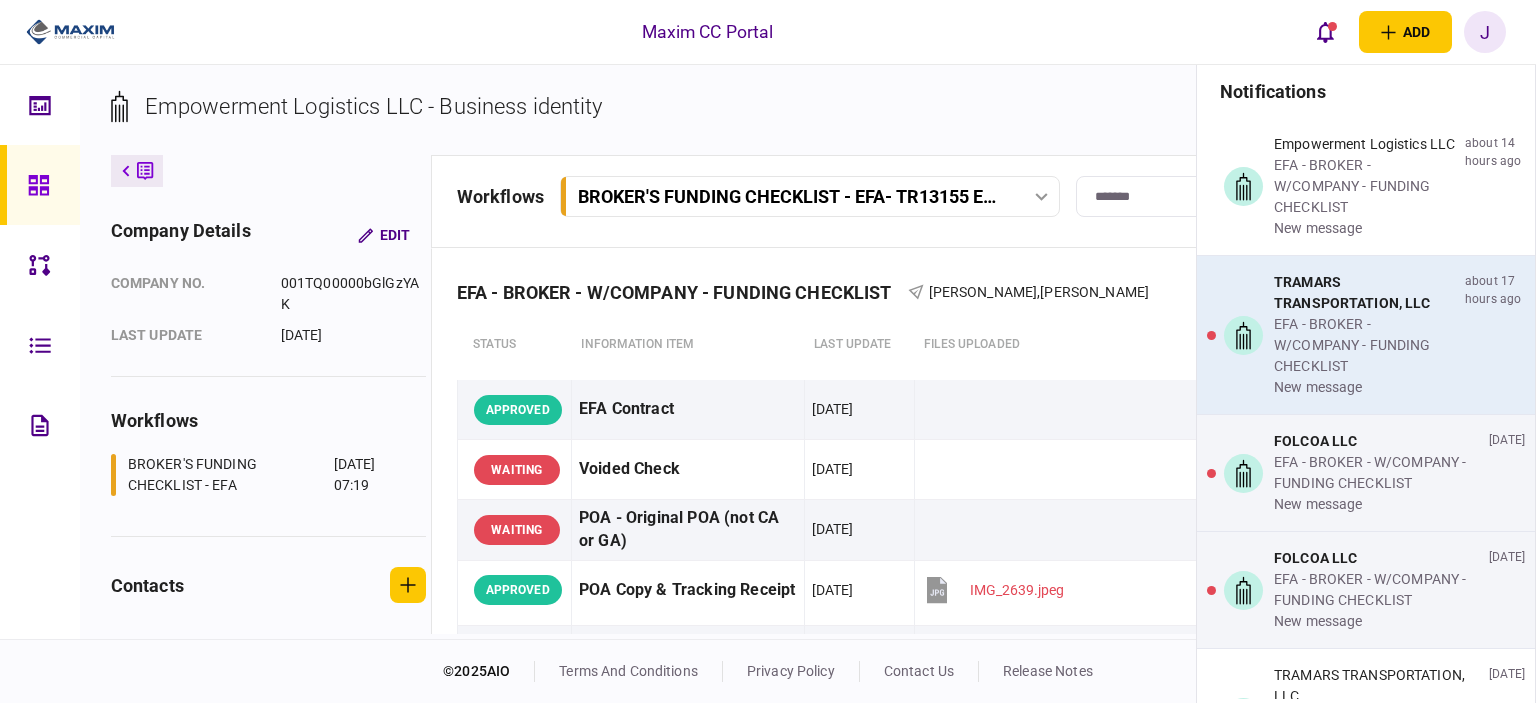 click on "EFA - BROKER - W/COMPANY - FUNDING CHECKLIST" at bounding box center (1365, 345) 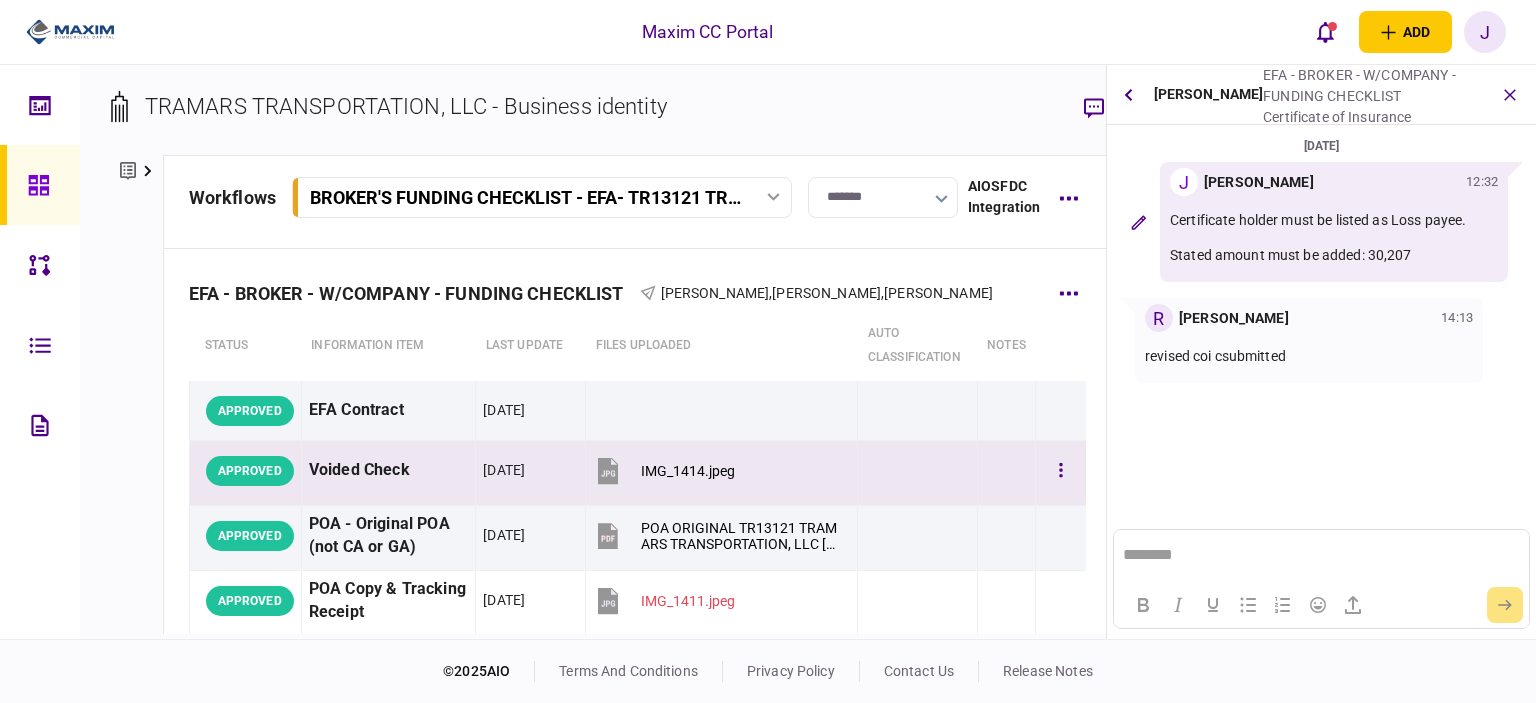 scroll, scrollTop: 0, scrollLeft: 0, axis: both 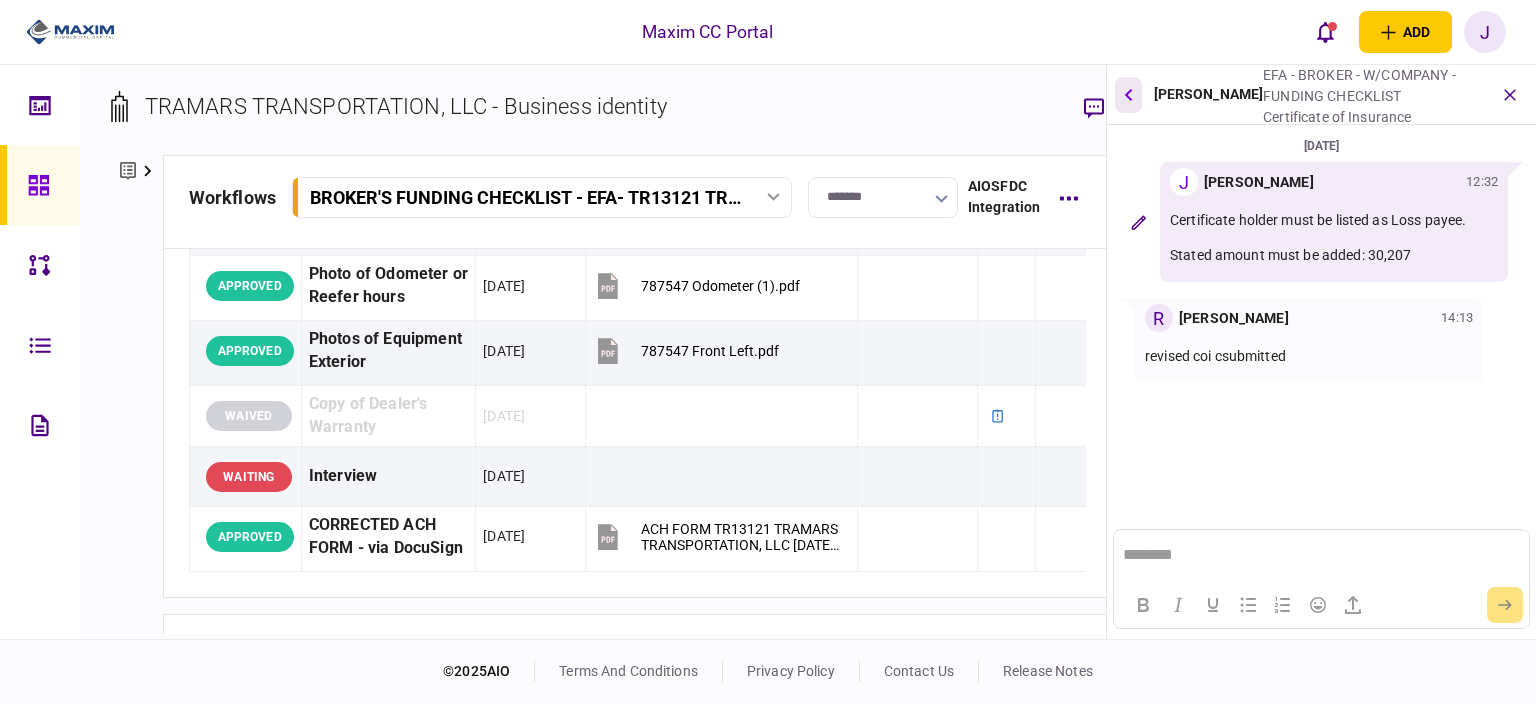 click 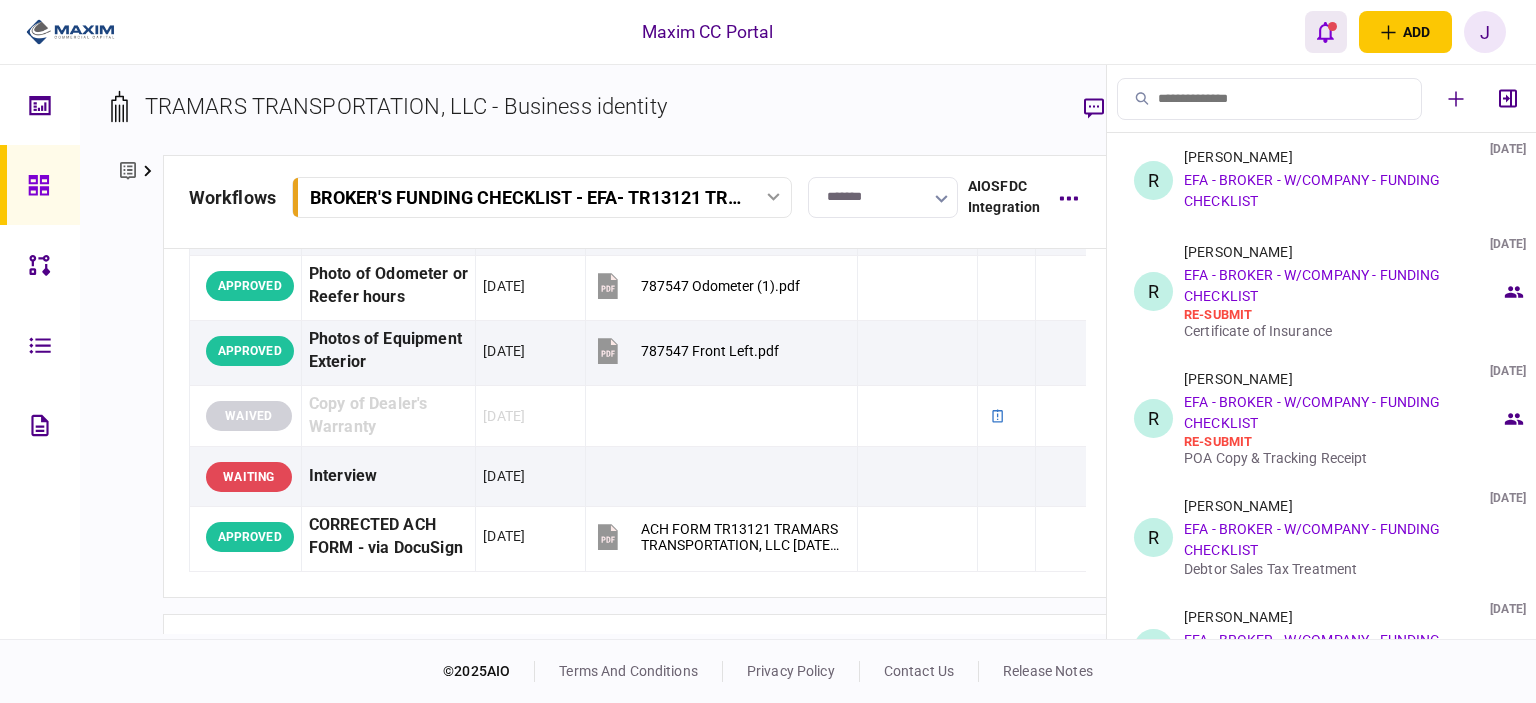 click at bounding box center [1326, 32] 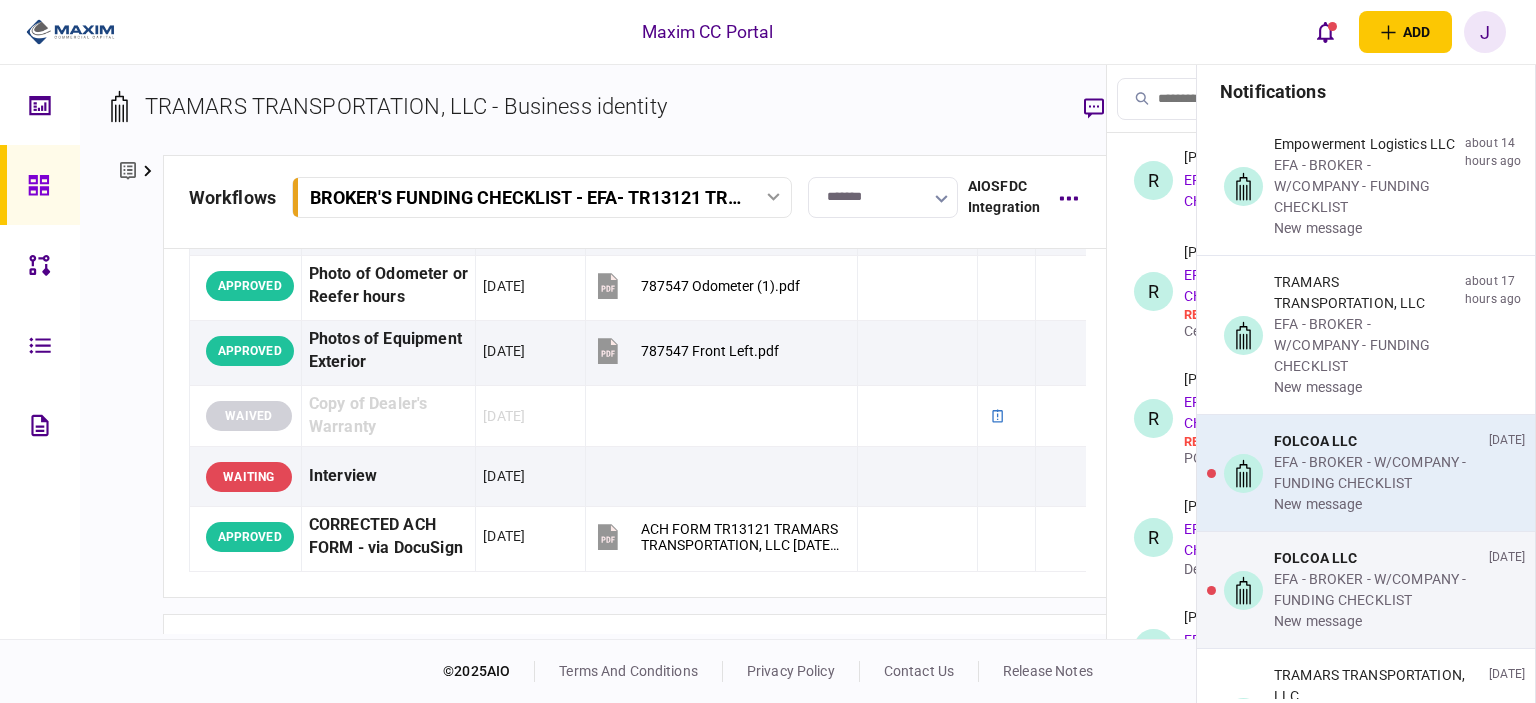 click on "EFA - BROKER - W/COMPANY - FUNDING CHECKLIST" at bounding box center (1377, 473) 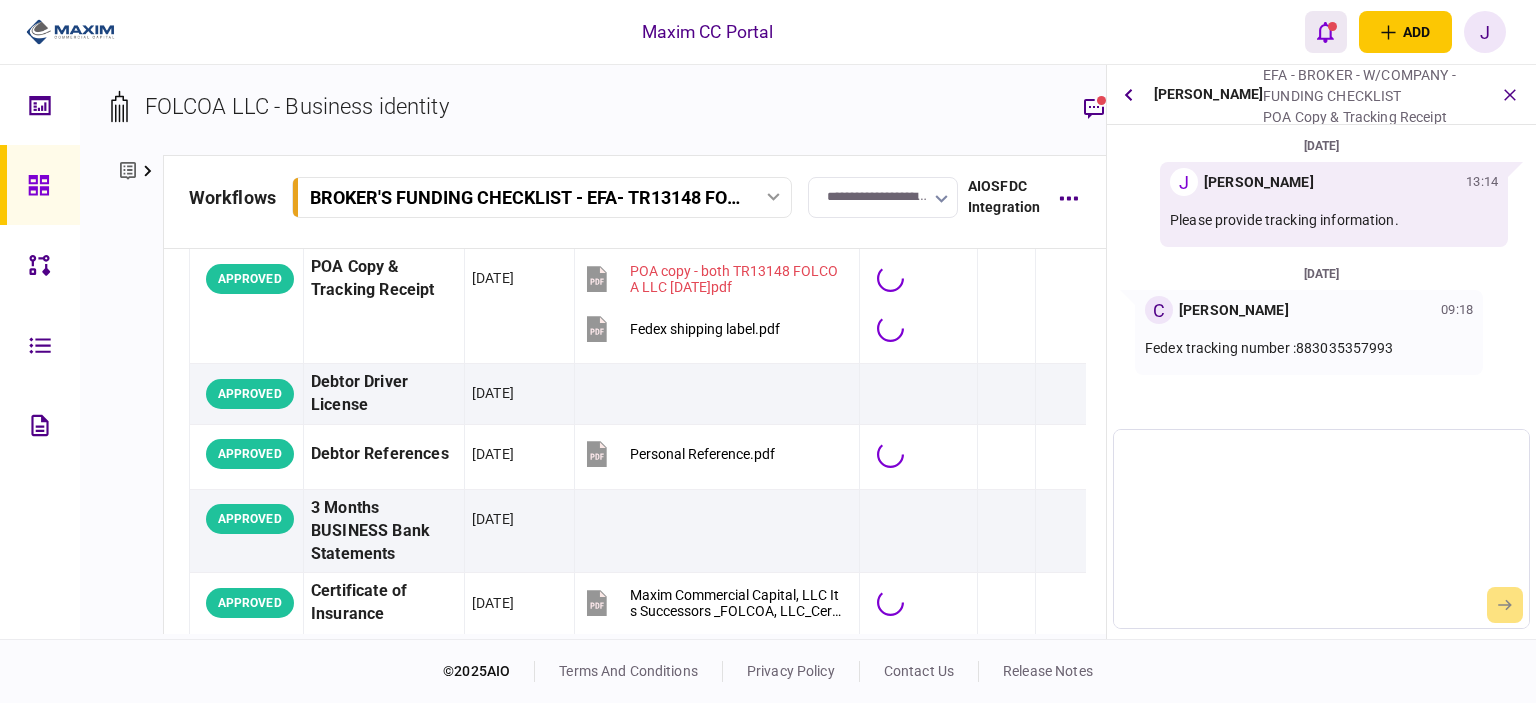 scroll, scrollTop: 3855, scrollLeft: 0, axis: vertical 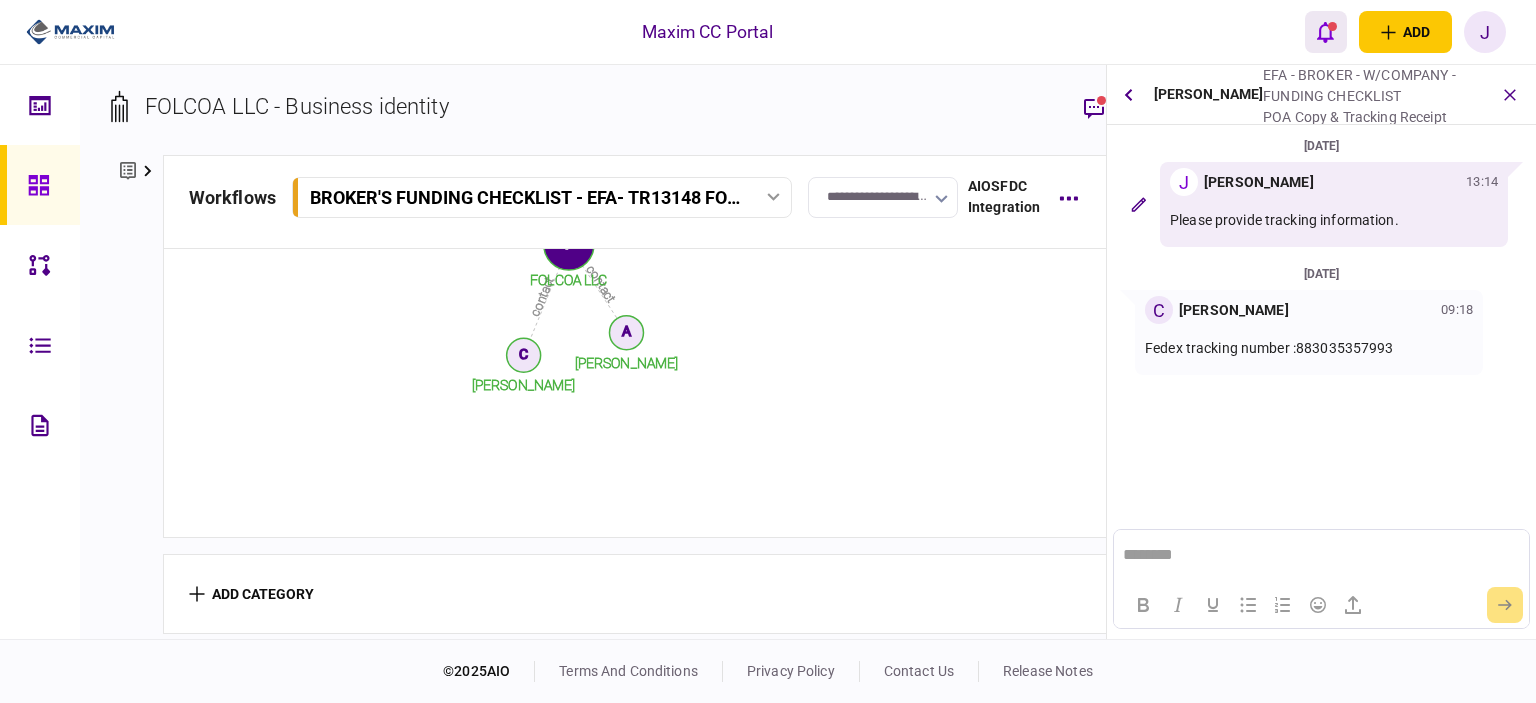 click 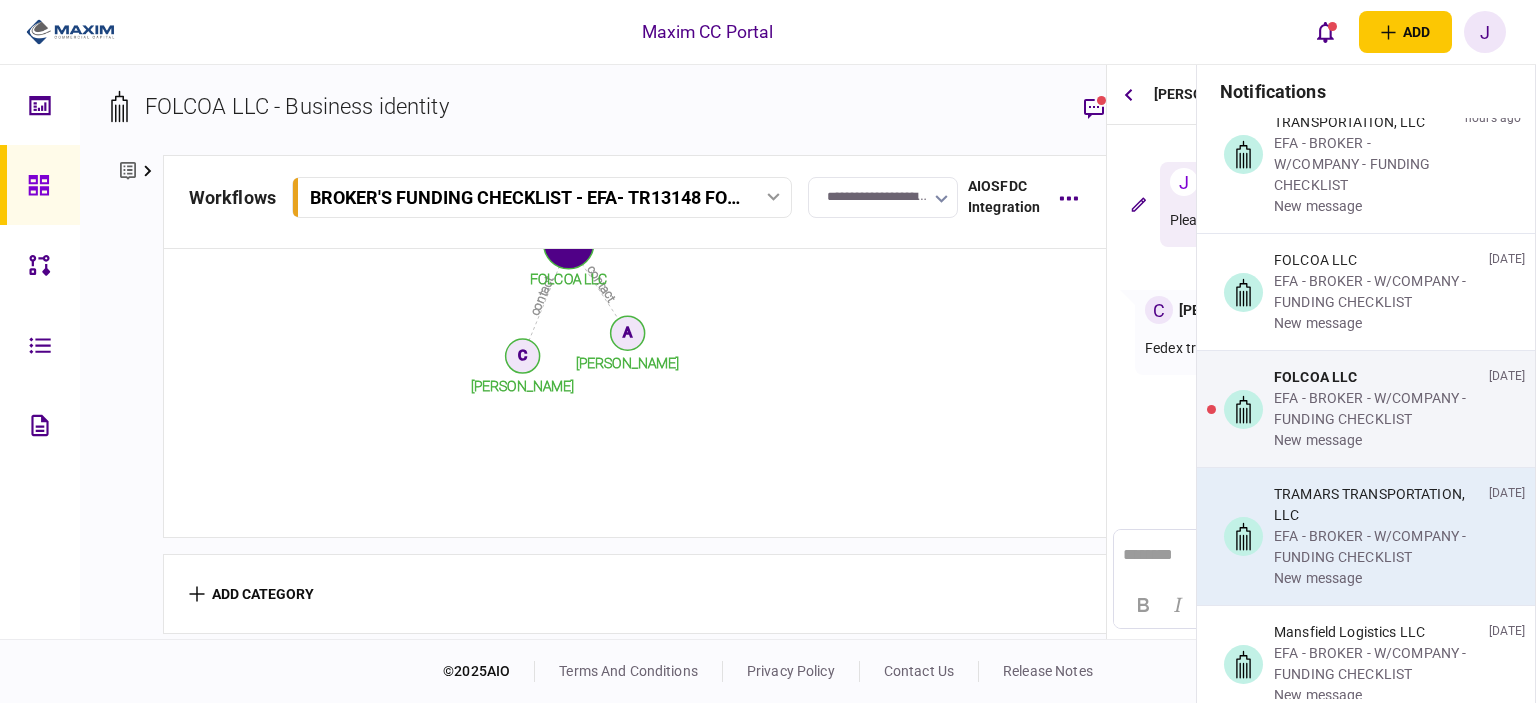 scroll, scrollTop: 200, scrollLeft: 0, axis: vertical 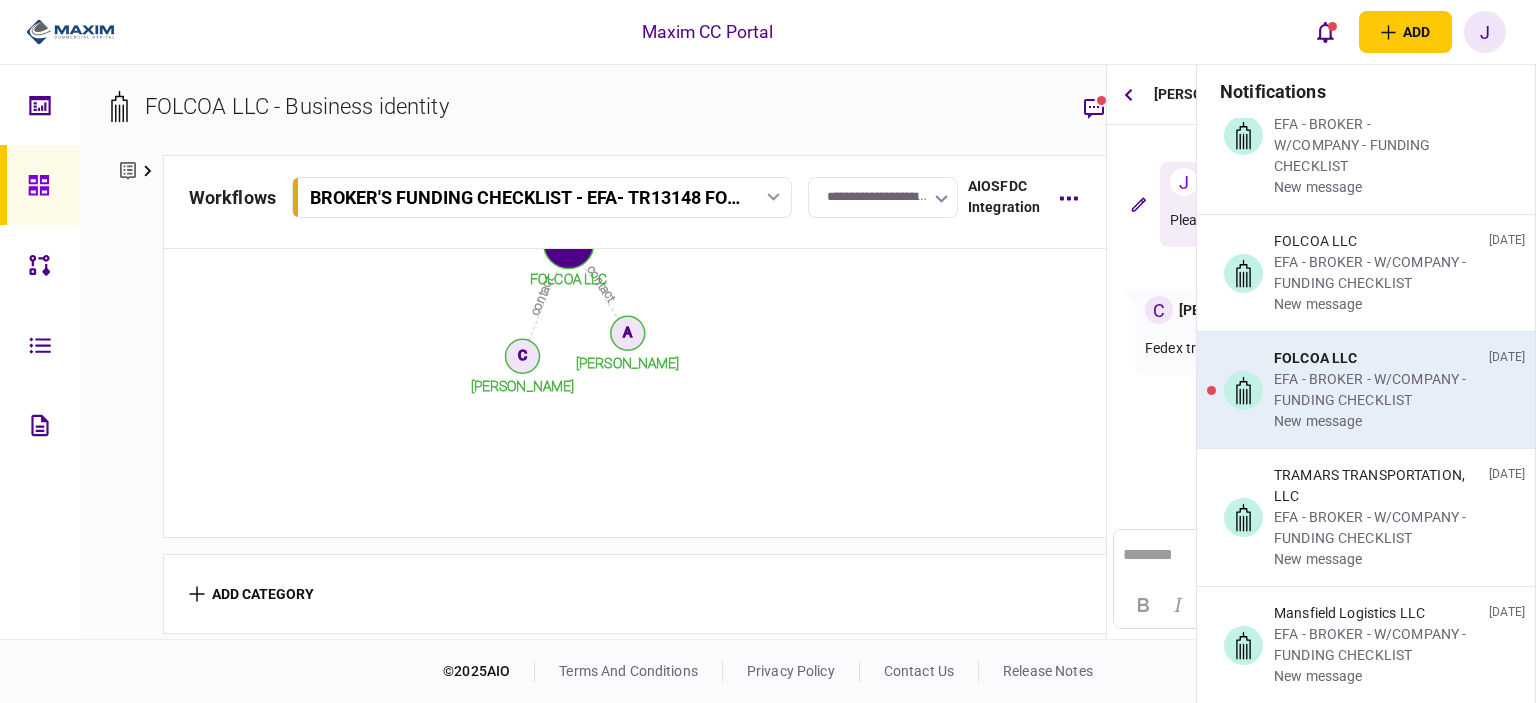 click on "EFA - BROKER - W/COMPANY - FUNDING CHECKLIST" at bounding box center [1377, 390] 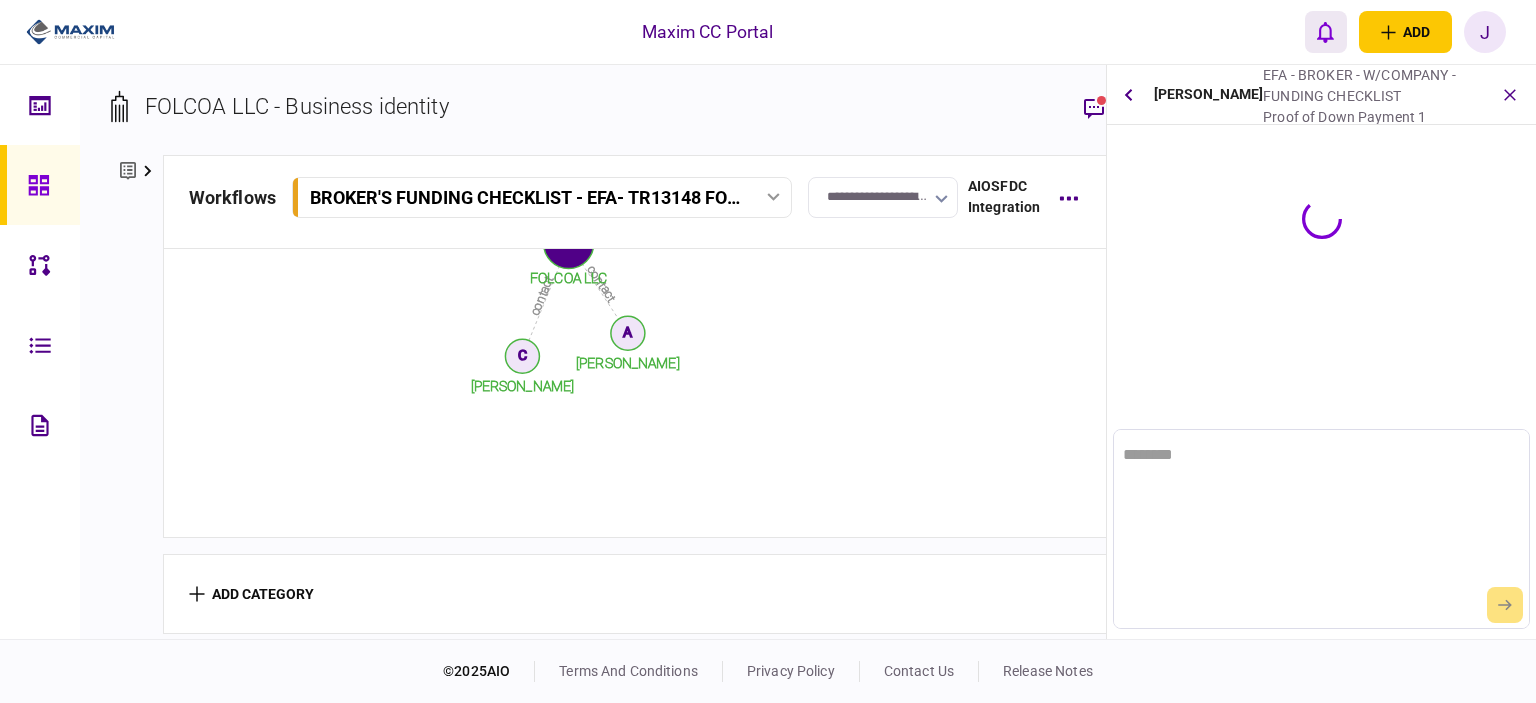 scroll, scrollTop: 0, scrollLeft: 0, axis: both 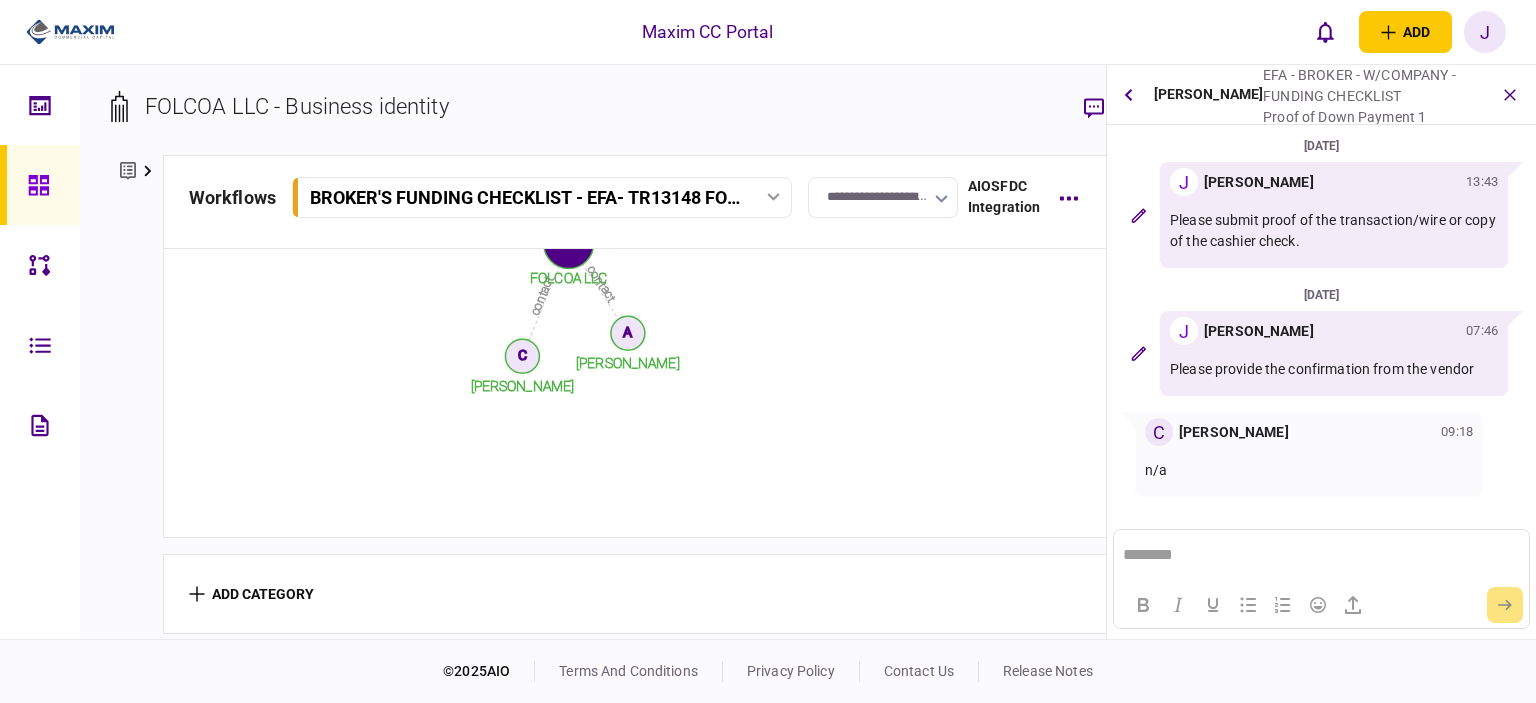 click at bounding box center (40, 185) 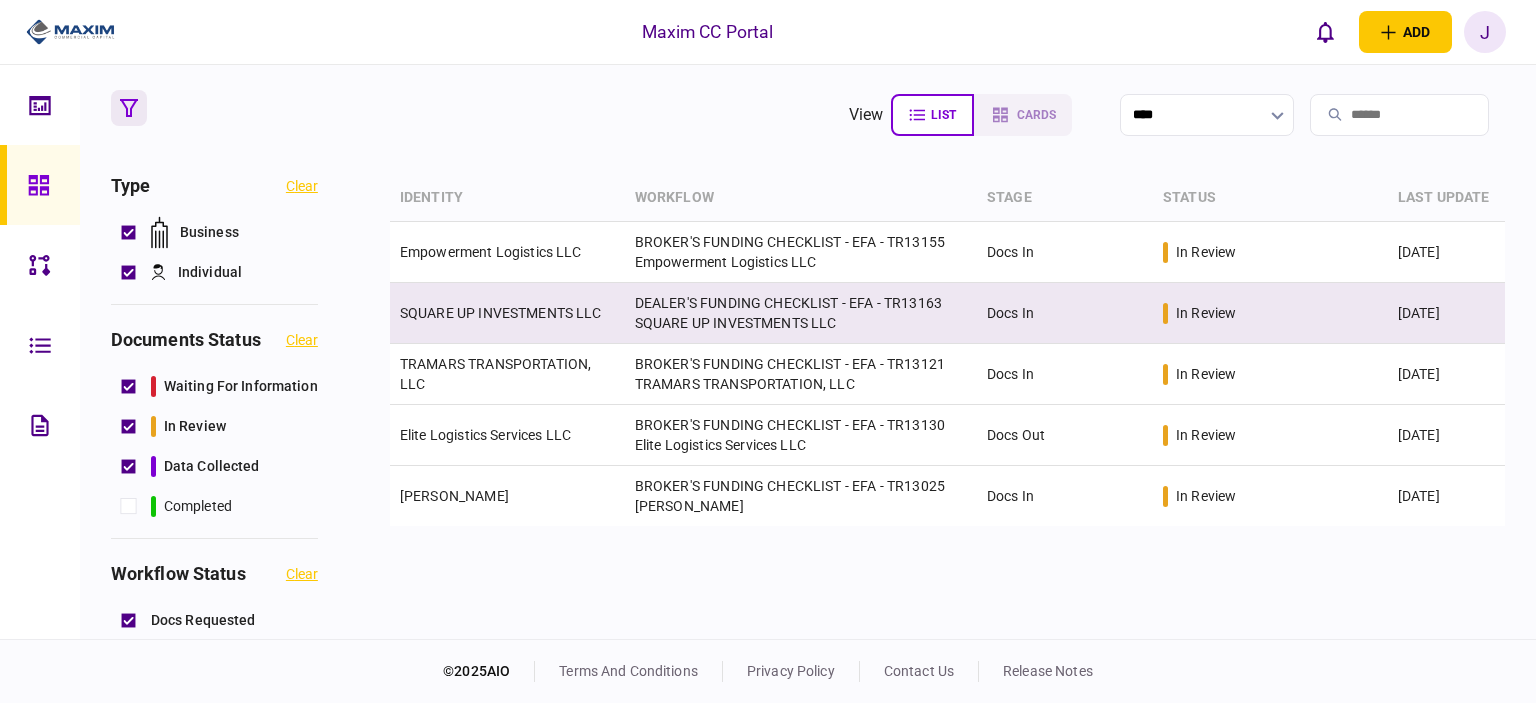 click on "SQUARE UP INVESTMENTS LLC" at bounding box center [501, 313] 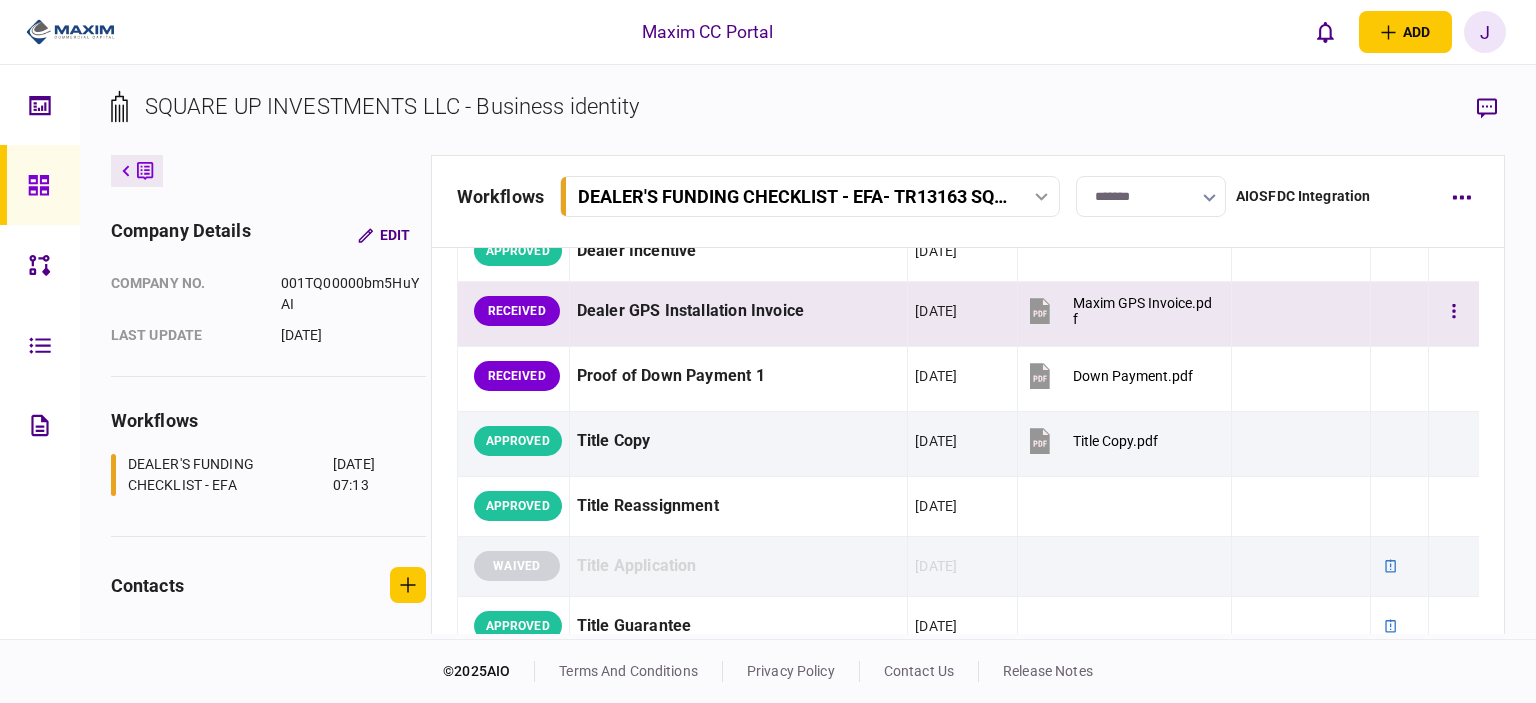 scroll, scrollTop: 1100, scrollLeft: 0, axis: vertical 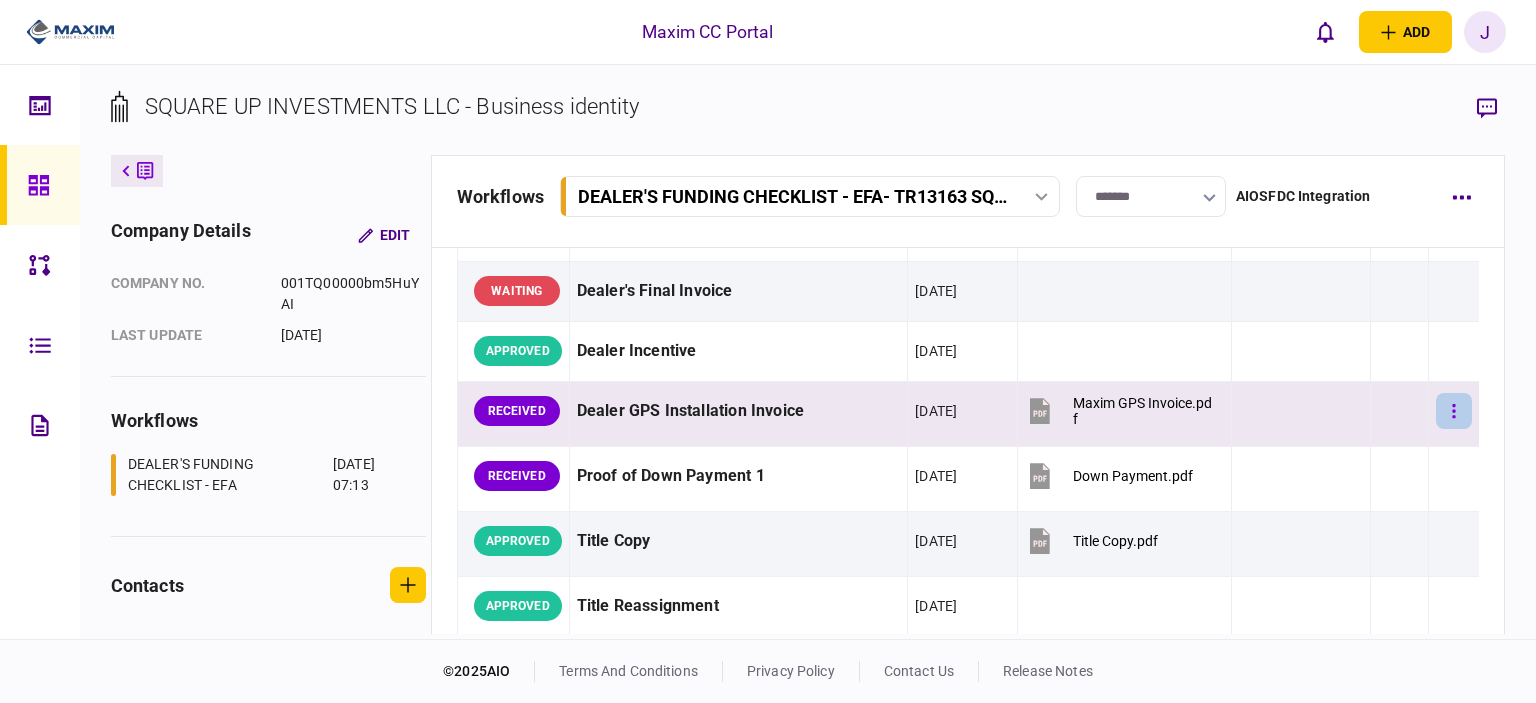 click at bounding box center (1454, 411) 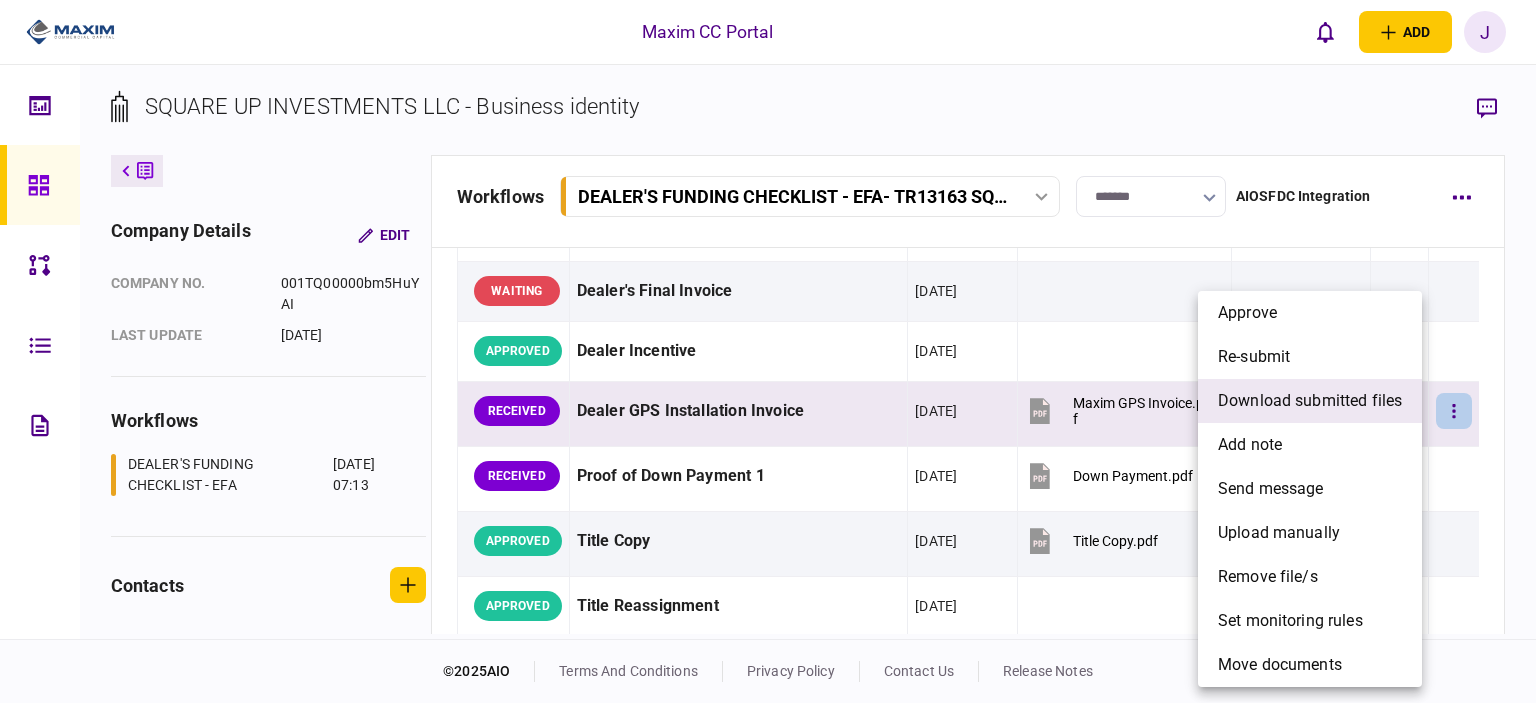 click on "download submitted files" at bounding box center (1310, 401) 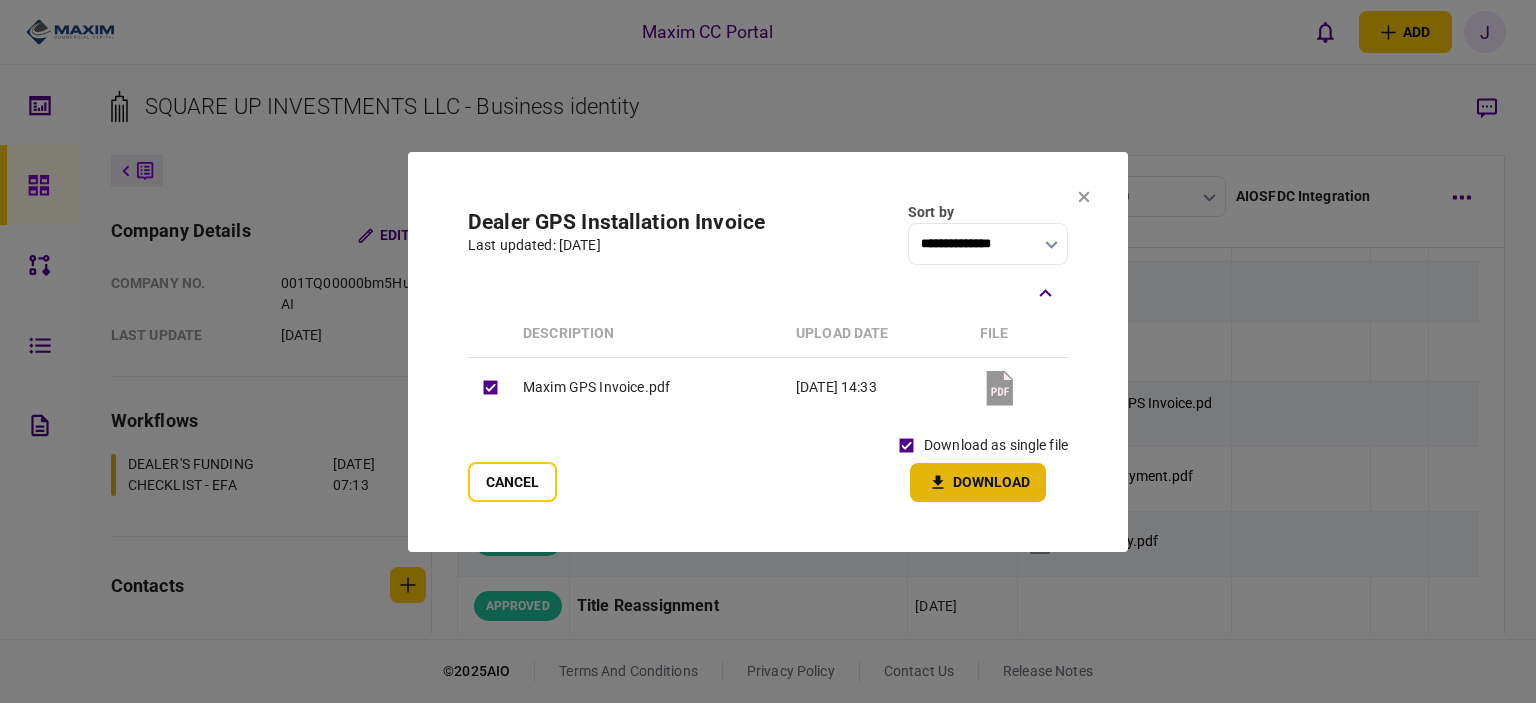 click on "Download" at bounding box center [978, 482] 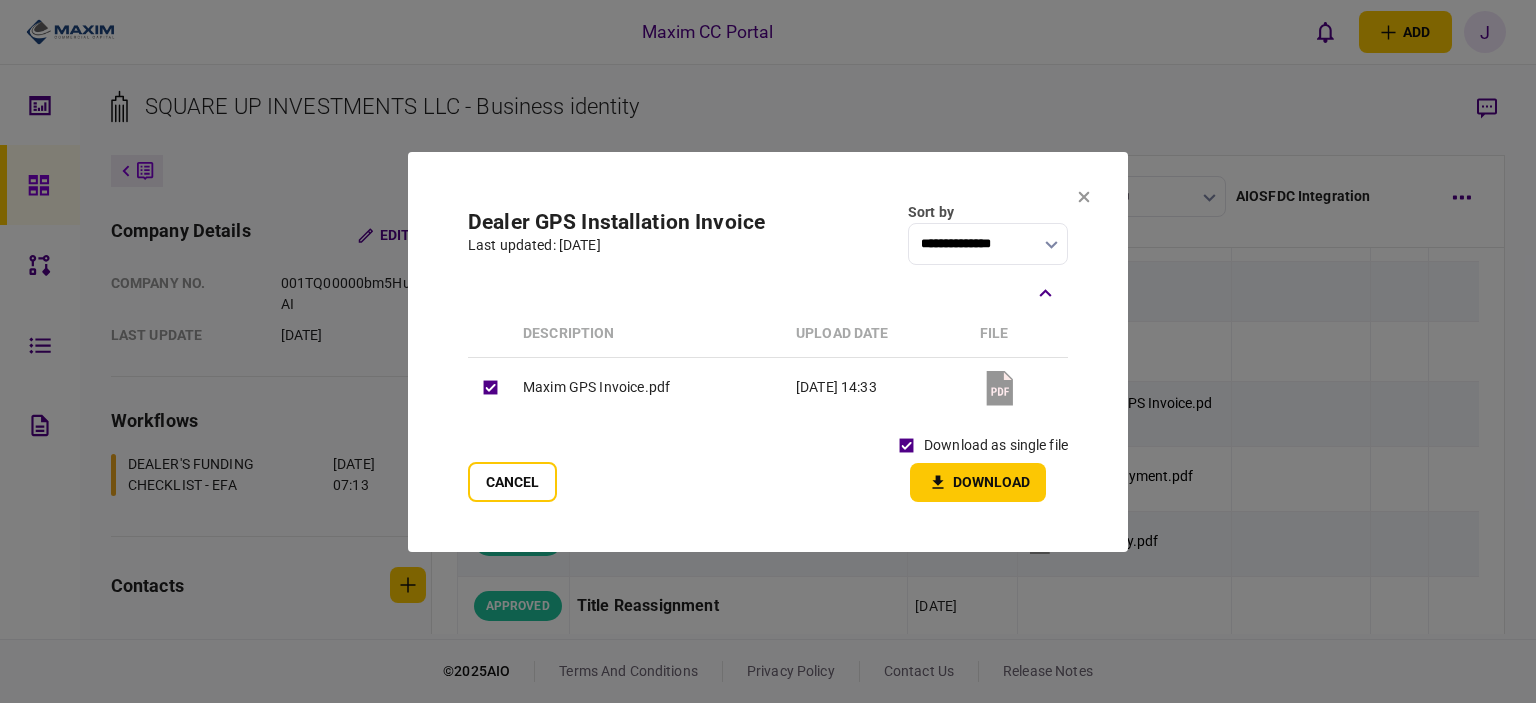 drag, startPoint x: 783, startPoint y: 190, endPoint x: 808, endPoint y: 190, distance: 25 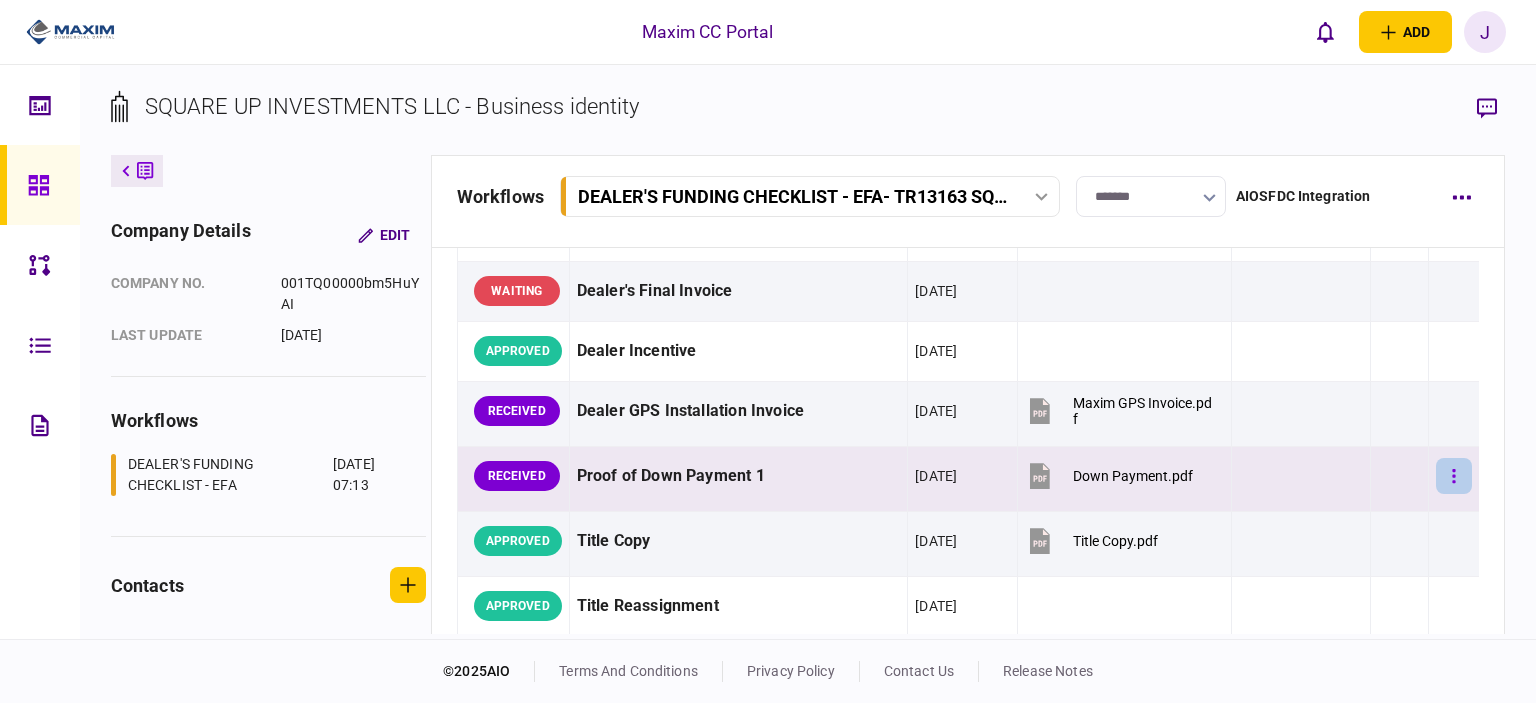 click at bounding box center (1454, 476) 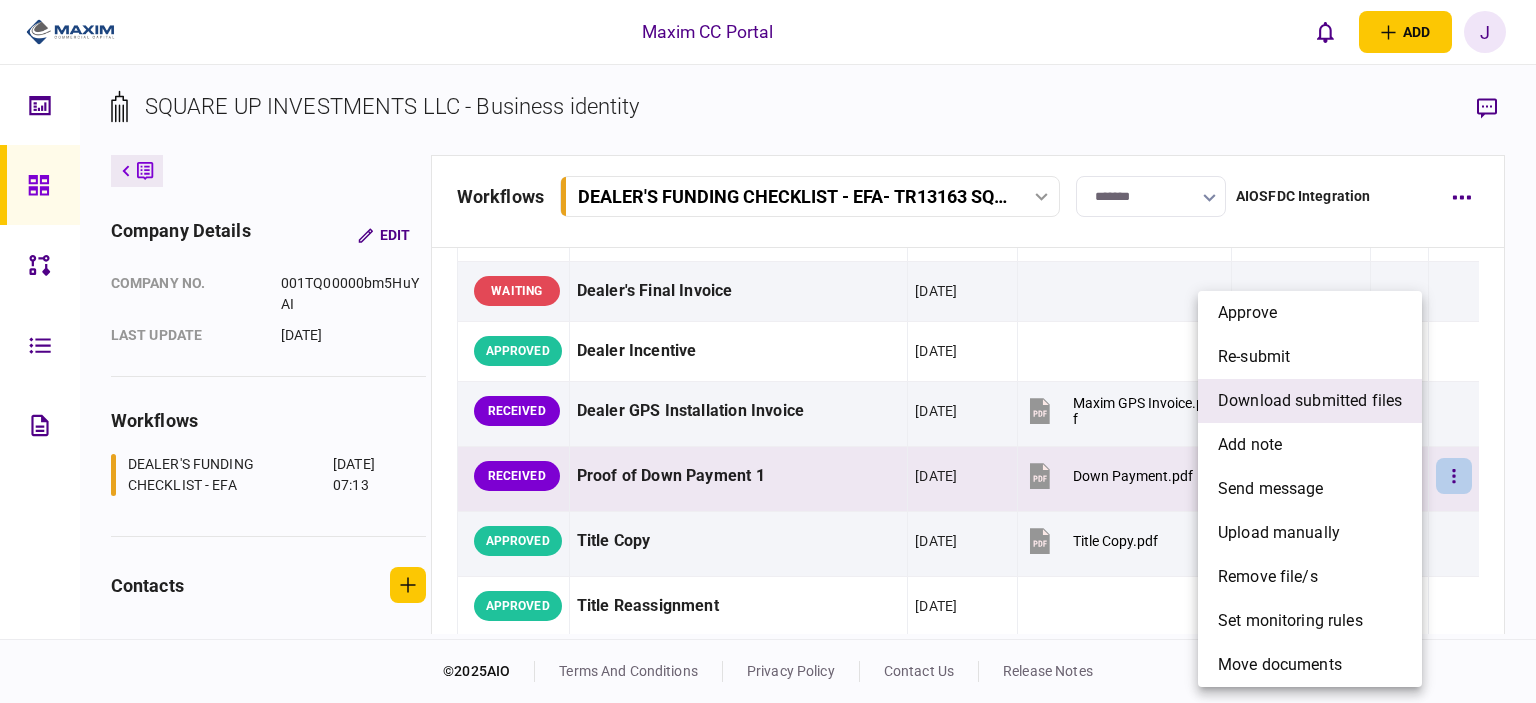 click on "download submitted files" at bounding box center [1310, 401] 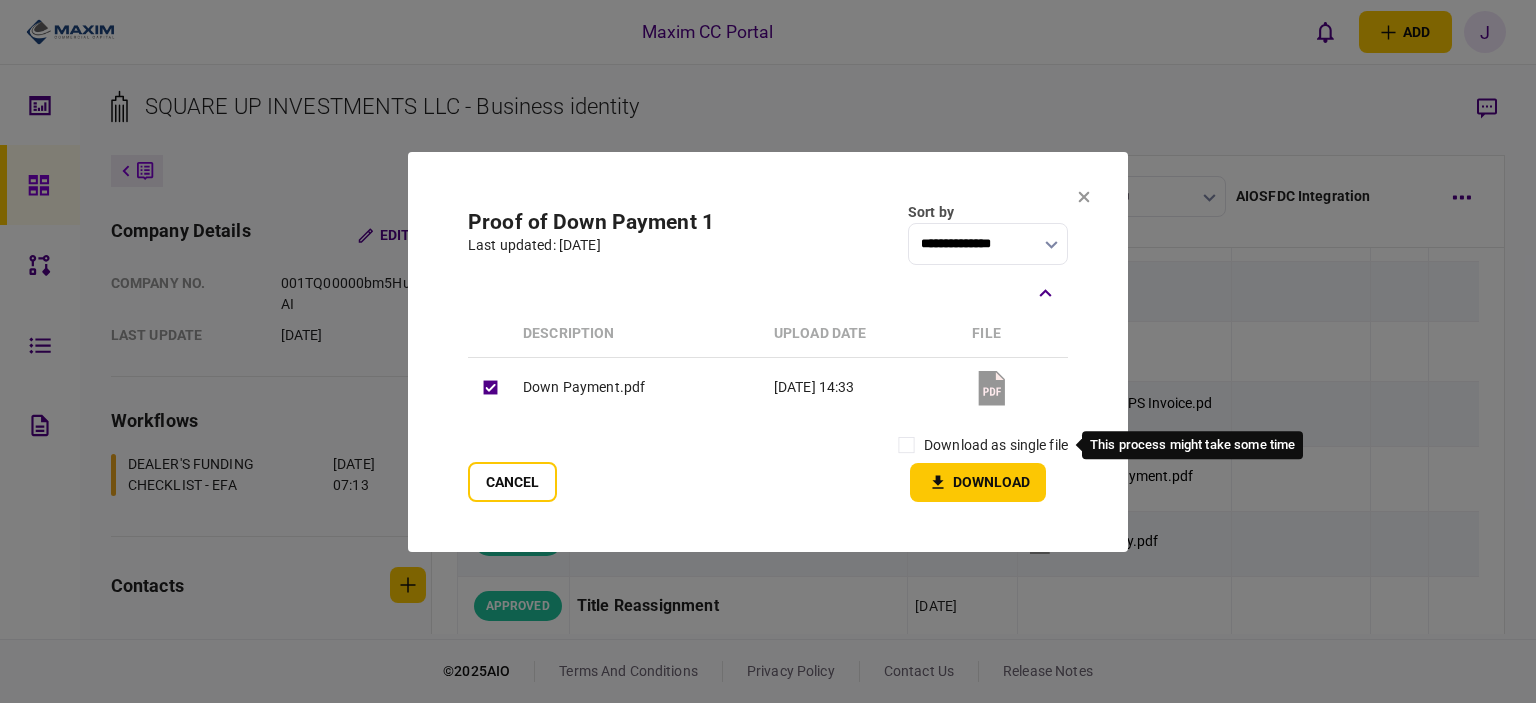 click on "download as single file" at bounding box center (996, 445) 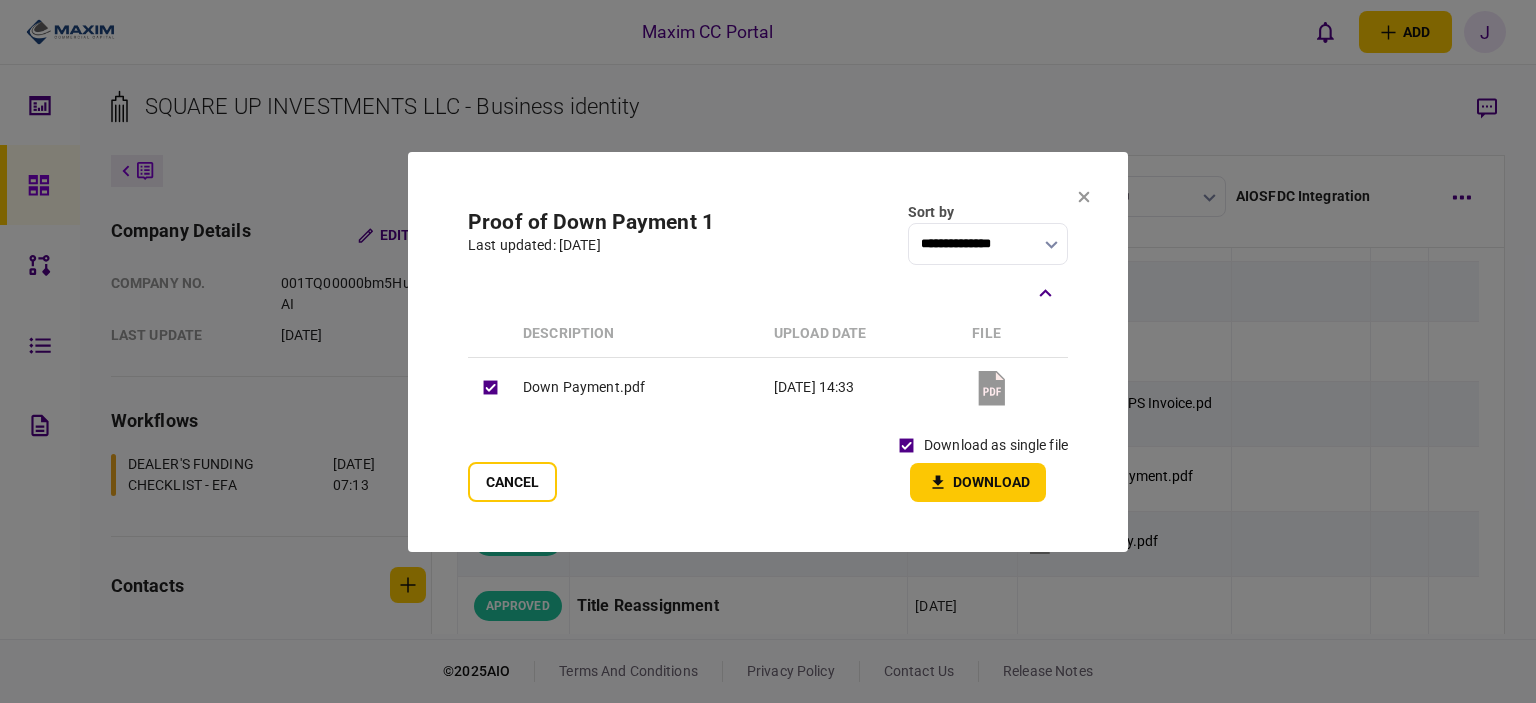 click 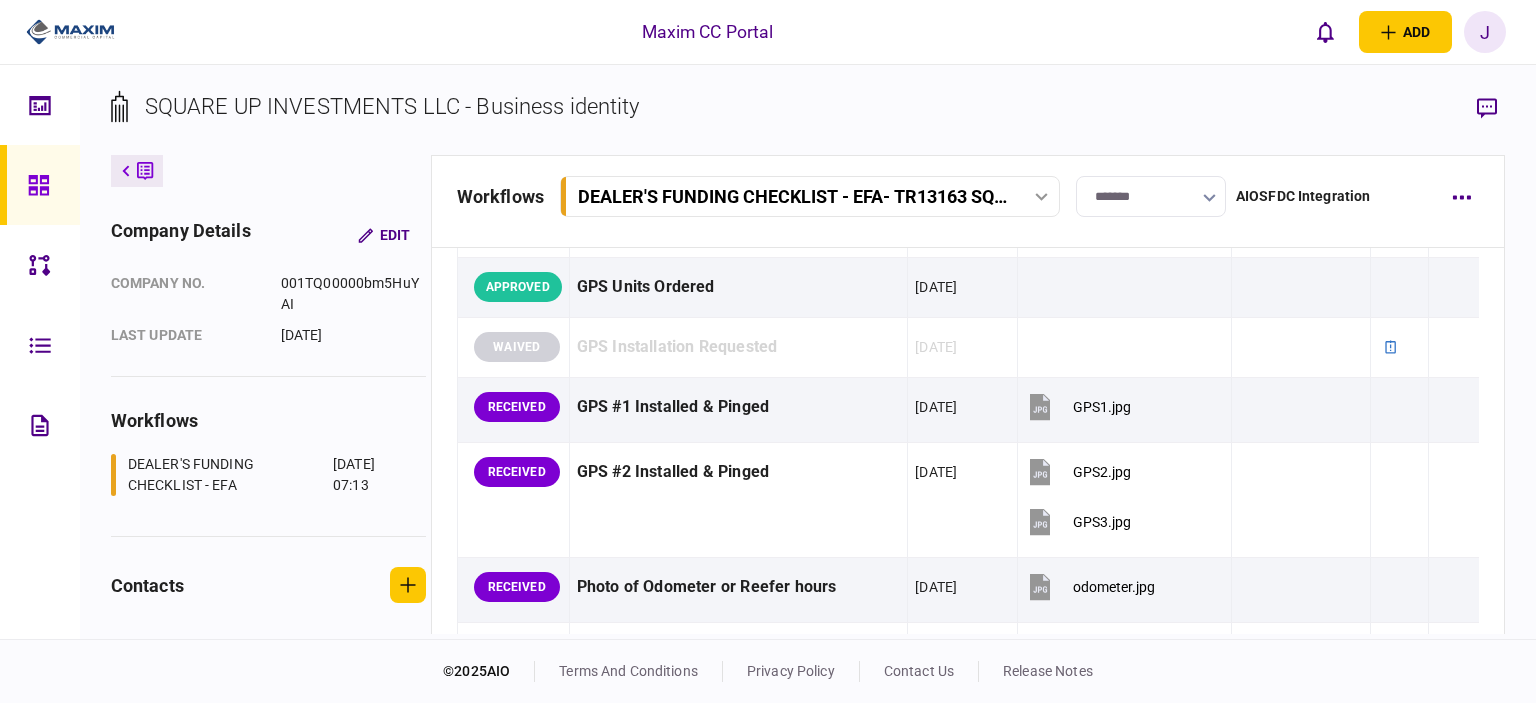 scroll, scrollTop: 1700, scrollLeft: 0, axis: vertical 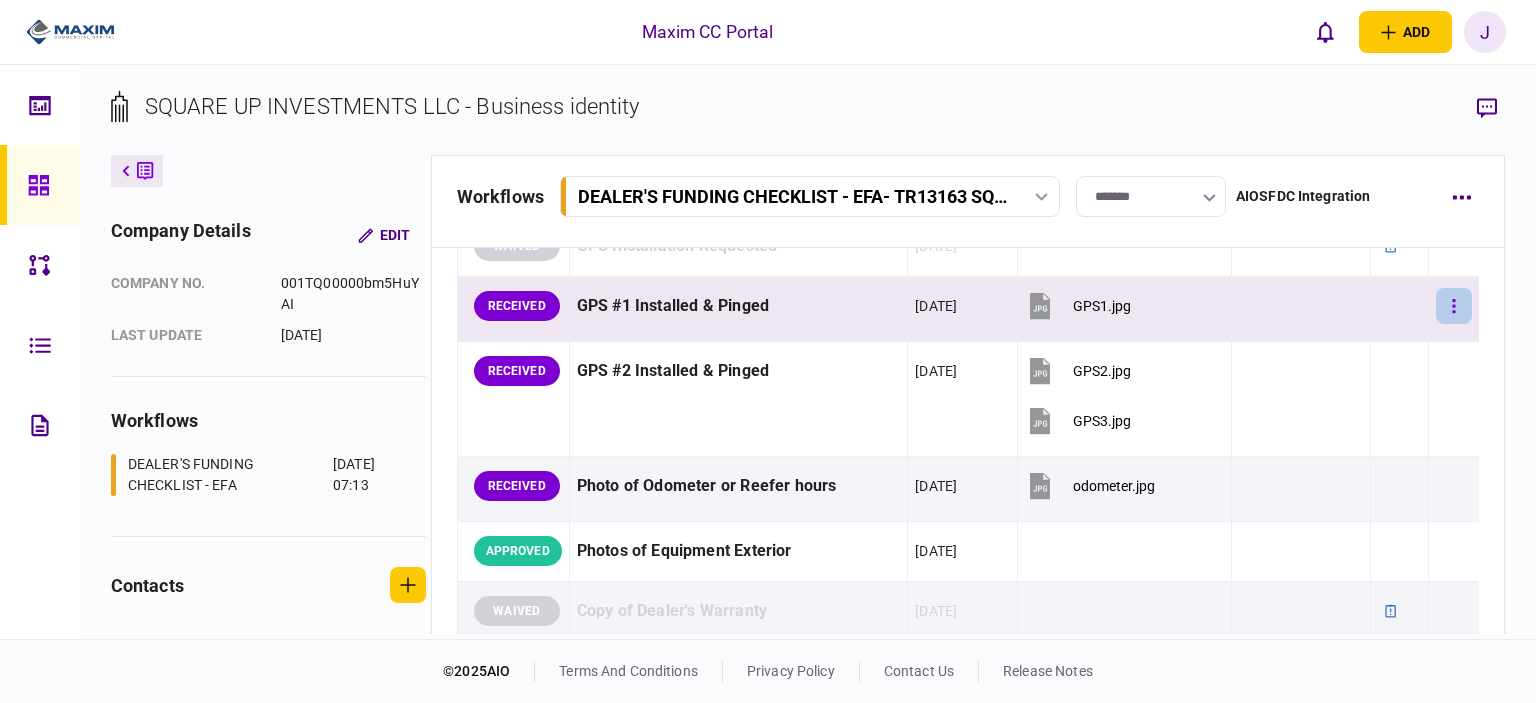 click at bounding box center [1454, 306] 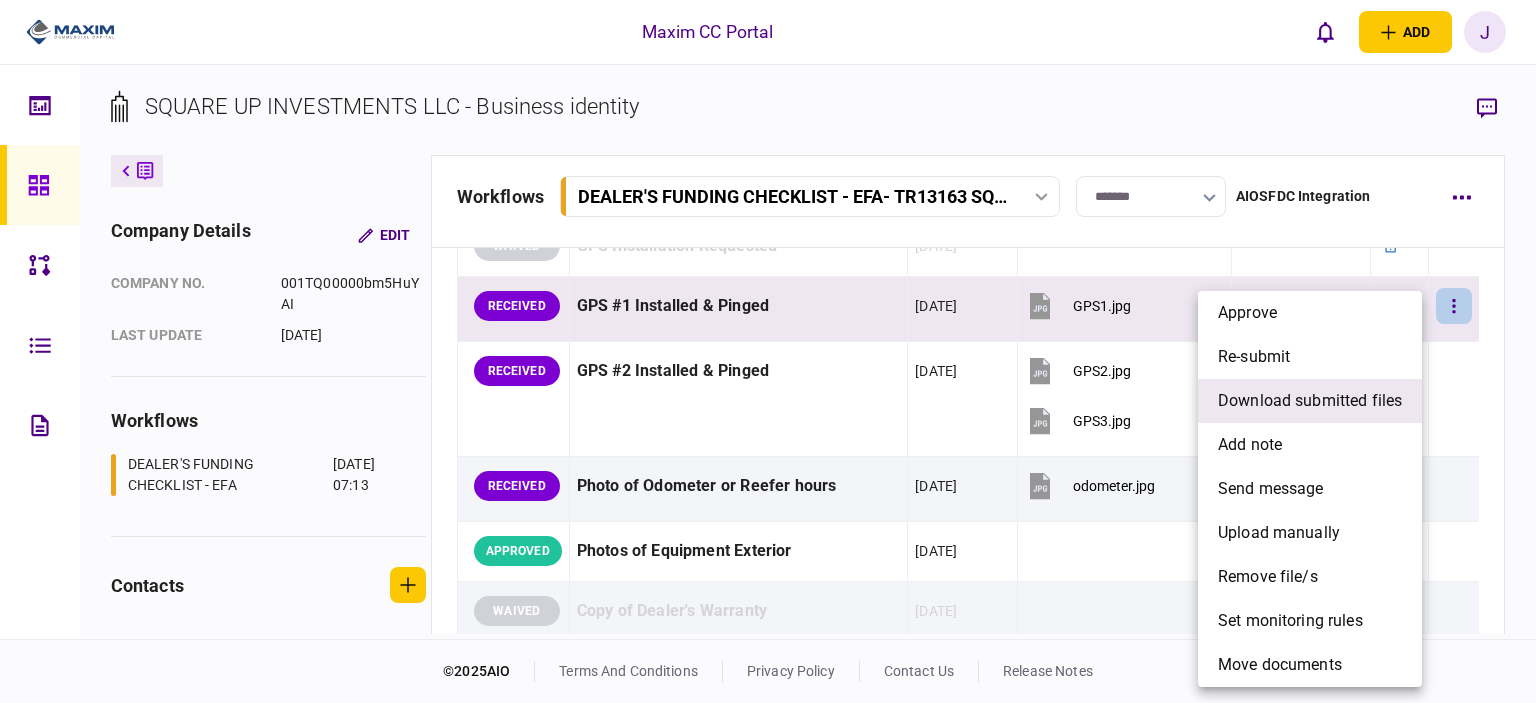 click on "download submitted files" at bounding box center [1310, 401] 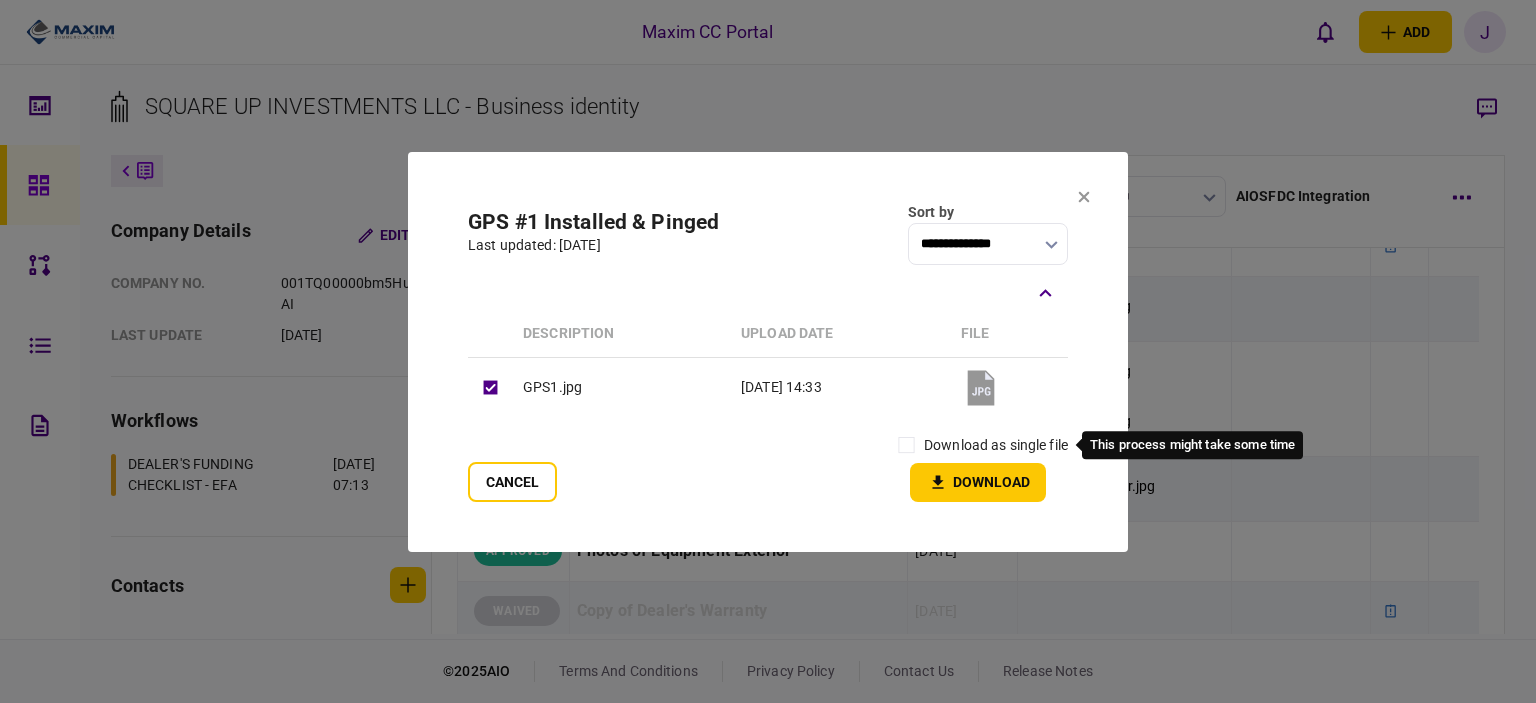 click on "download as single file" at bounding box center [996, 445] 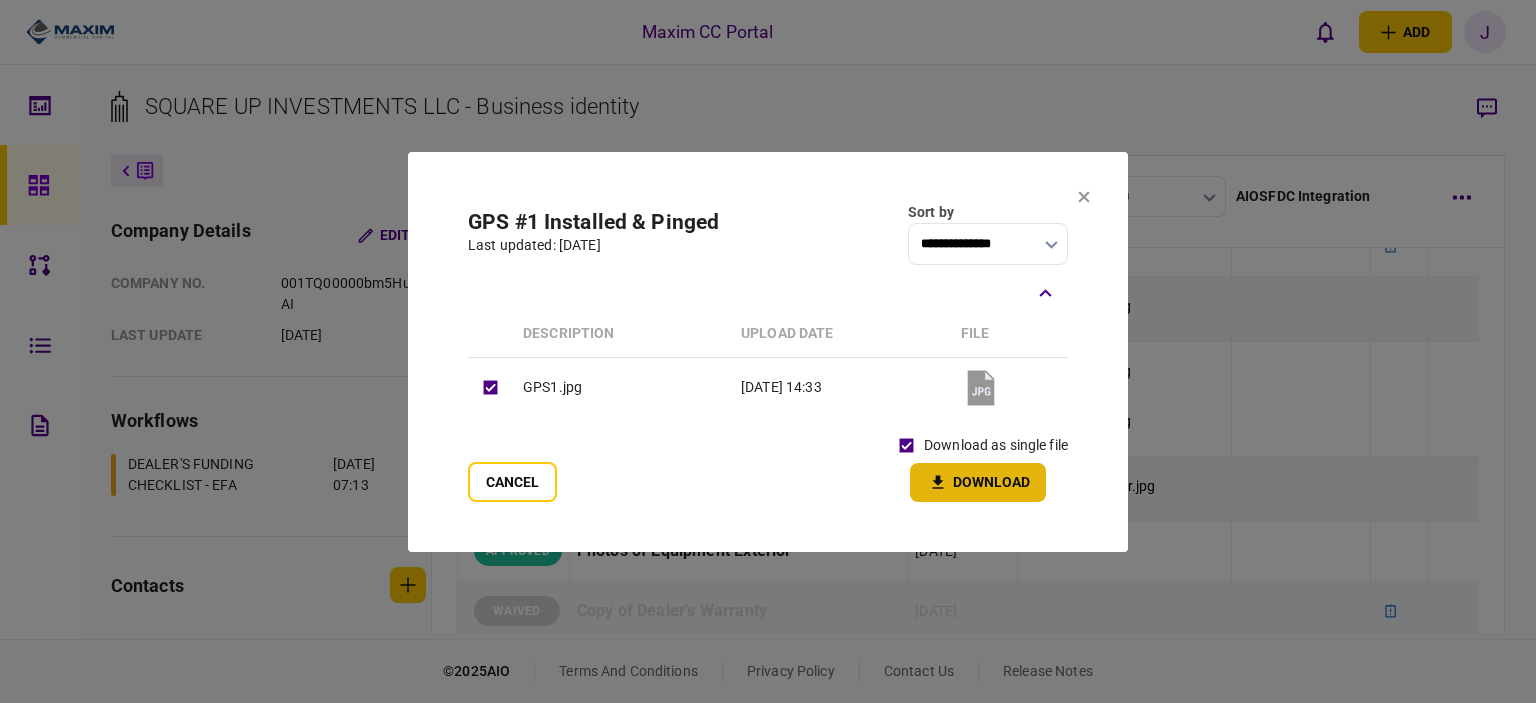click on "Download" at bounding box center [978, 482] 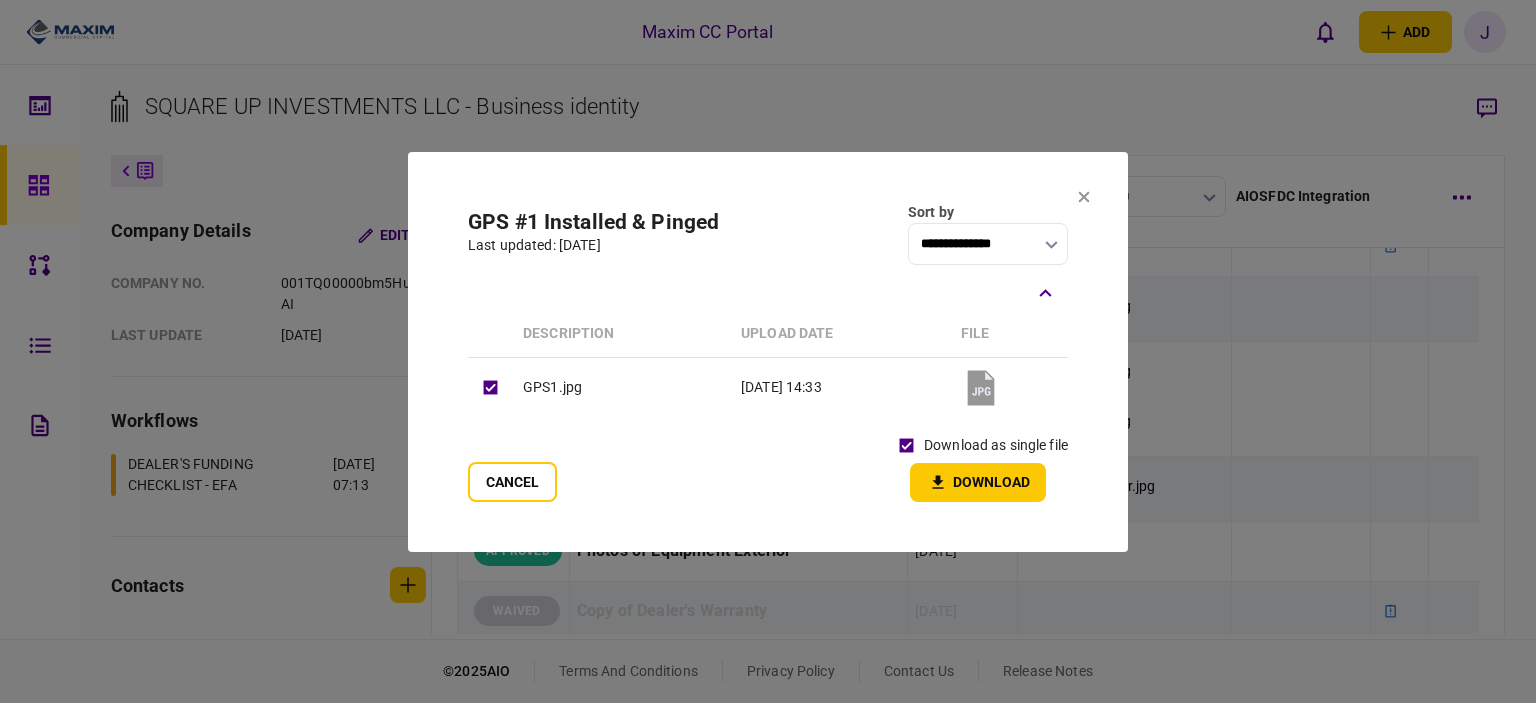 drag, startPoint x: 880, startPoint y: 212, endPoint x: 896, endPoint y: 213, distance: 16.03122 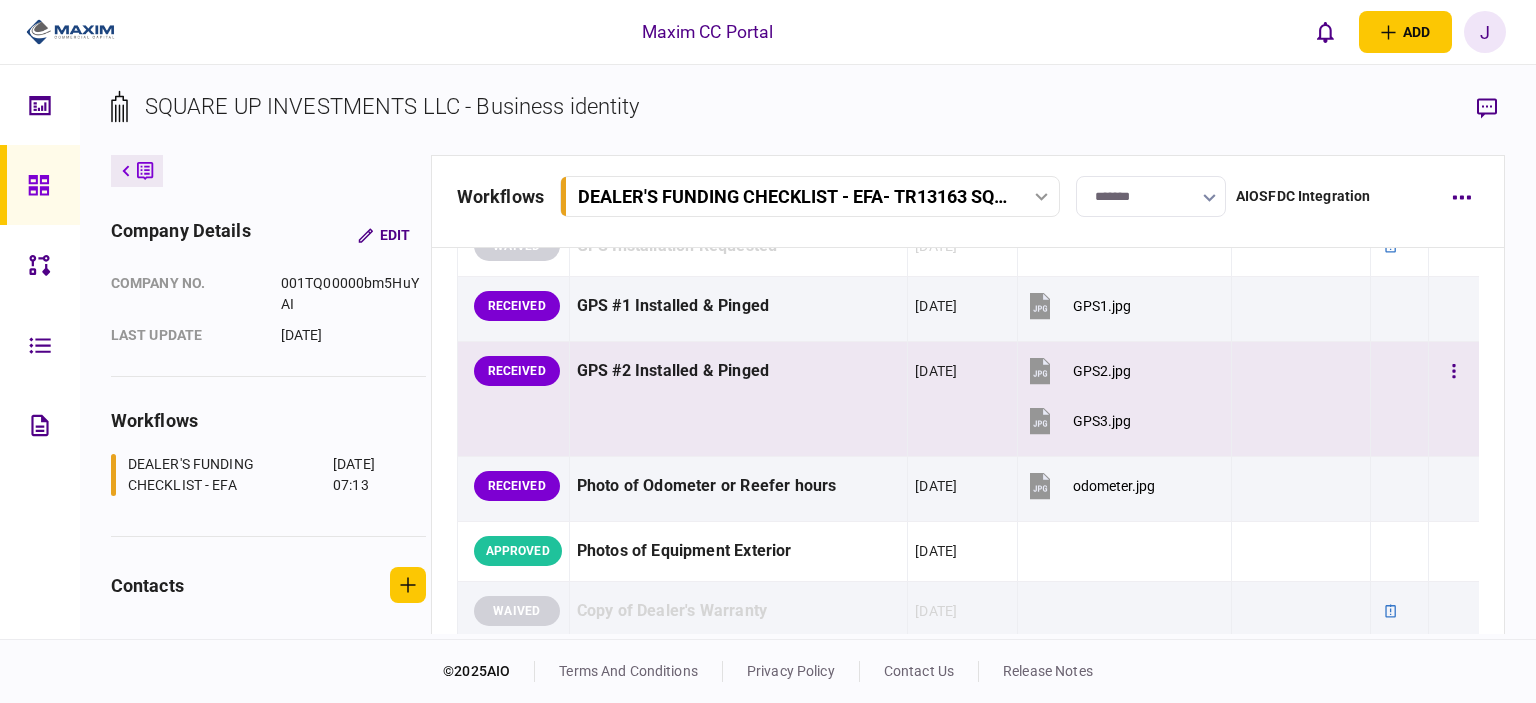 click at bounding box center [1454, 398] 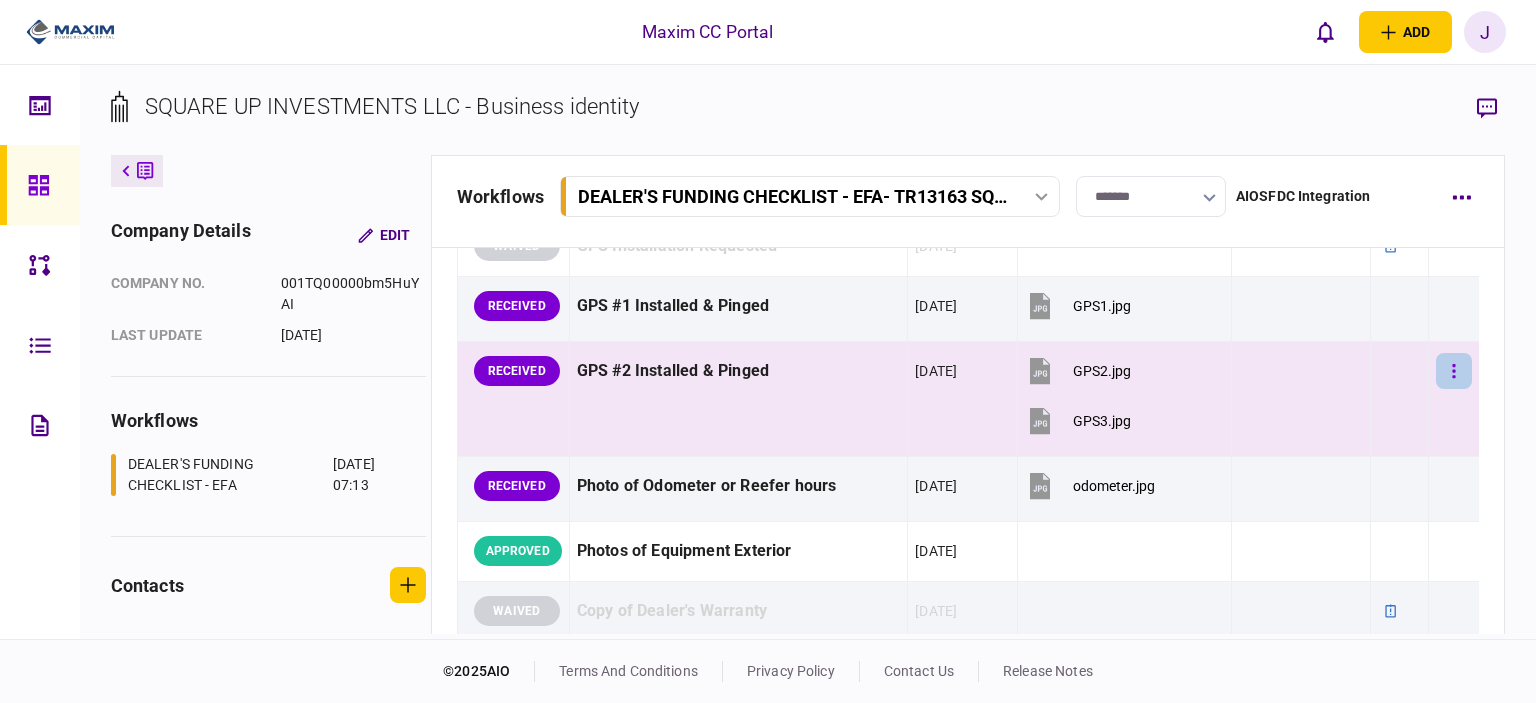 click at bounding box center [1454, 371] 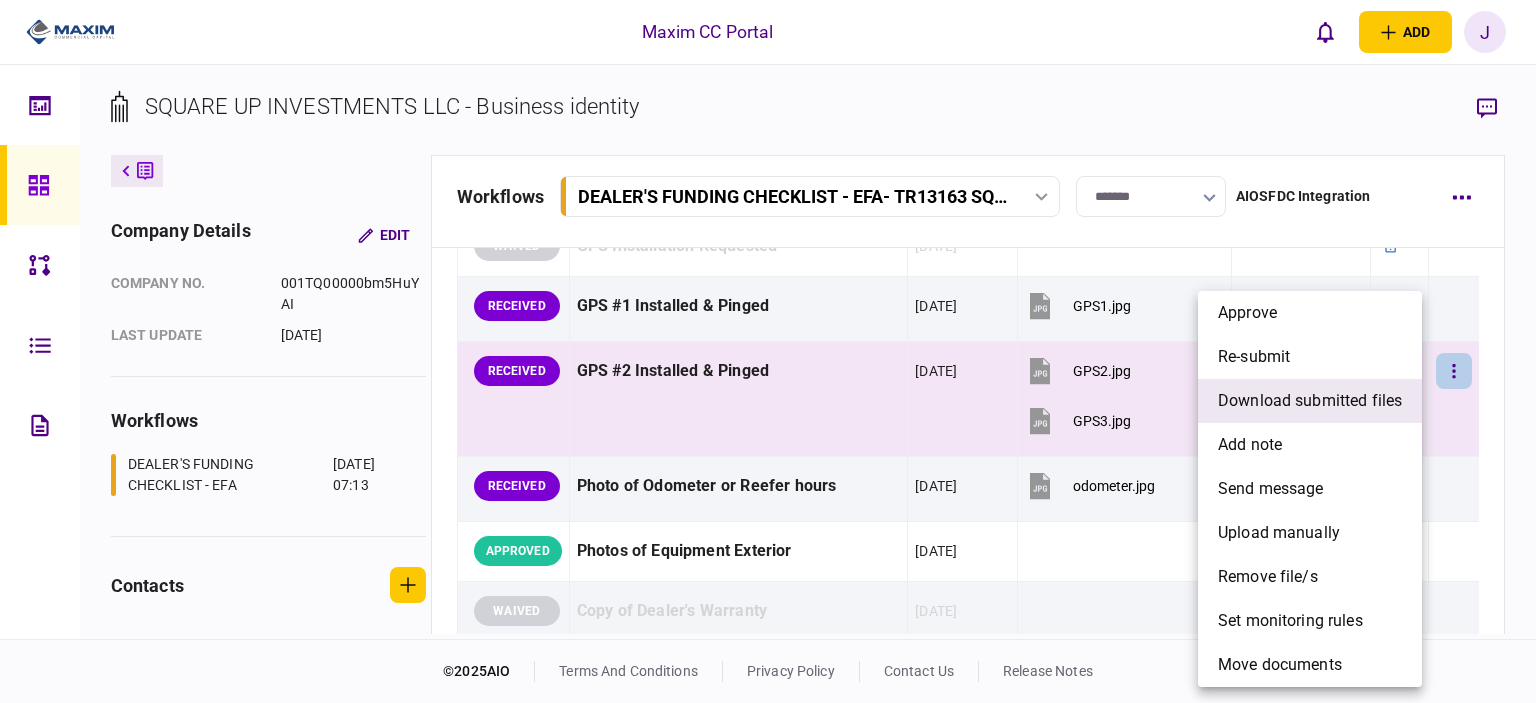 click on "download submitted files" at bounding box center [1310, 401] 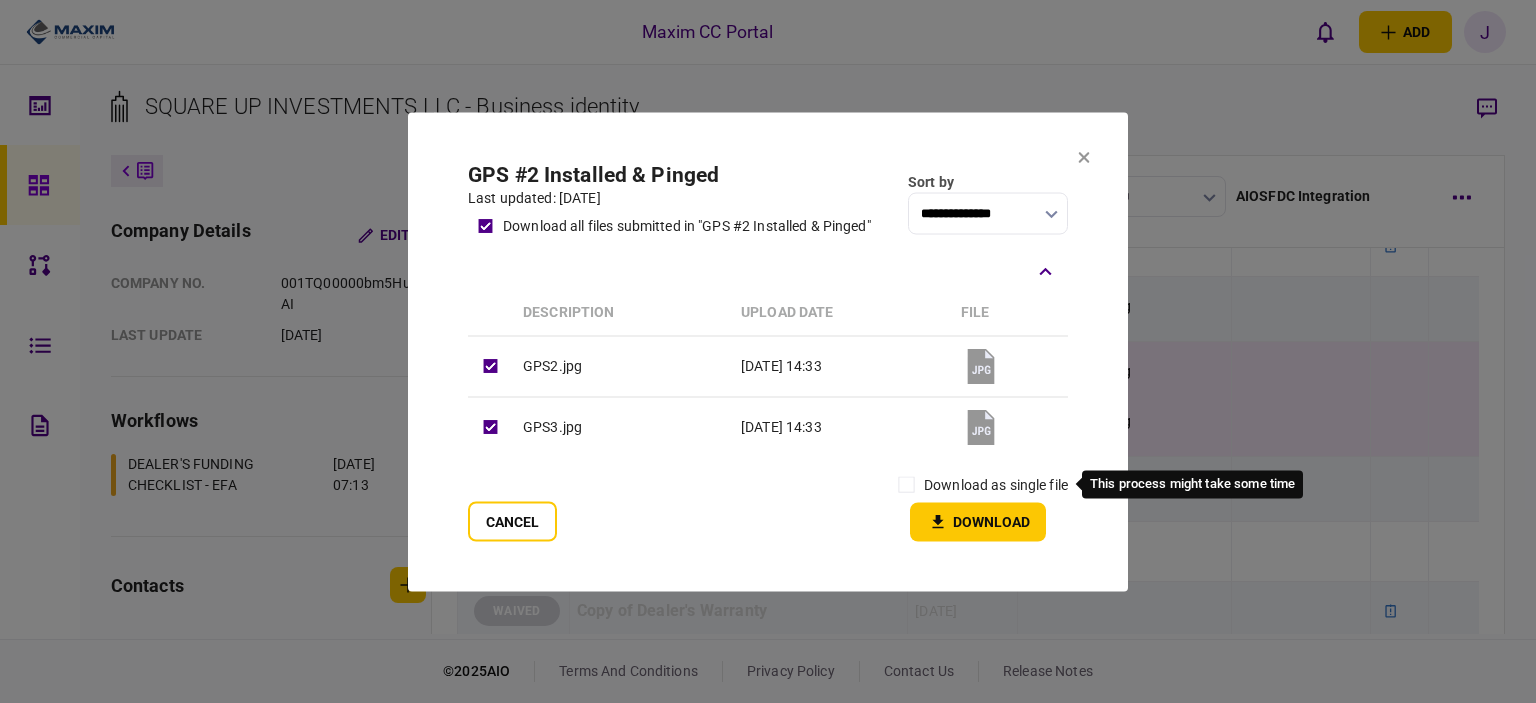 click on "download as single file" at bounding box center (996, 484) 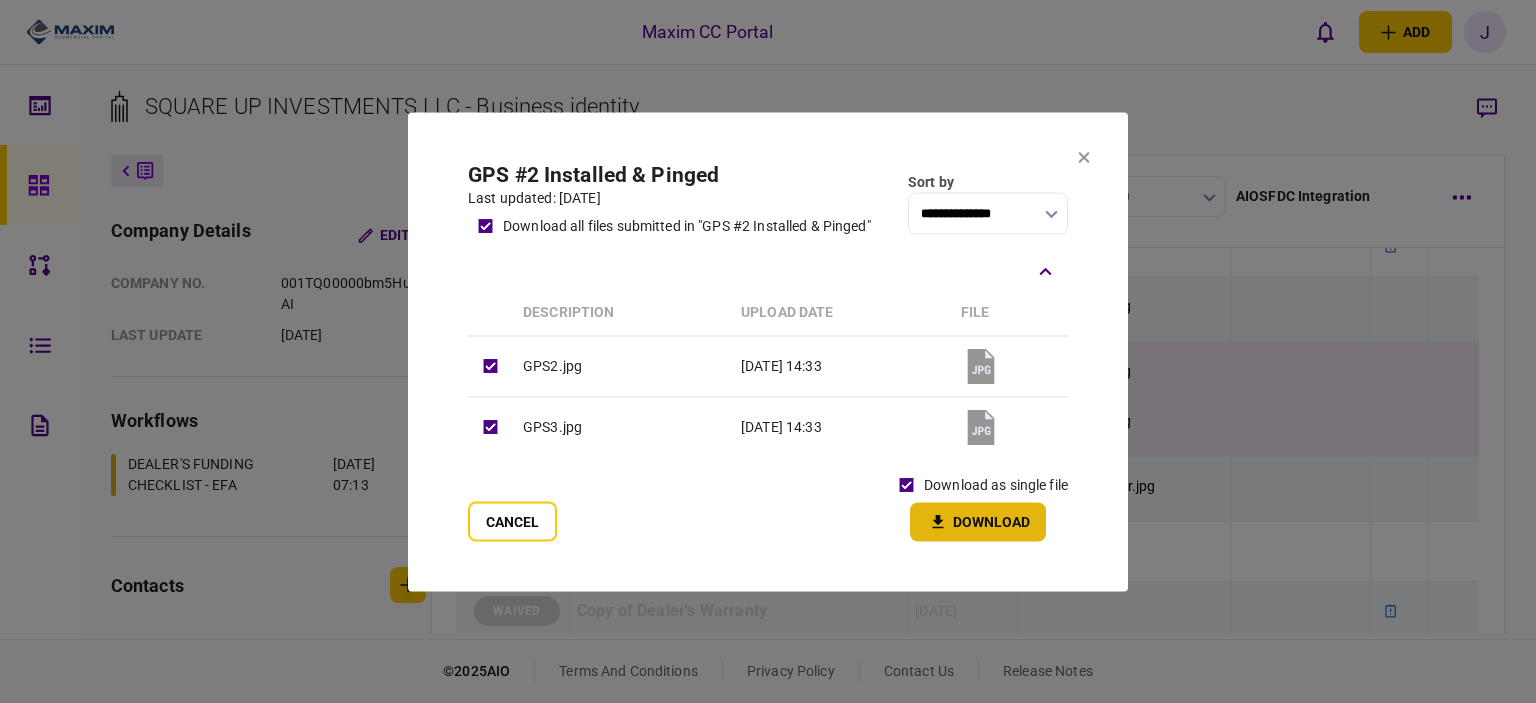 click on "Download" at bounding box center (978, 521) 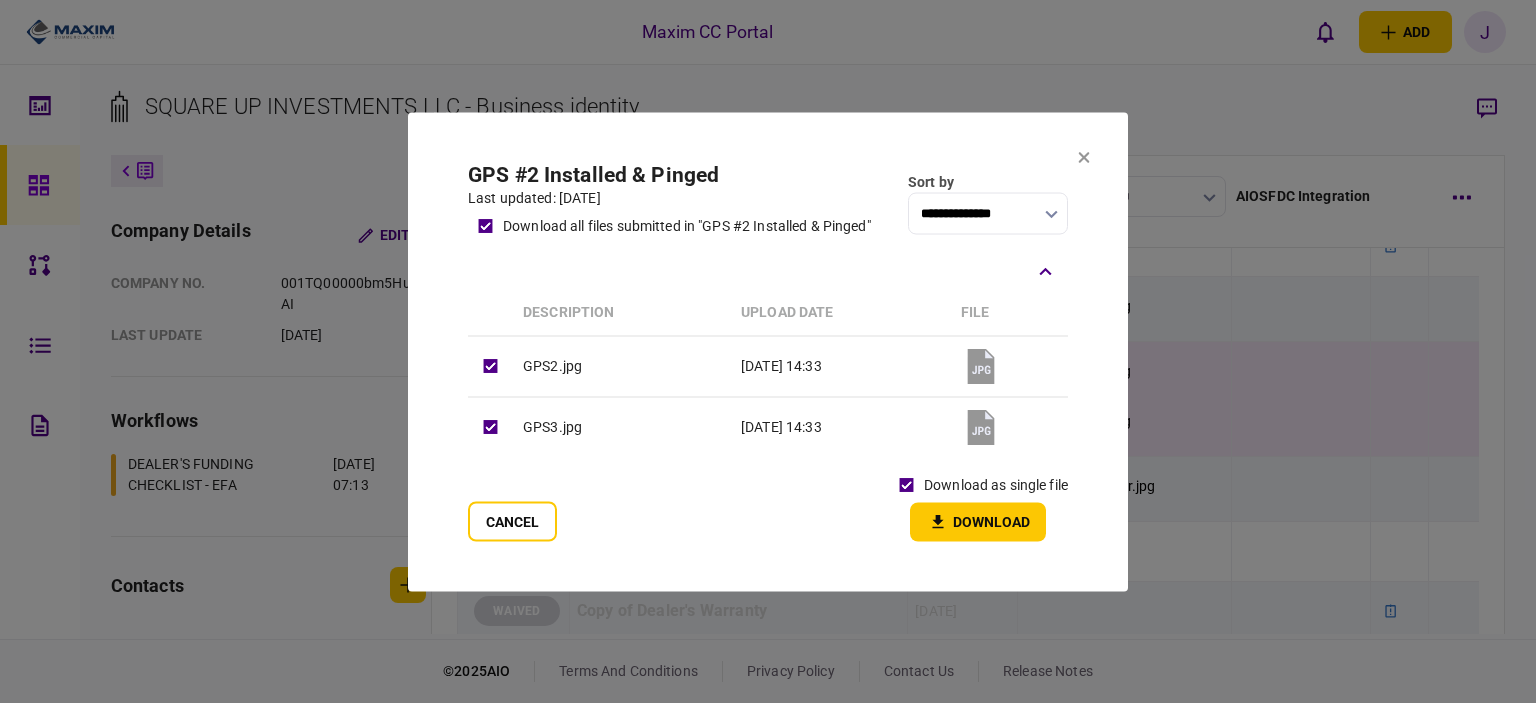 click 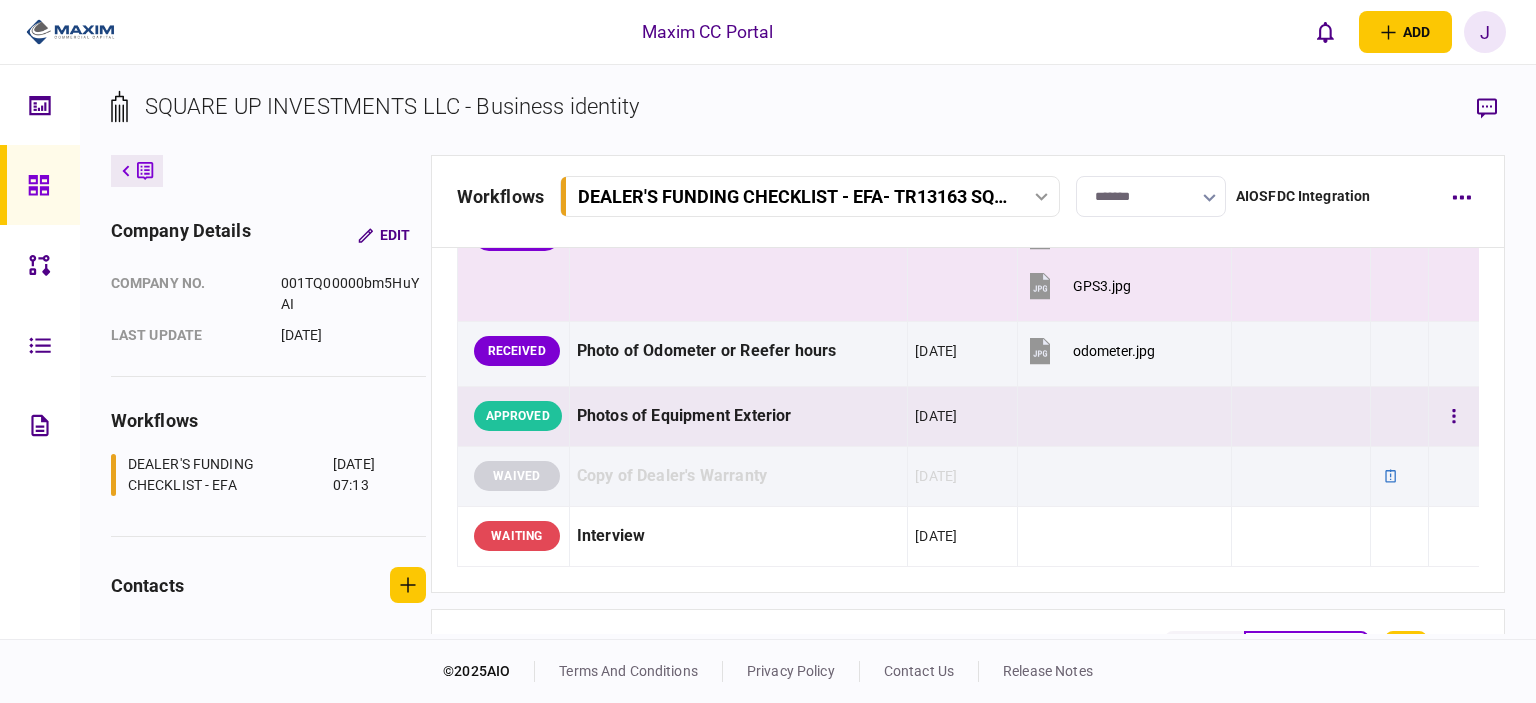 scroll, scrollTop: 1800, scrollLeft: 0, axis: vertical 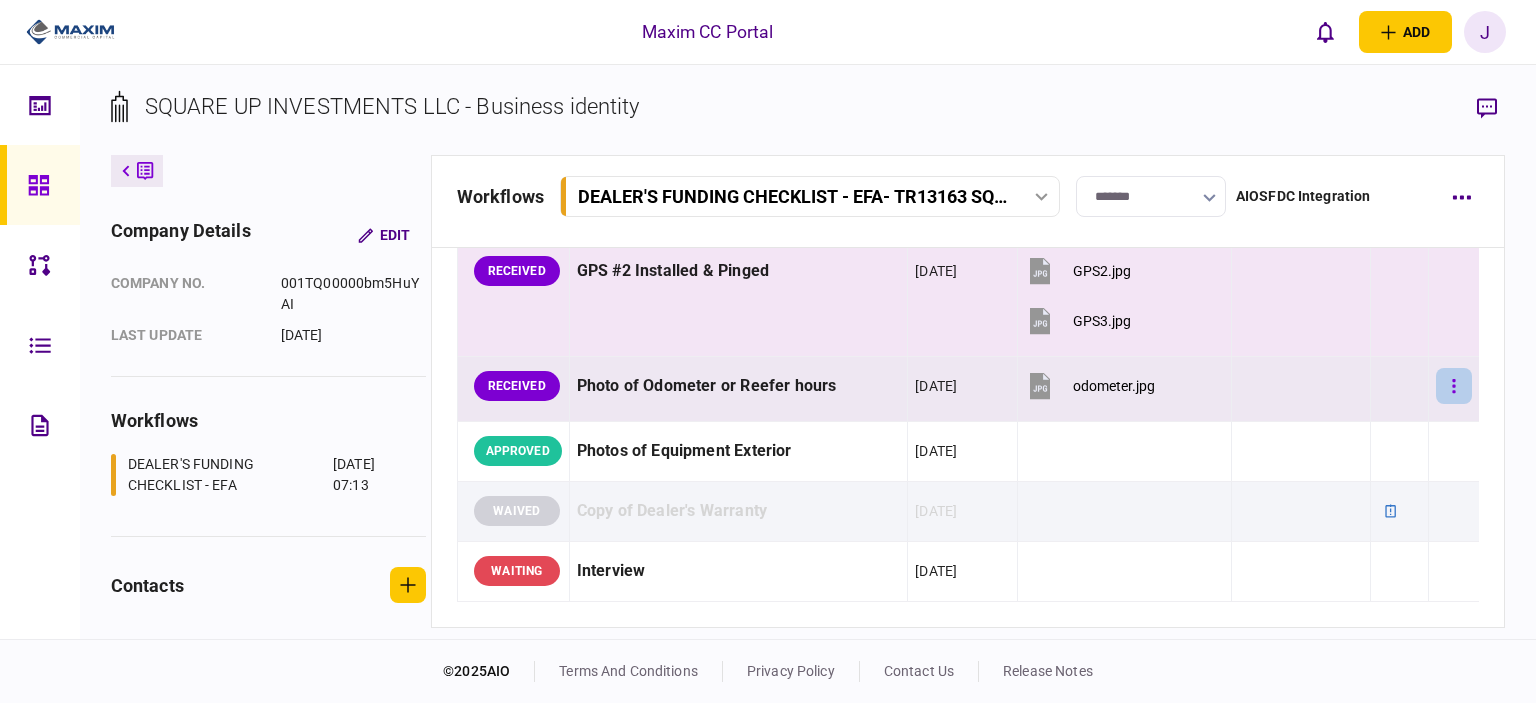 click at bounding box center [1454, 386] 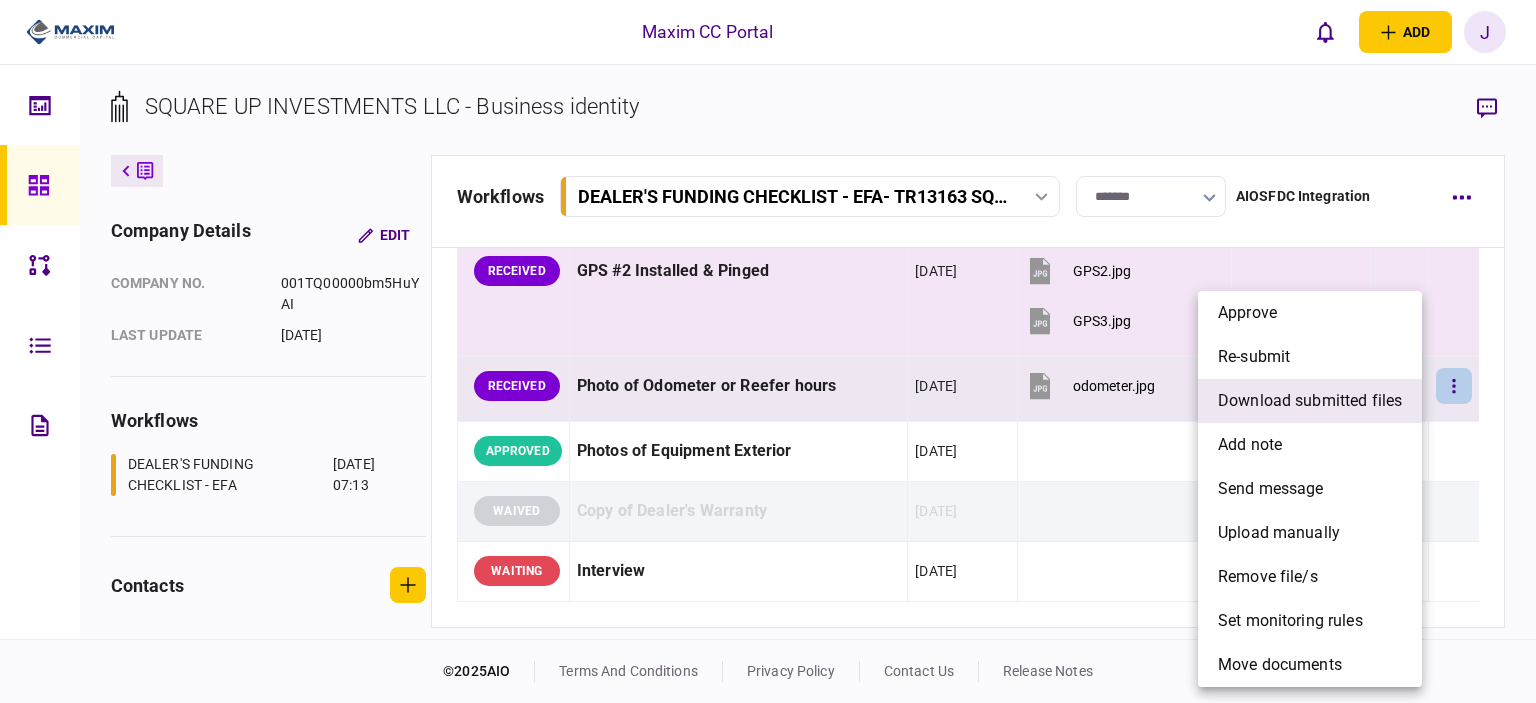click on "download submitted files" at bounding box center (1310, 401) 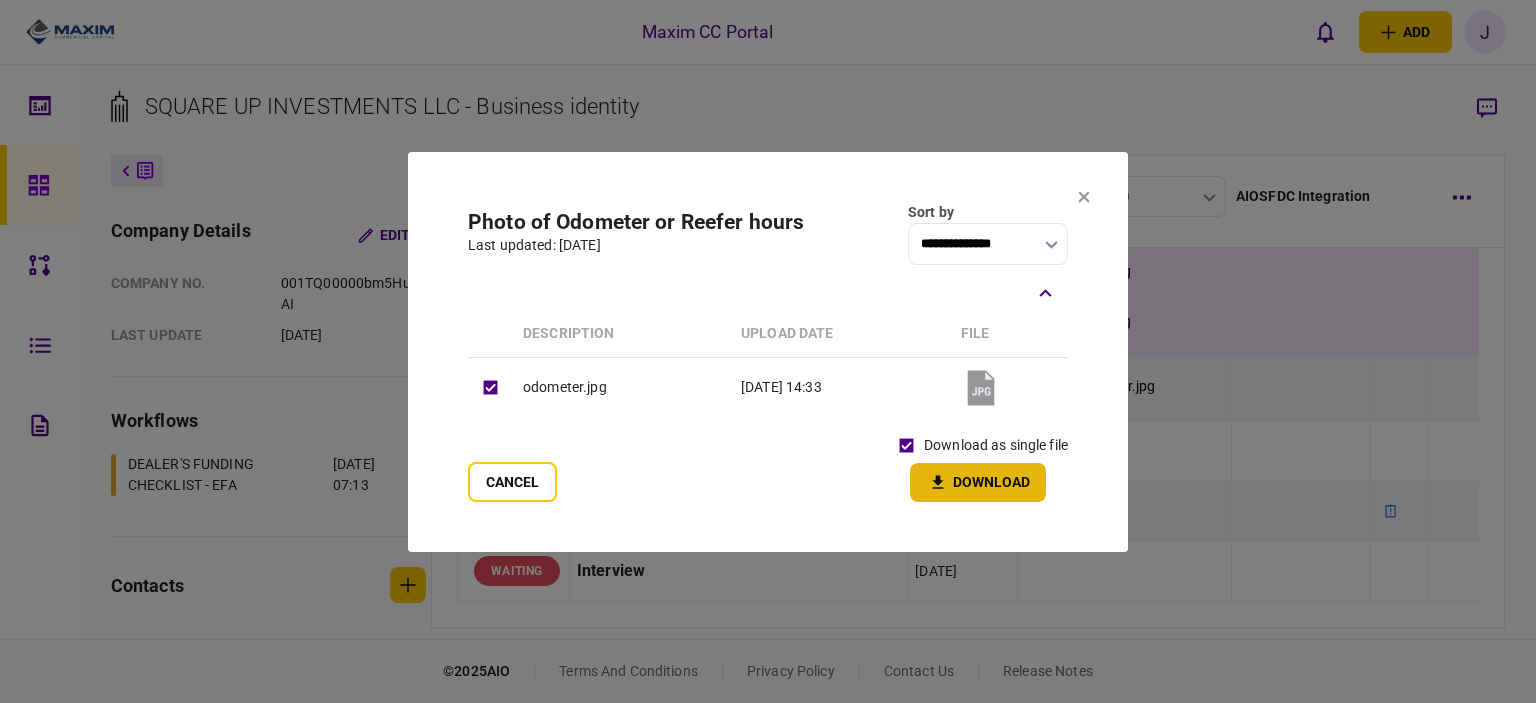 click on "Download" at bounding box center (978, 482) 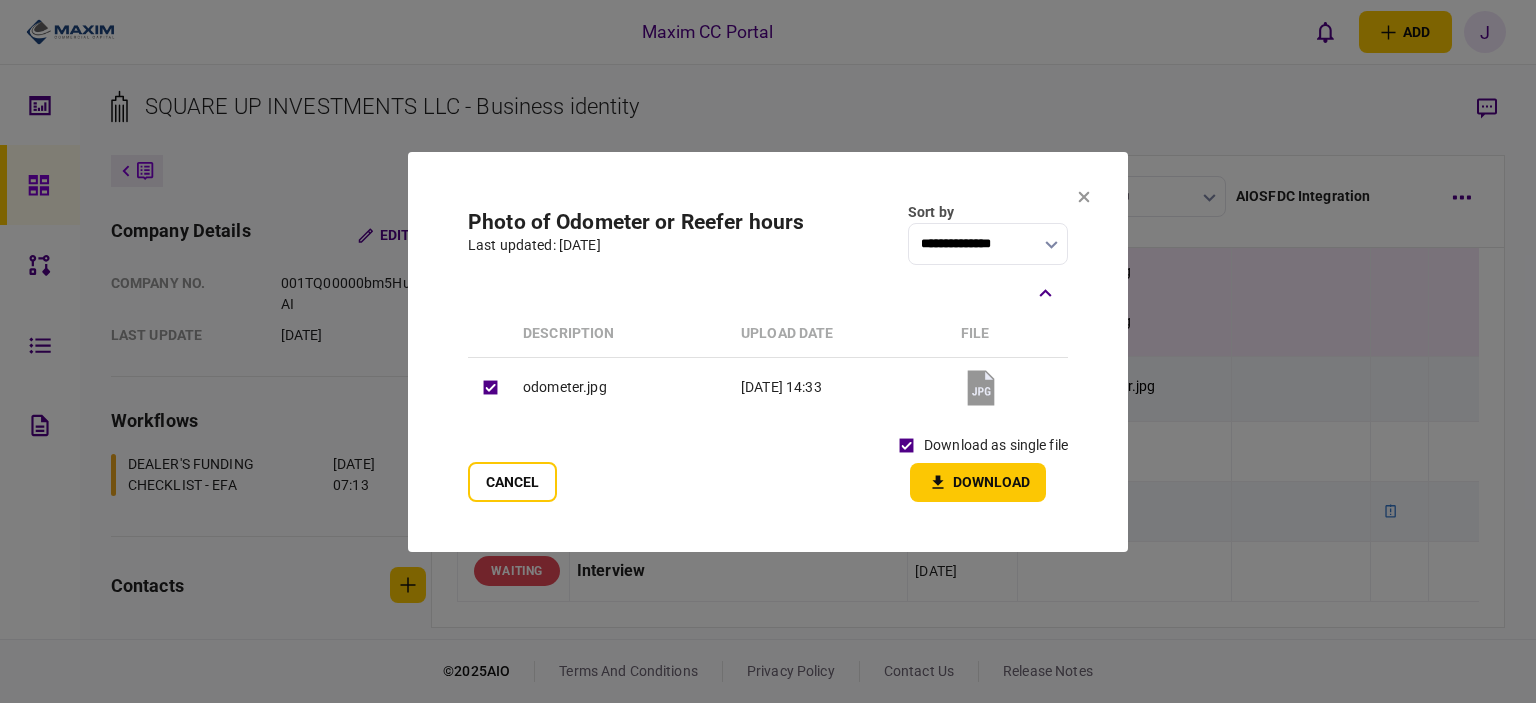 drag, startPoint x: 805, startPoint y: 219, endPoint x: 839, endPoint y: 216, distance: 34.132095 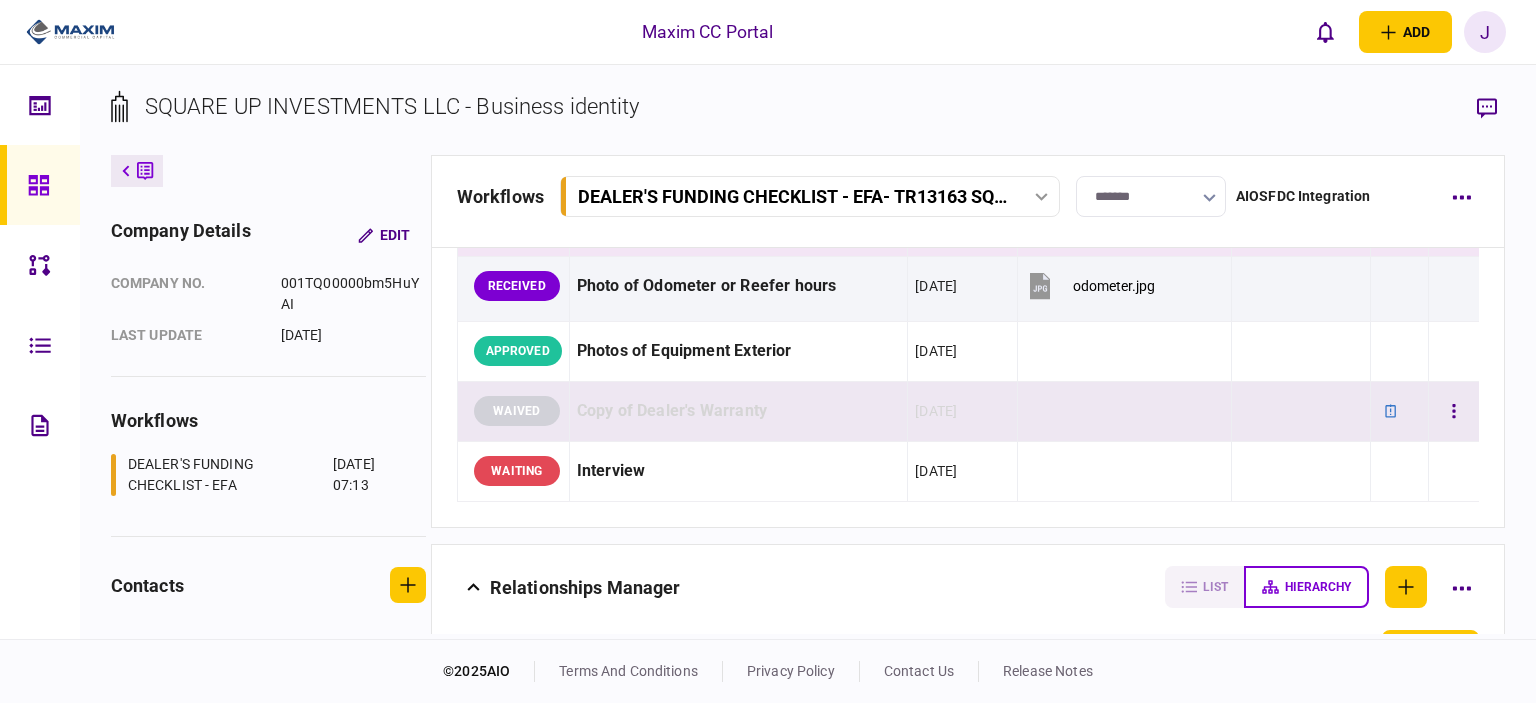 scroll, scrollTop: 1700, scrollLeft: 0, axis: vertical 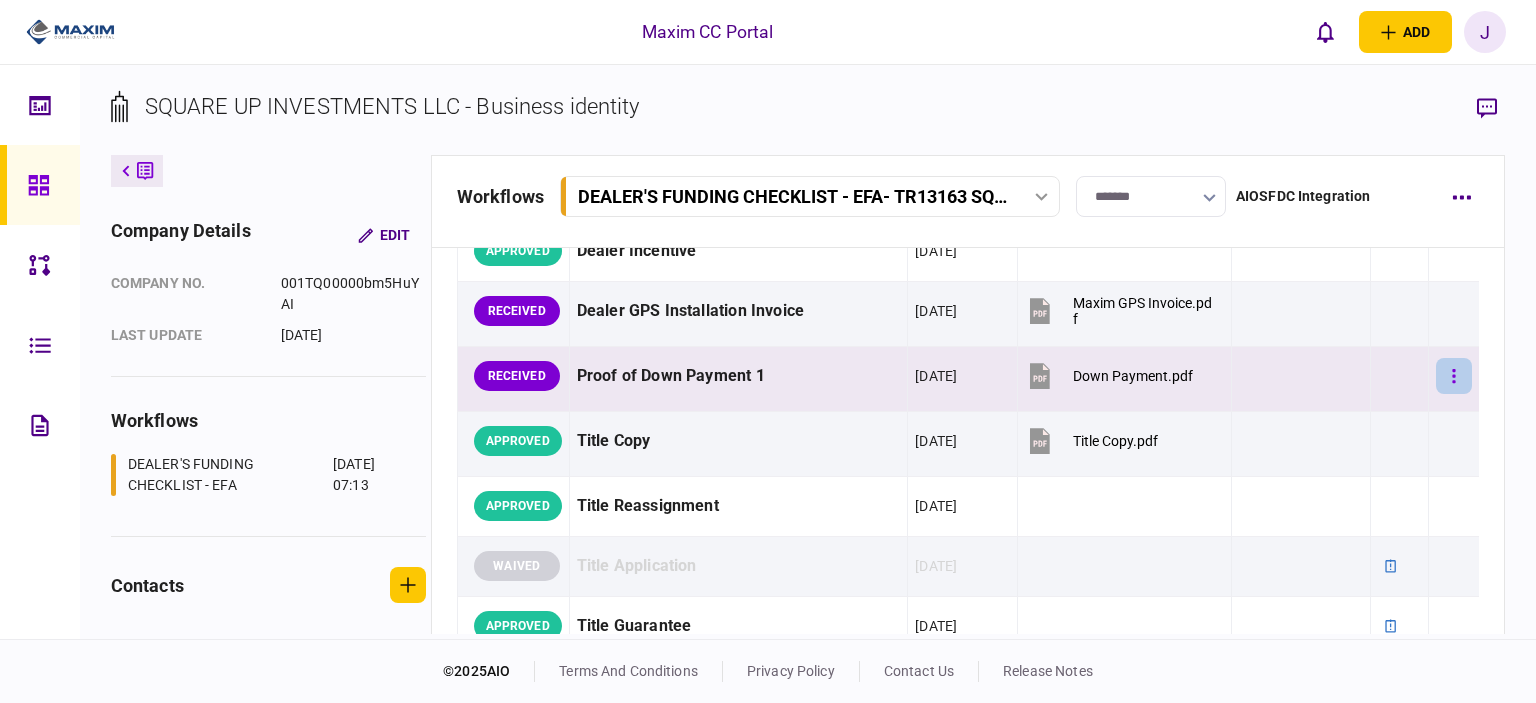 click 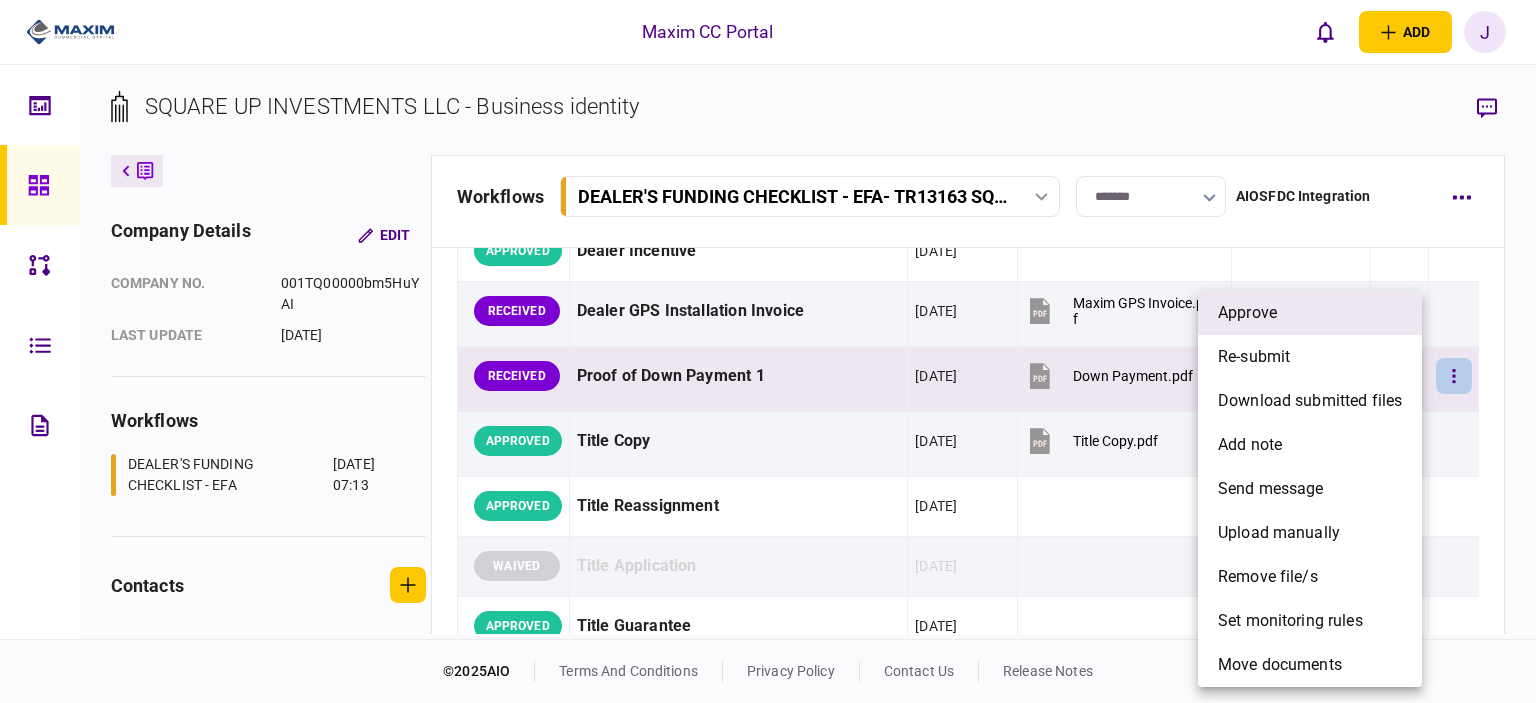 click on "approve" at bounding box center [1310, 313] 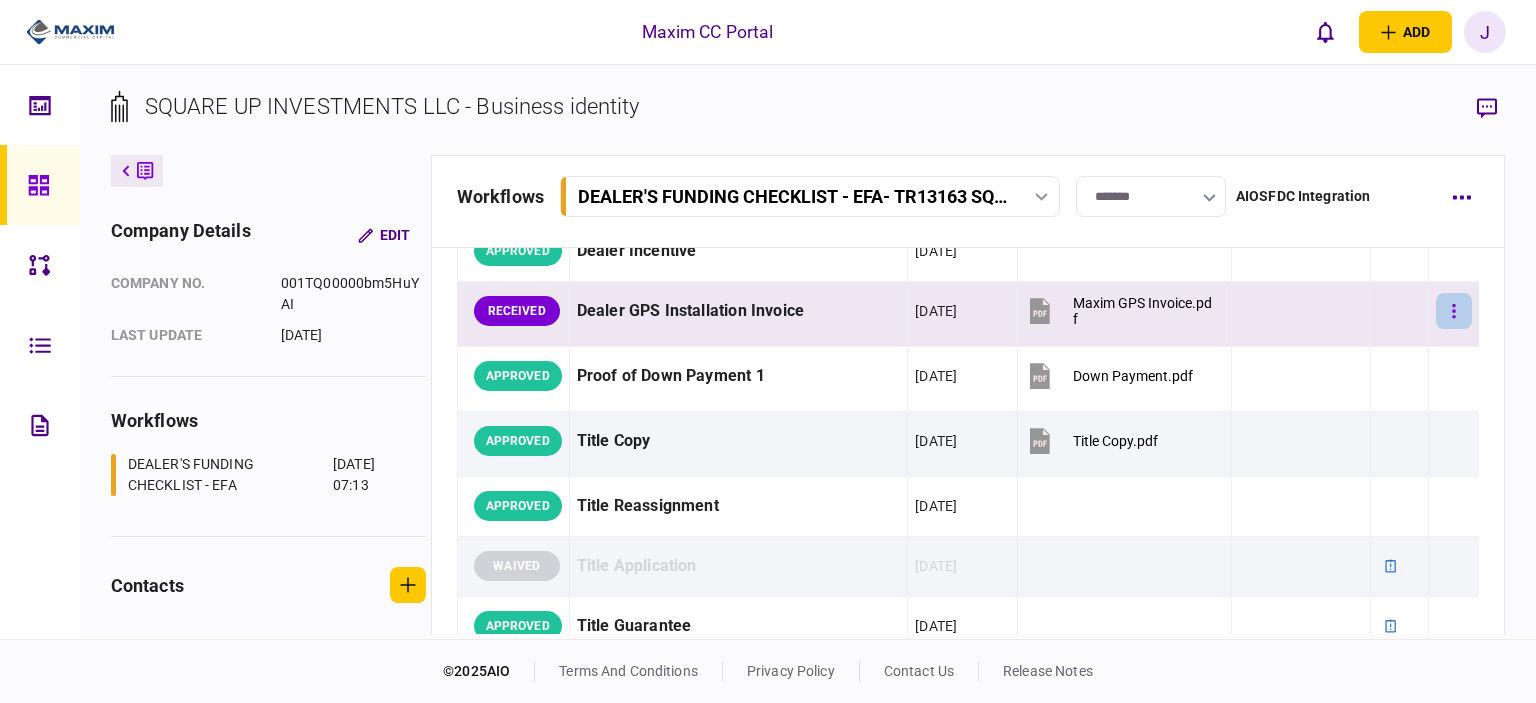 click at bounding box center [1454, 311] 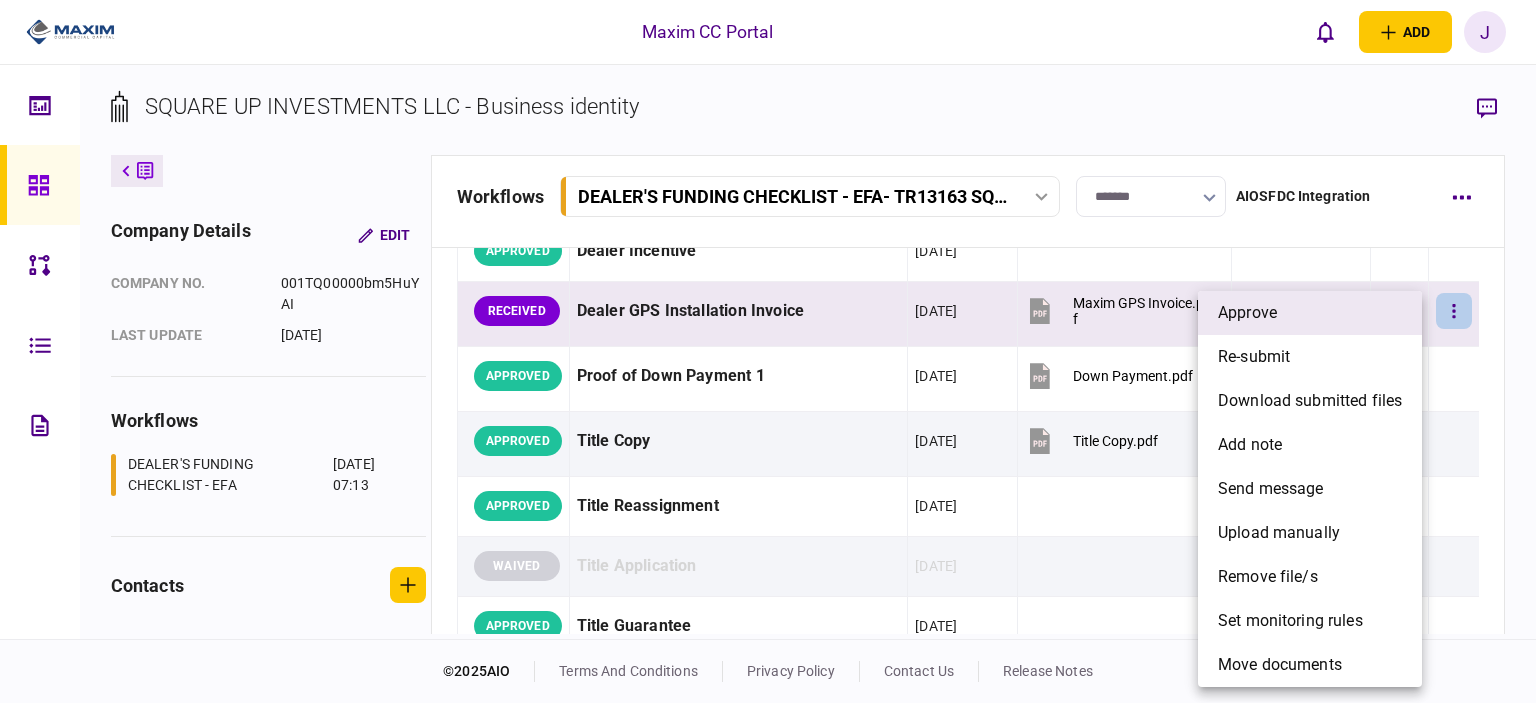 click on "approve" at bounding box center [1247, 313] 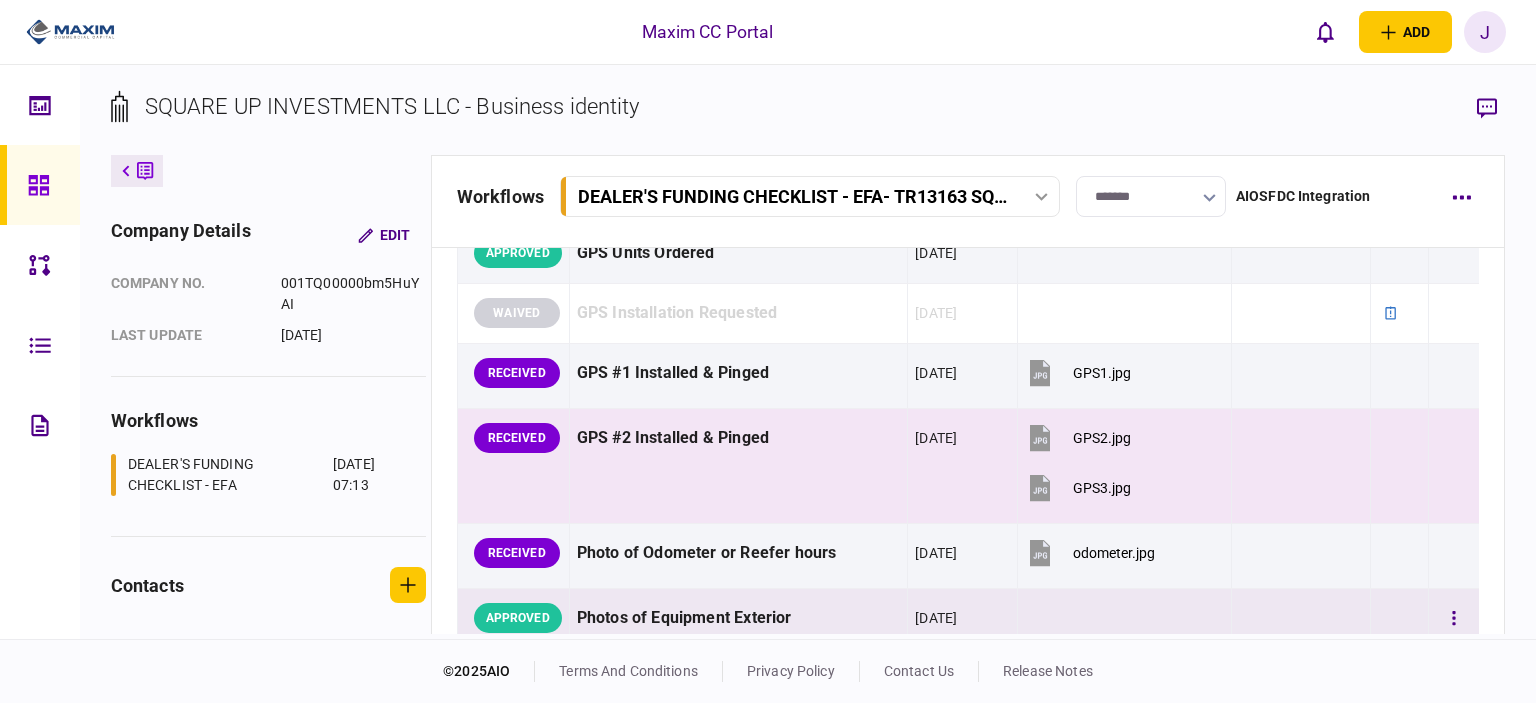 scroll, scrollTop: 1600, scrollLeft: 0, axis: vertical 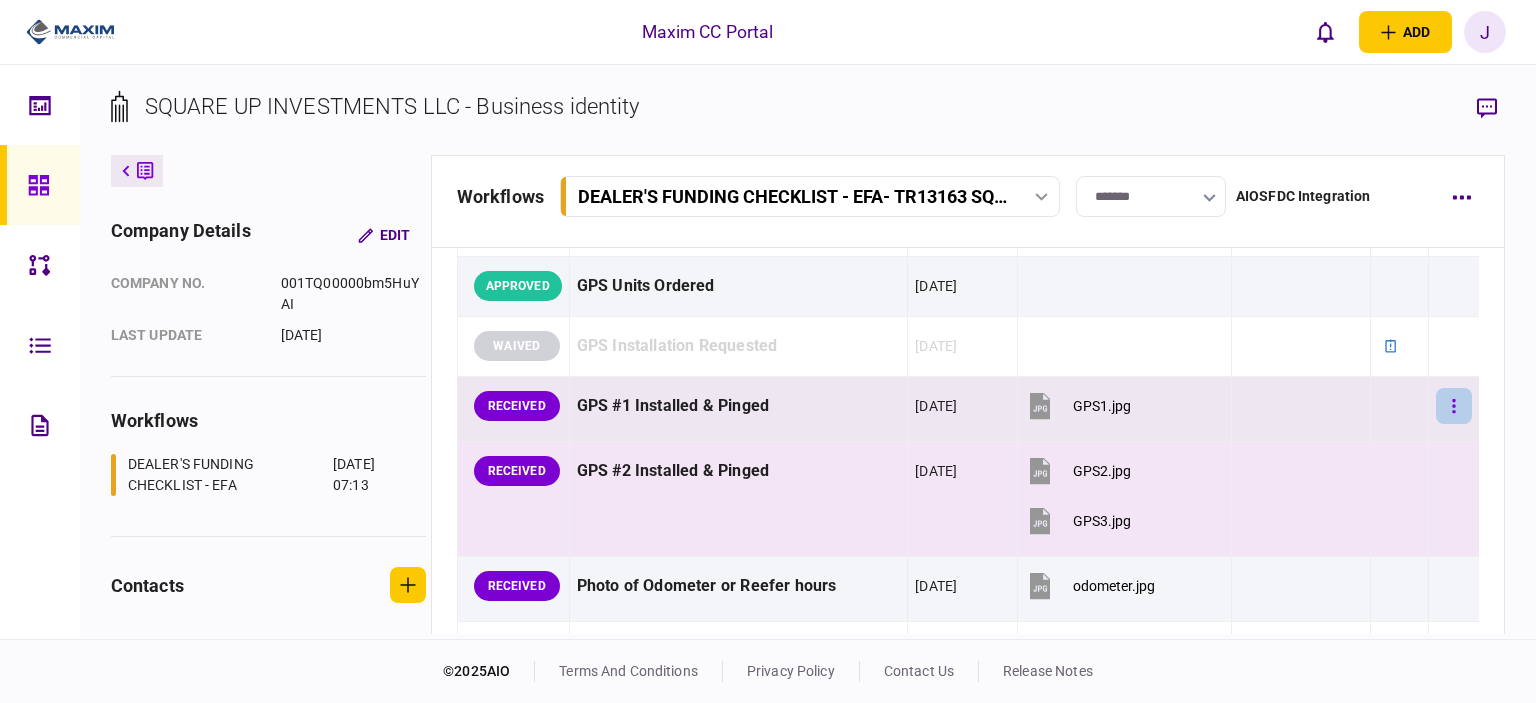 click at bounding box center [1454, 406] 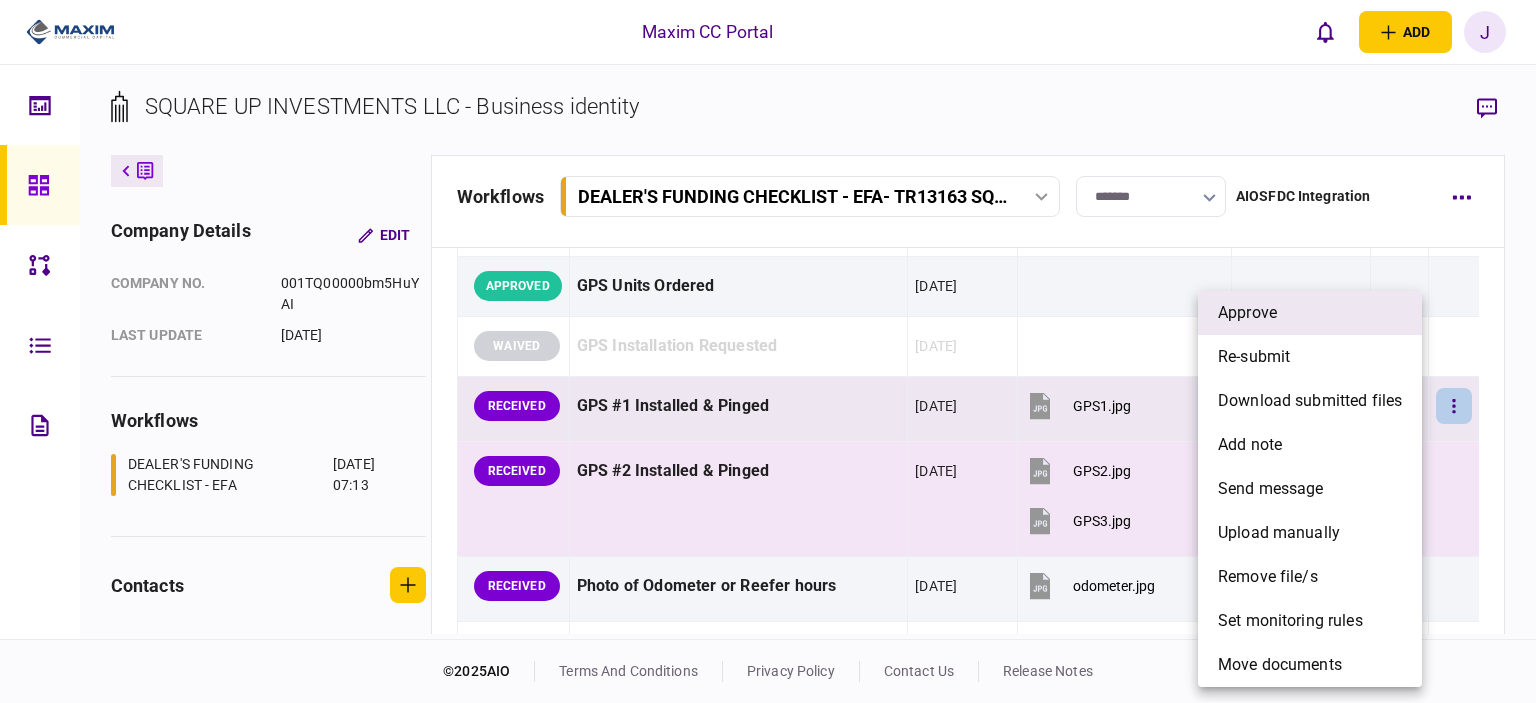 click on "approve" at bounding box center (1310, 313) 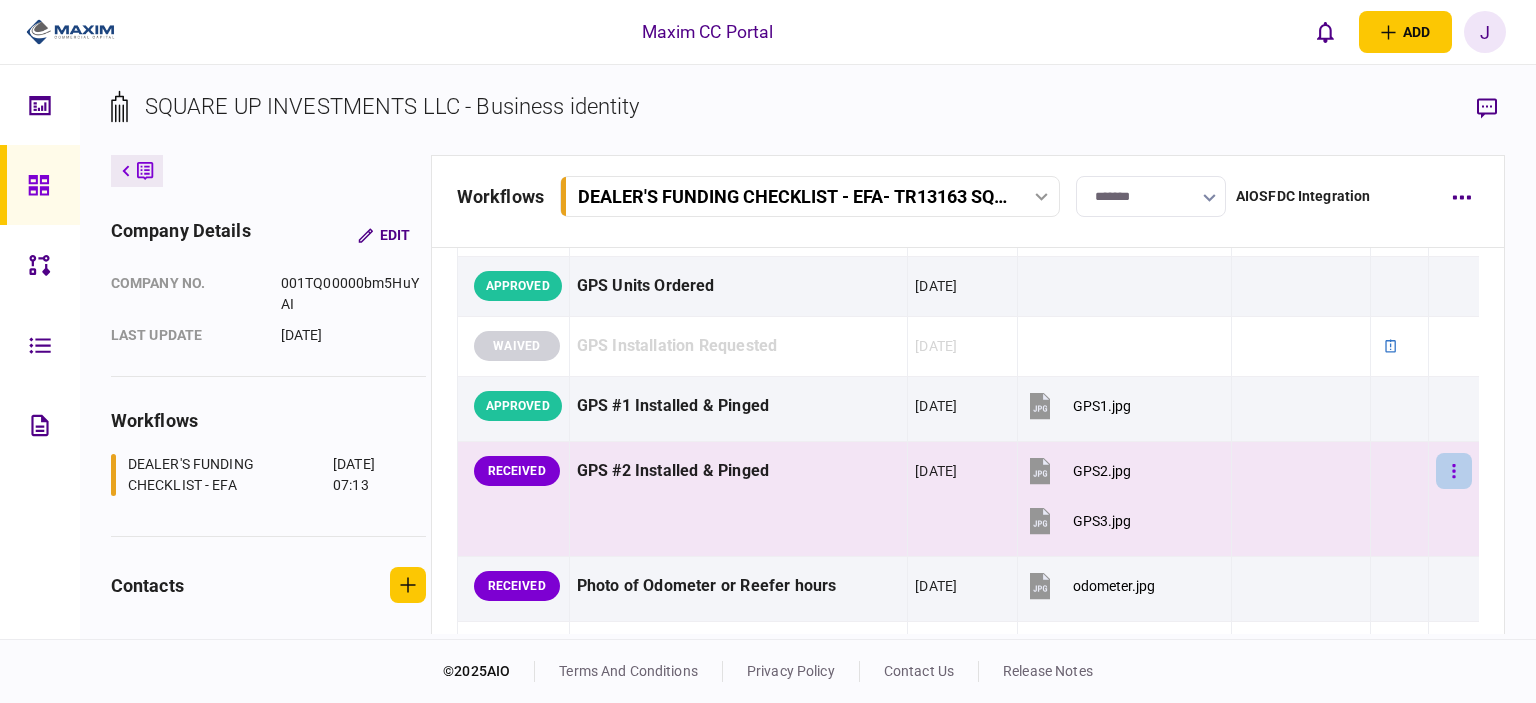 click 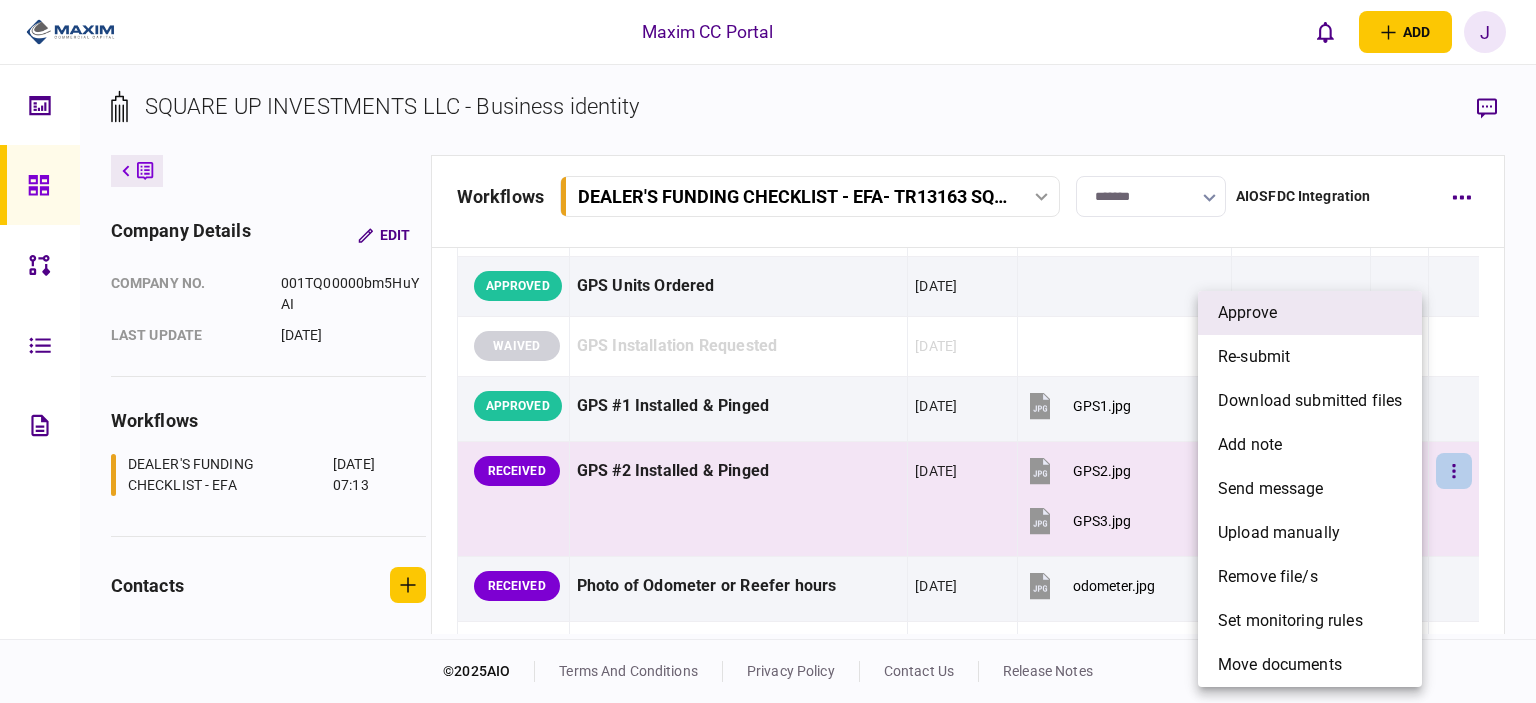 click on "approve" at bounding box center (1310, 313) 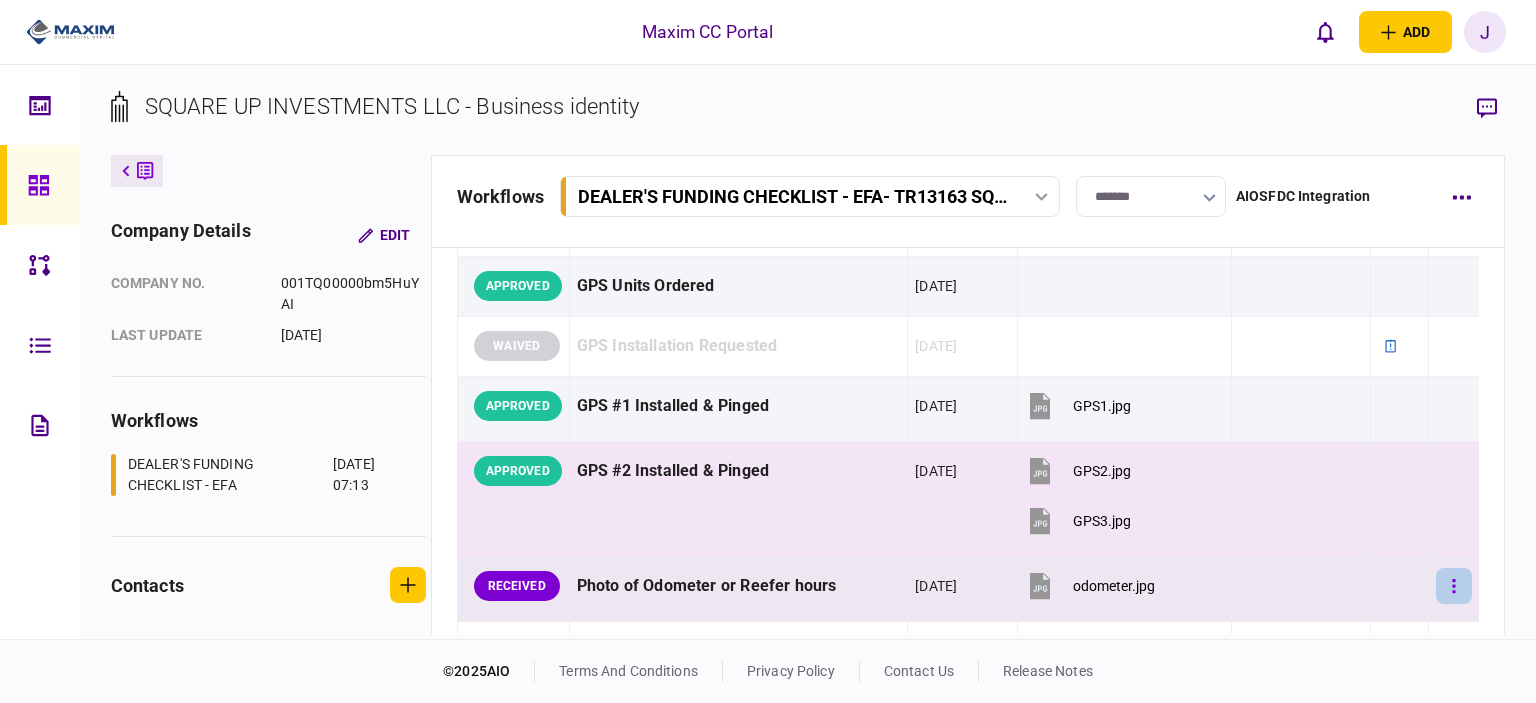click at bounding box center [1454, 586] 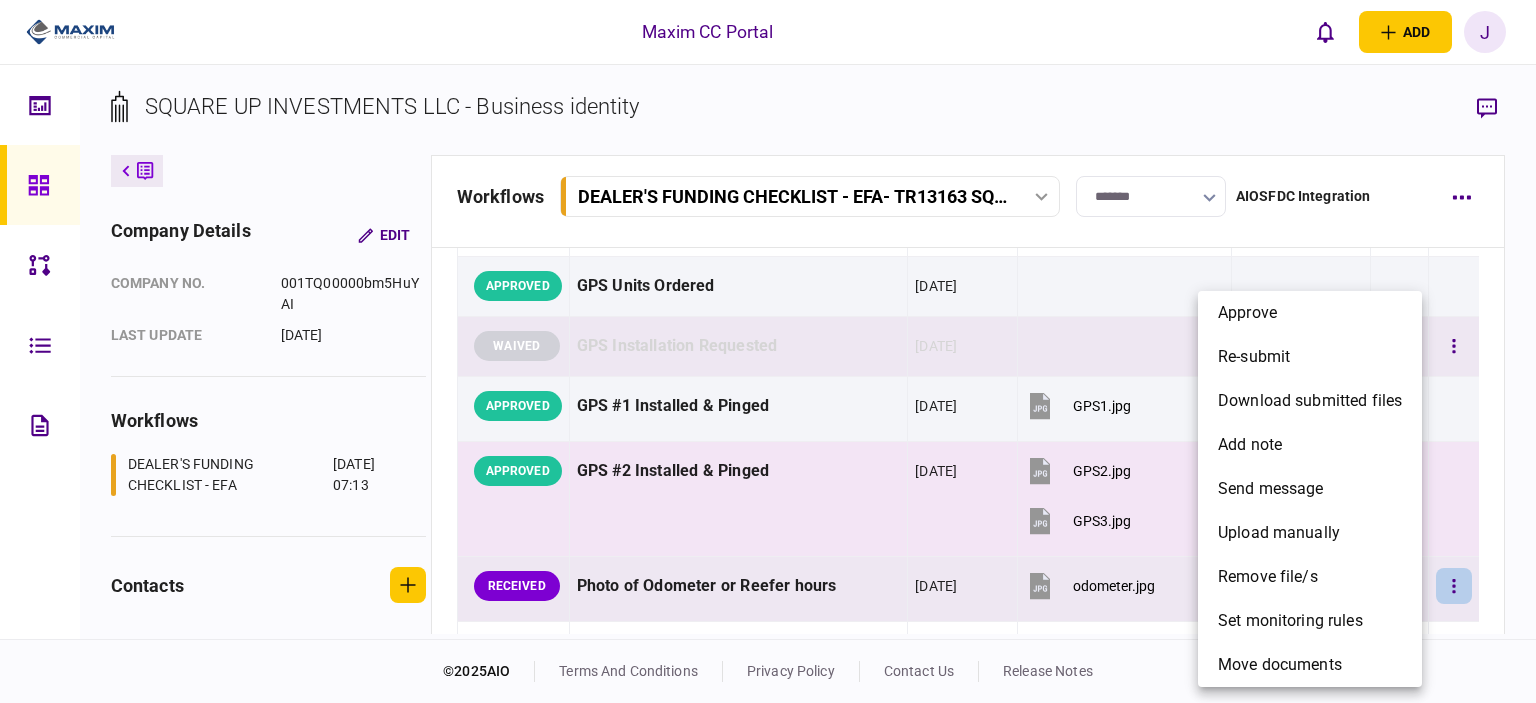 click on "approve" at bounding box center [1247, 313] 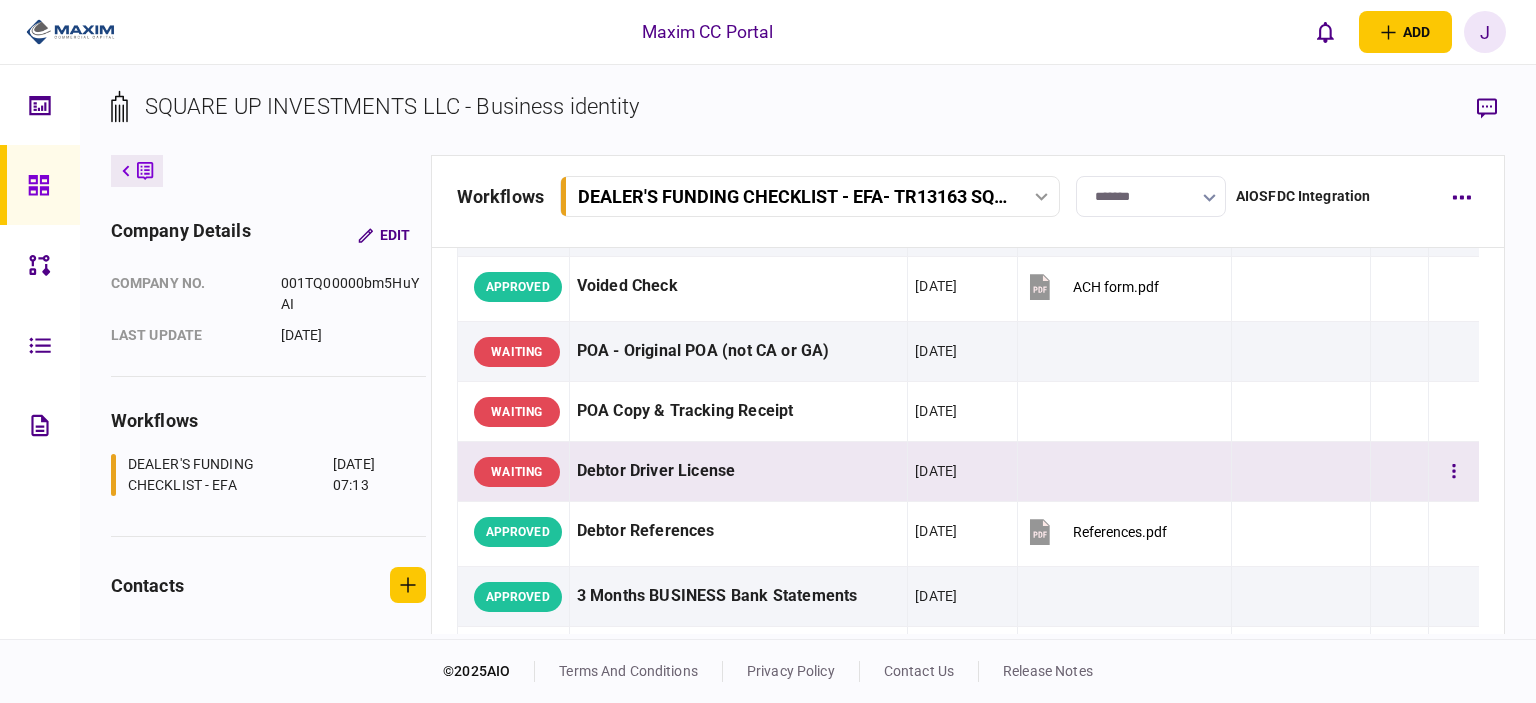 scroll, scrollTop: 200, scrollLeft: 0, axis: vertical 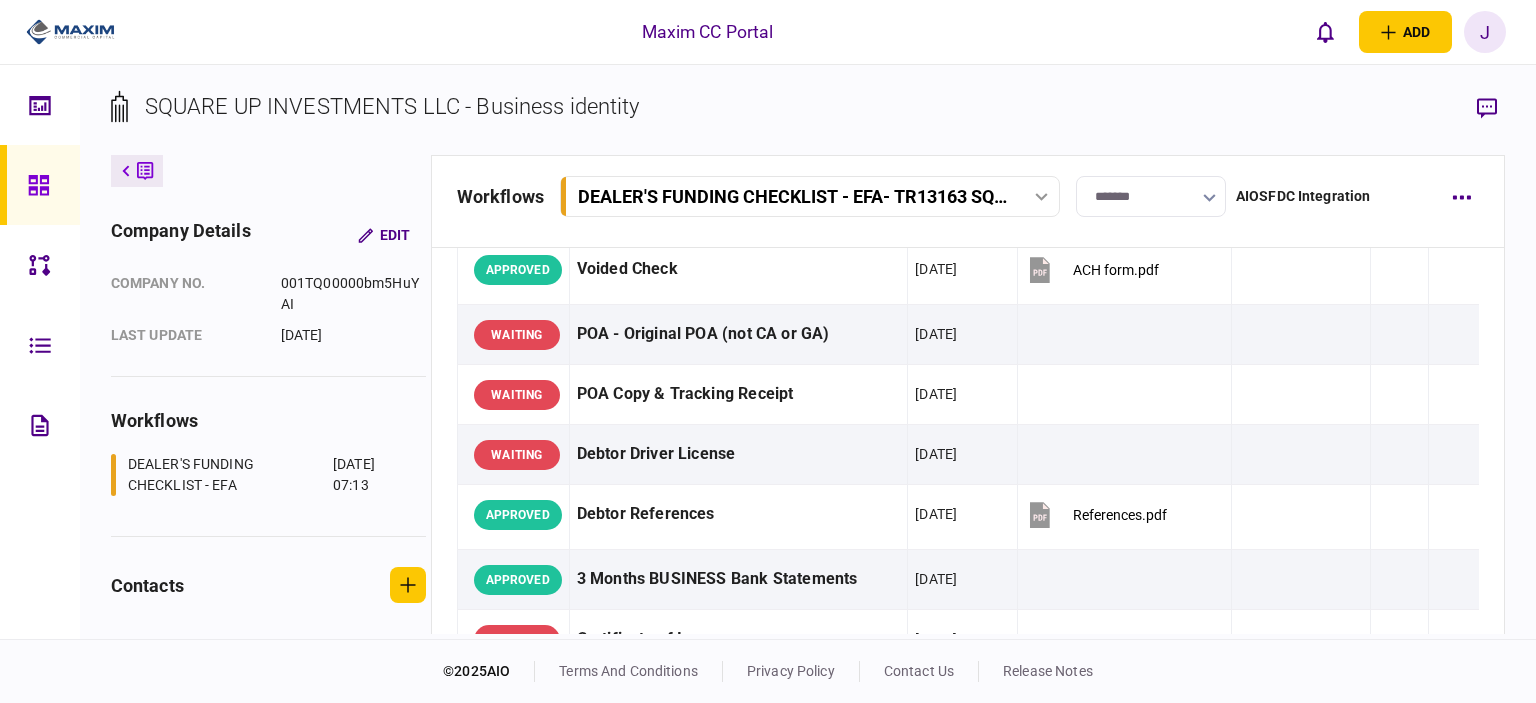 click on "SQUARE UP INVESTMENTS LLC - Business identity company details Edit company no. 001TQ00000bm5HuYAI last update [DATE] workflows DEALER'S FUNDING CHECKLIST - EFA [DATE] 07:13 contacts [PERSON_NAME] [EMAIL_ADDRESS][DOMAIN_NAME] [PHONE_NUMBER] [PERSON_NAME] [EMAIL_ADDRESS][DOMAIN_NAME] [PHONE_NUMBER] workflows DEALER'S FUNDING CHECKLIST - EFA  - TR13163 SQUARE UP INVESTMENTS LLC DEALER'S FUNDING CHECKLIST - EFA  - TR13163 SQUARE UP INVESTMENTS LLC [DATE] 07:13 ******* AIOSFDC Integration EFA - DLR - W/COMPANY - FUNDING CHECKLIST [PERSON_NAME] ,  [PERSON_NAME] status Information item last update Files uploaded auto classification notes APPROVED EFA Contract [DATE] APPROVED Voided Check [DATE] ACH form.pdf WAITING POA - Original POA (not CA or [GEOGRAPHIC_DATA]) [DATE] WAITING POA Copy & Tracking Receipt [DATE] WAITING Debtor Driver License [DATE] APPROVED Debtor References [DATE] References.pdf APPROVED 3 Months BUSINESS Bank Statements [DATE] WAITING list" at bounding box center (808, 352) 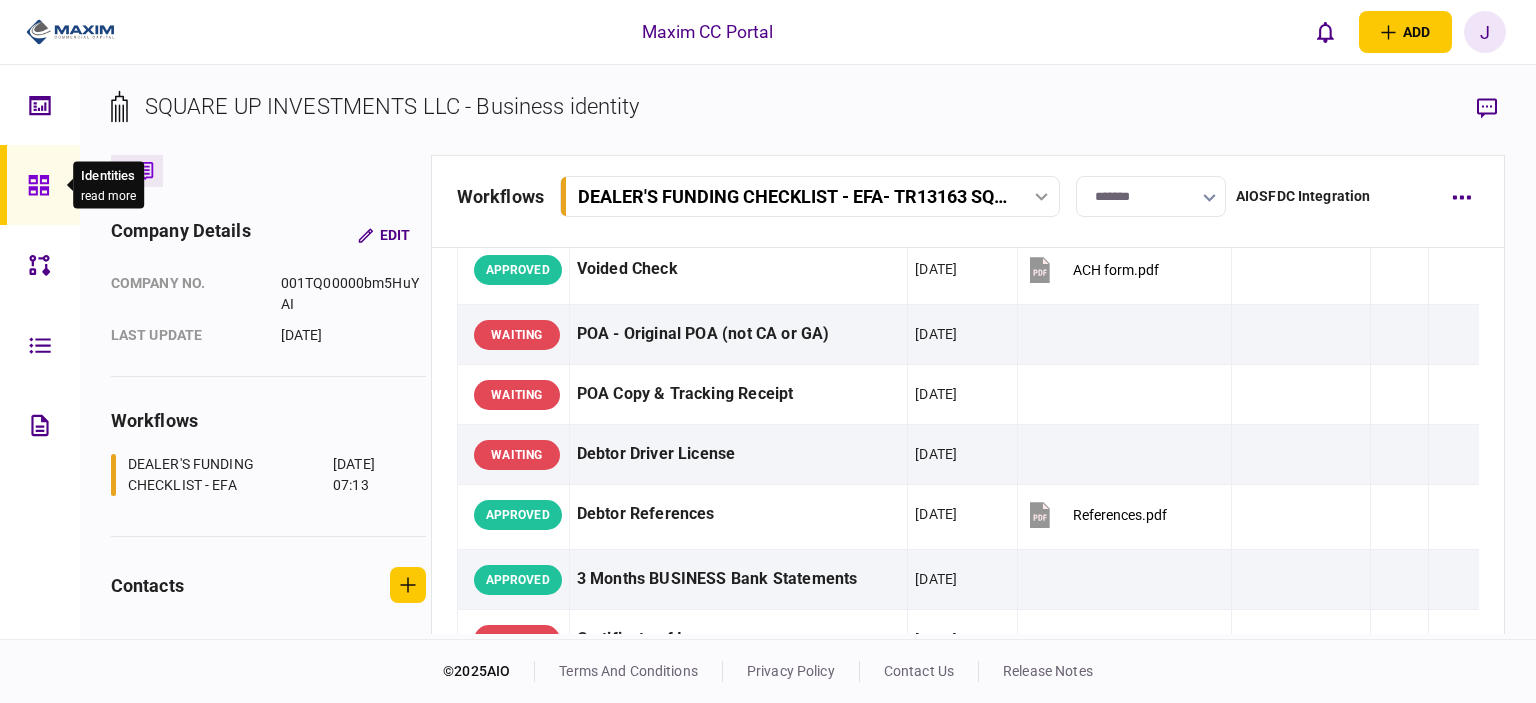 click 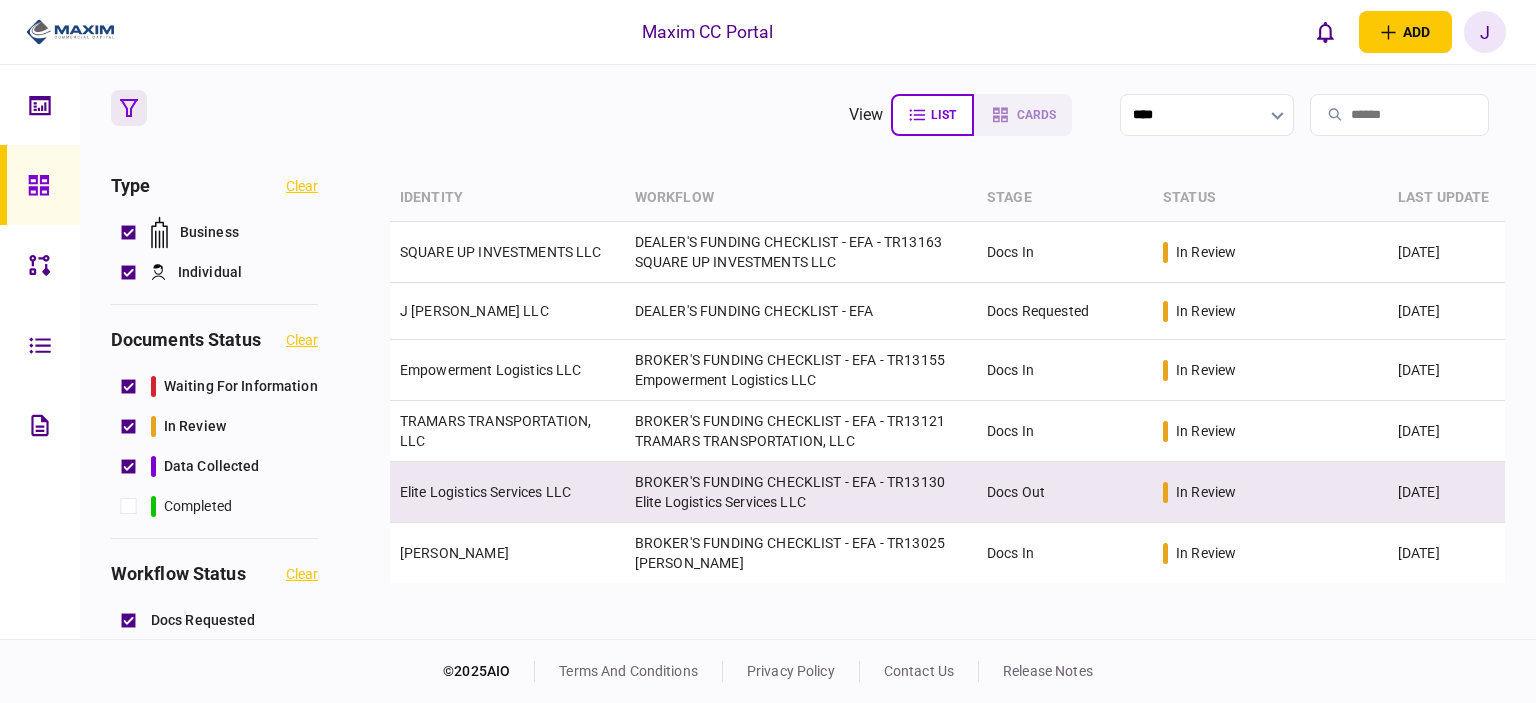 click on "Elite Logistics Services LLC" at bounding box center [485, 492] 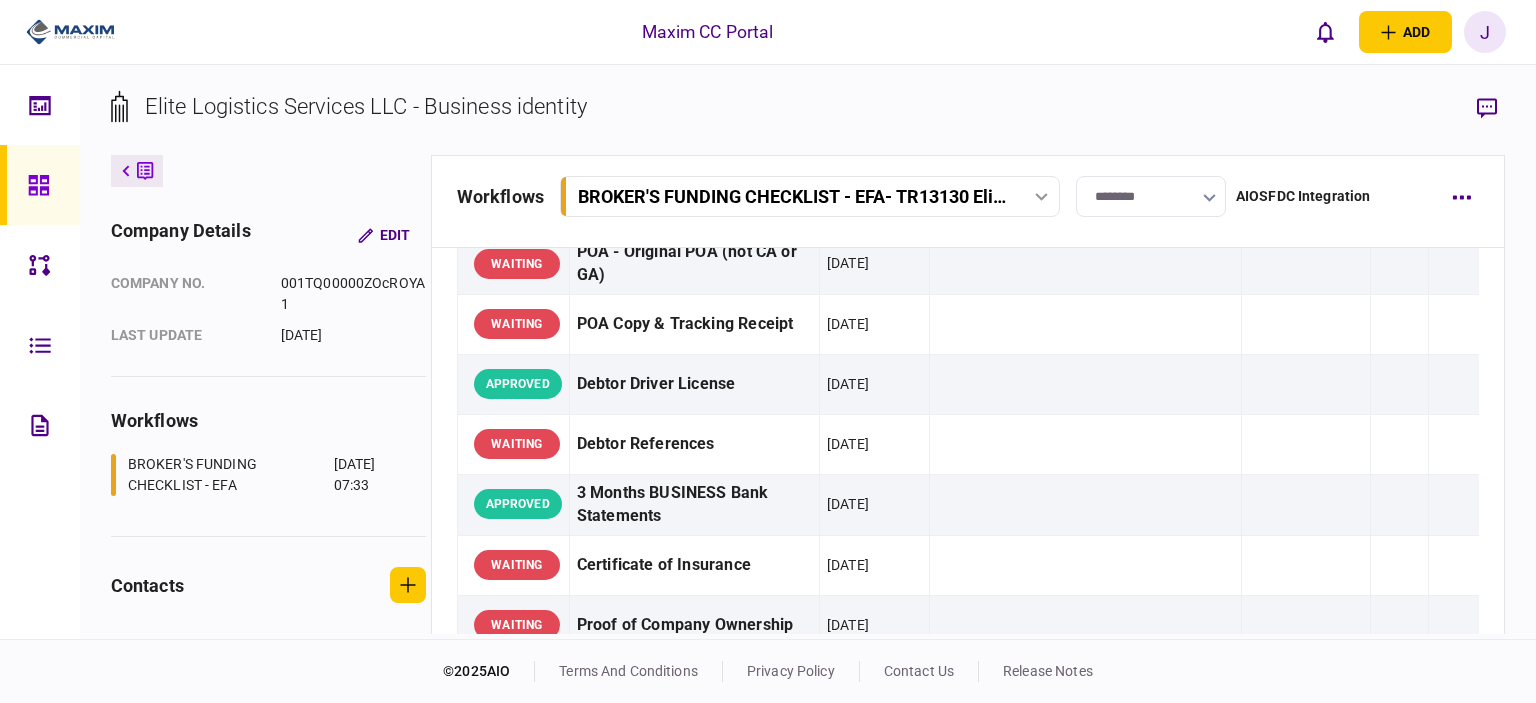 scroll, scrollTop: 0, scrollLeft: 0, axis: both 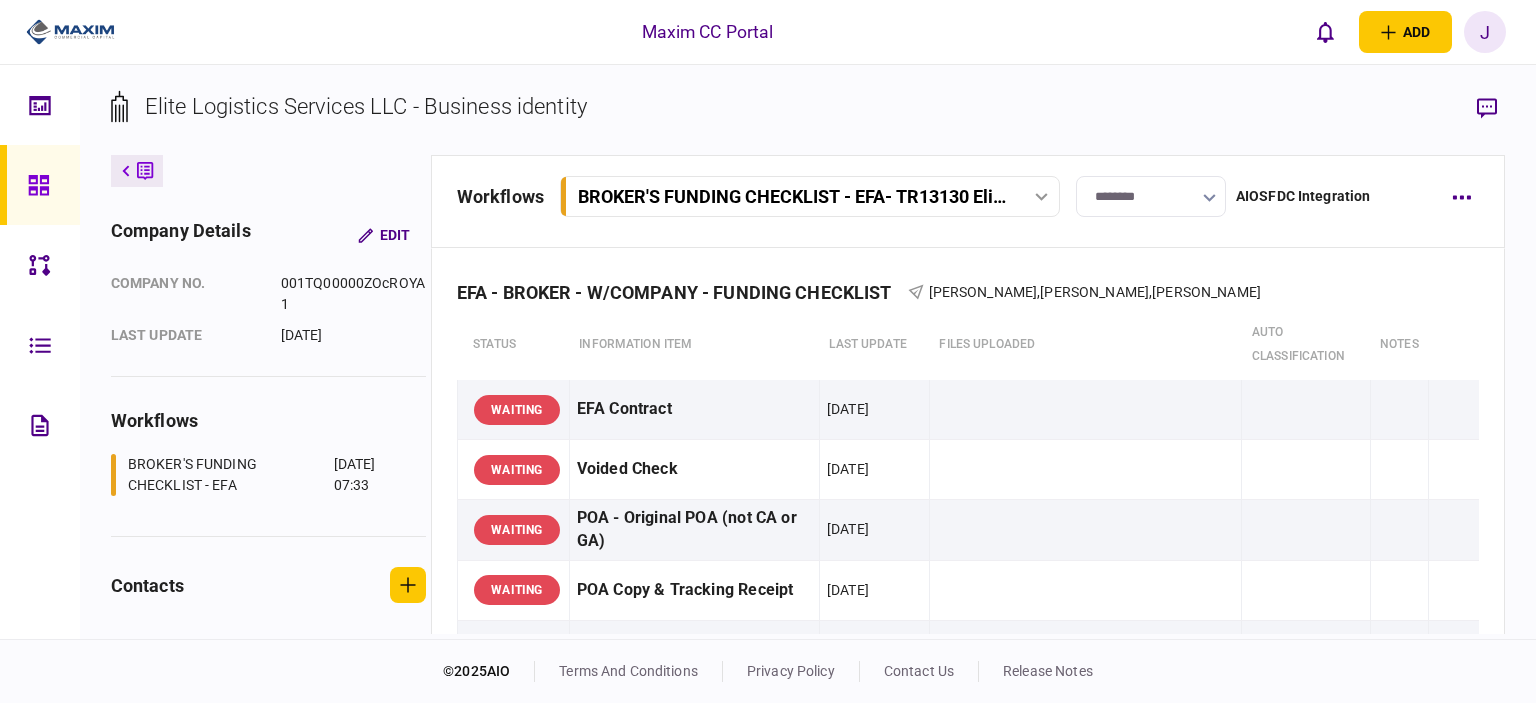 click on "********" at bounding box center [1151, 196] 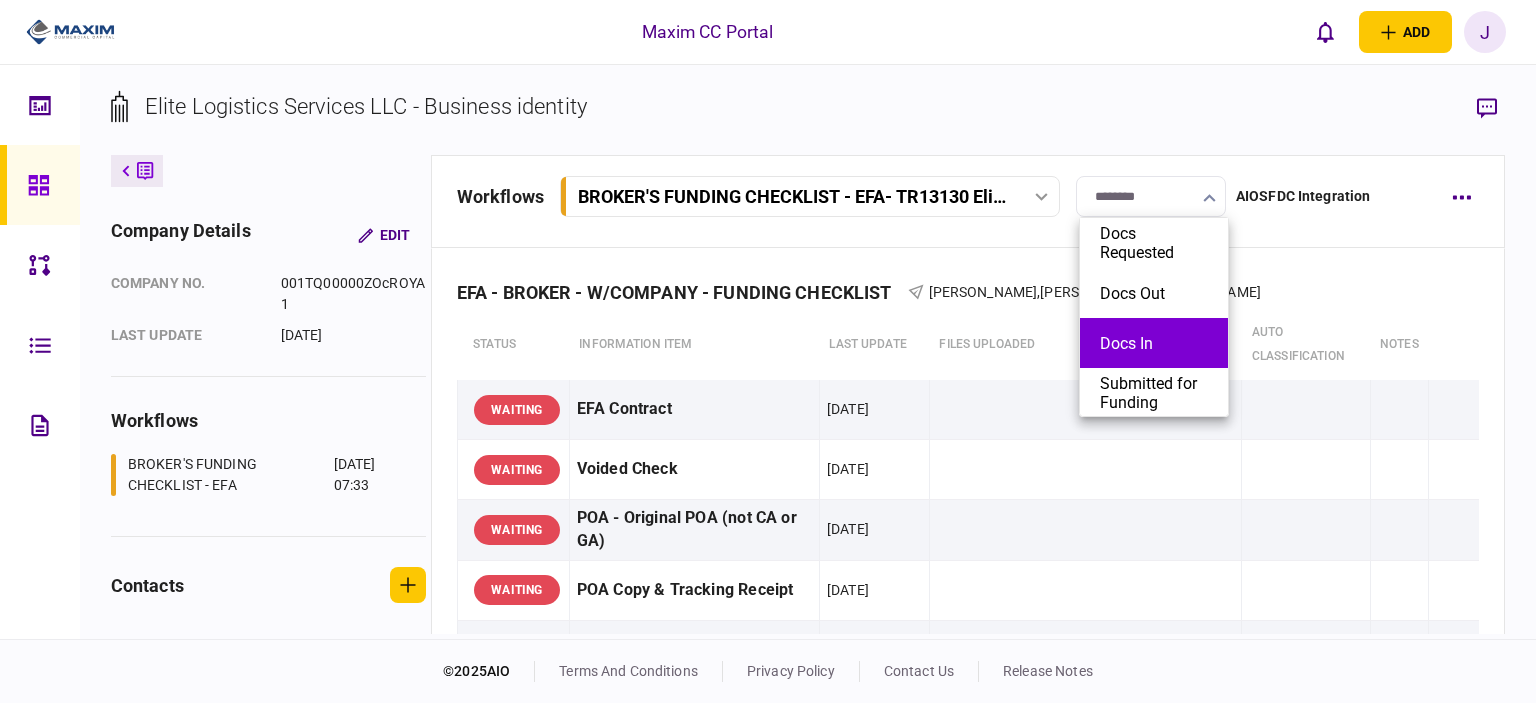 scroll, scrollTop: 100, scrollLeft: 0, axis: vertical 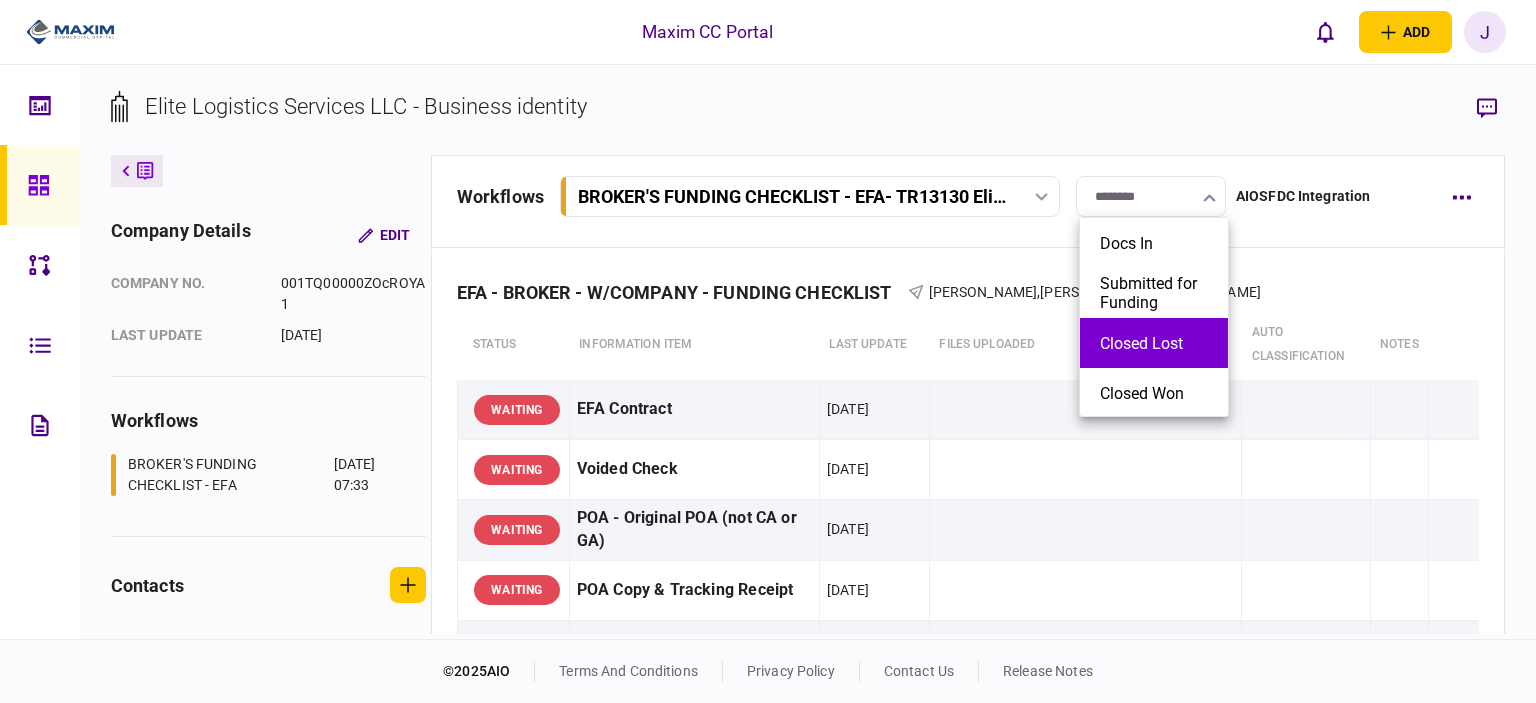 click on "Closed Lost" at bounding box center (1154, 343) 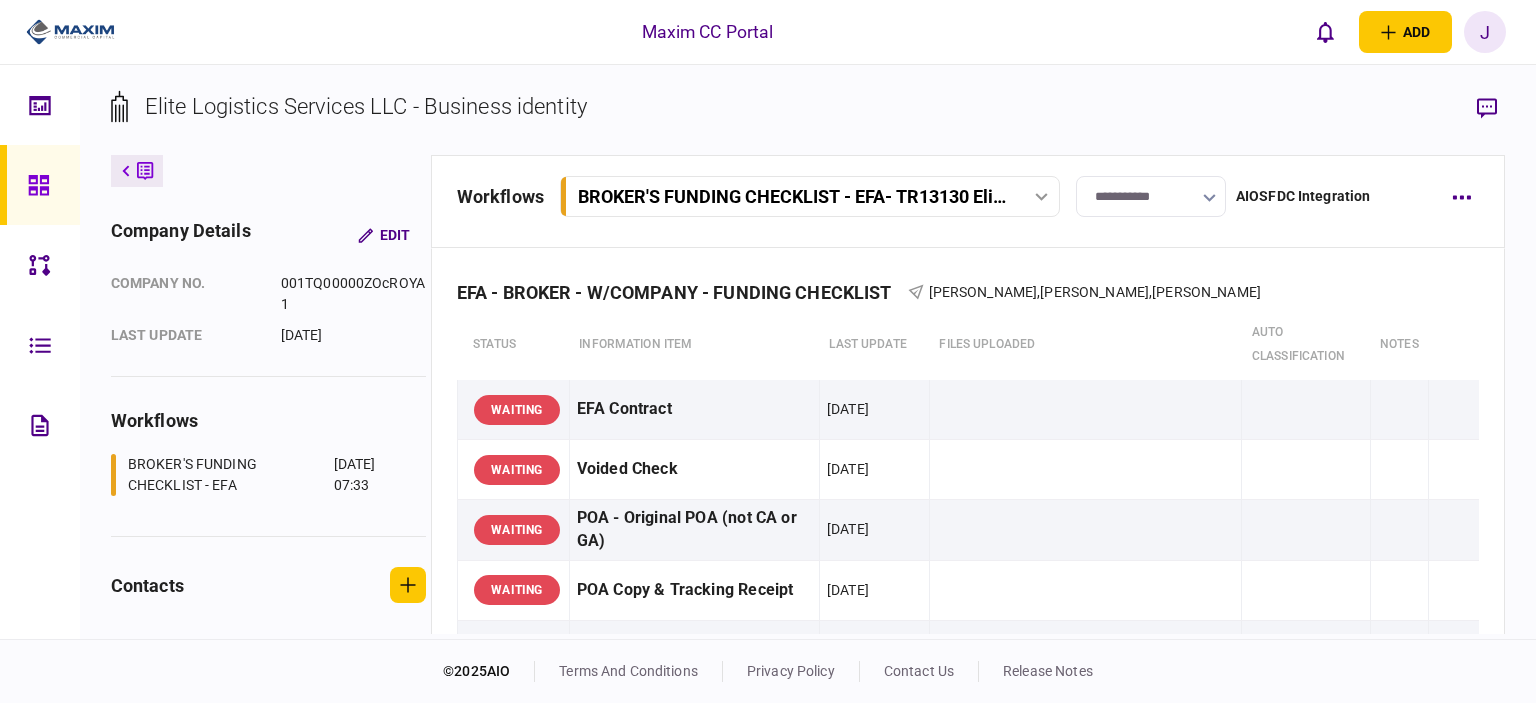 click at bounding box center (40, 185) 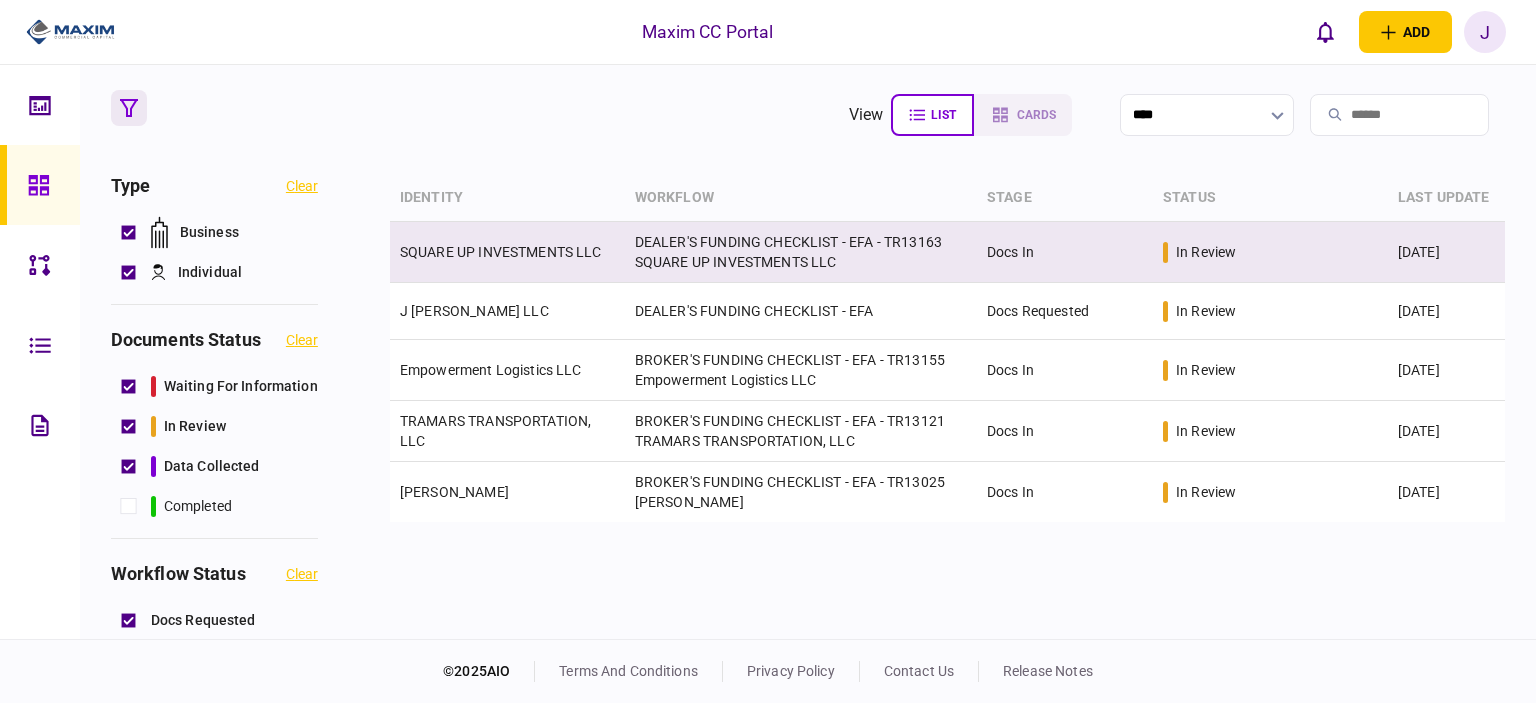 click on "SQUARE UP INVESTMENTS LLC" at bounding box center (507, 252) 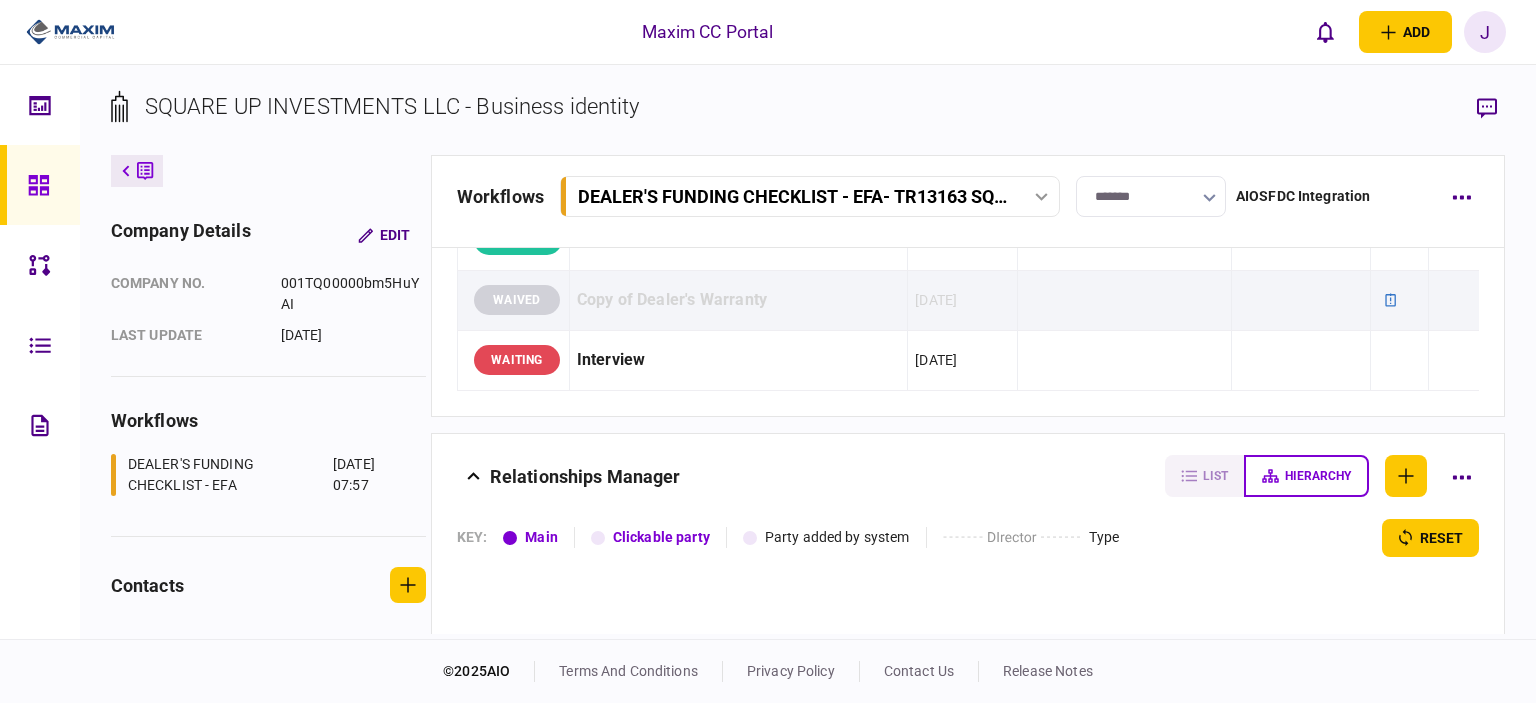 scroll, scrollTop: 2300, scrollLeft: 0, axis: vertical 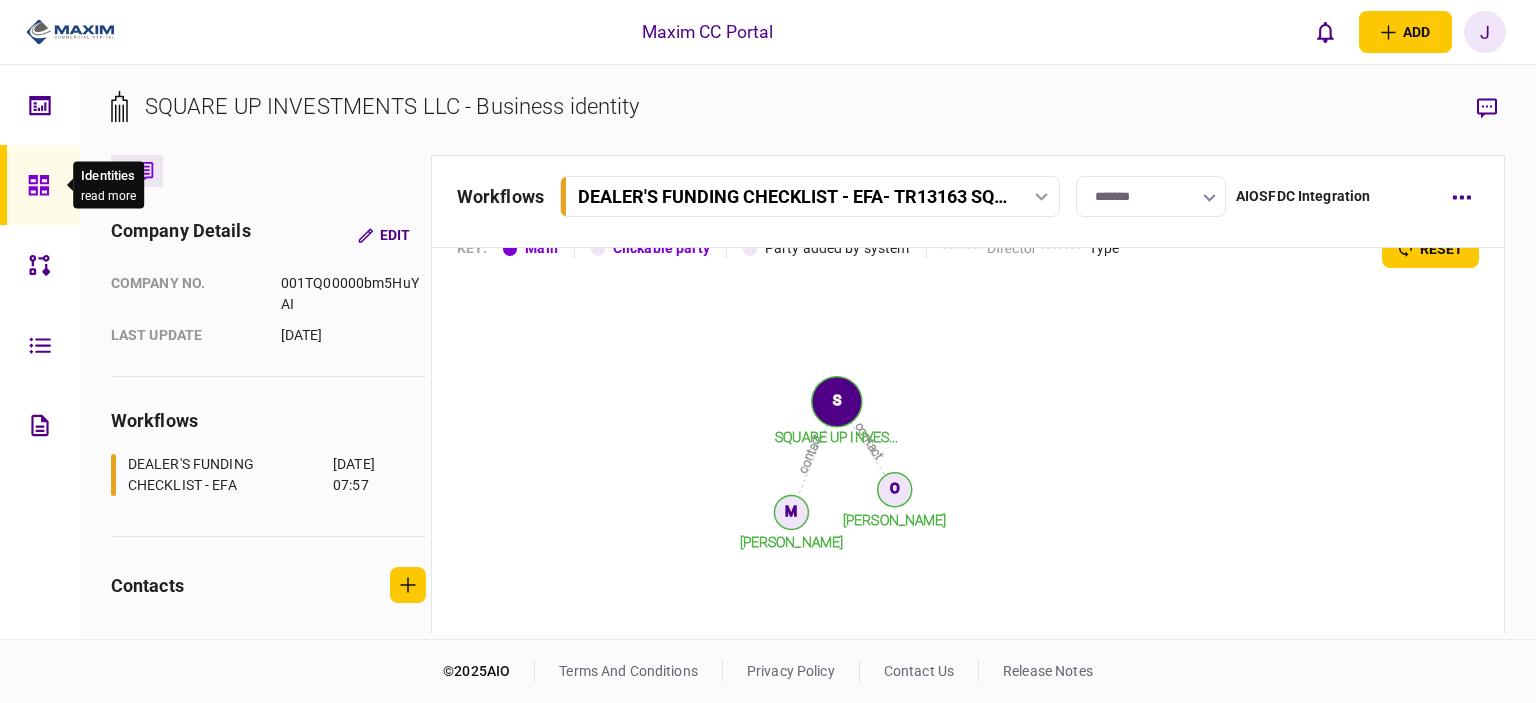 click at bounding box center (44, 185) 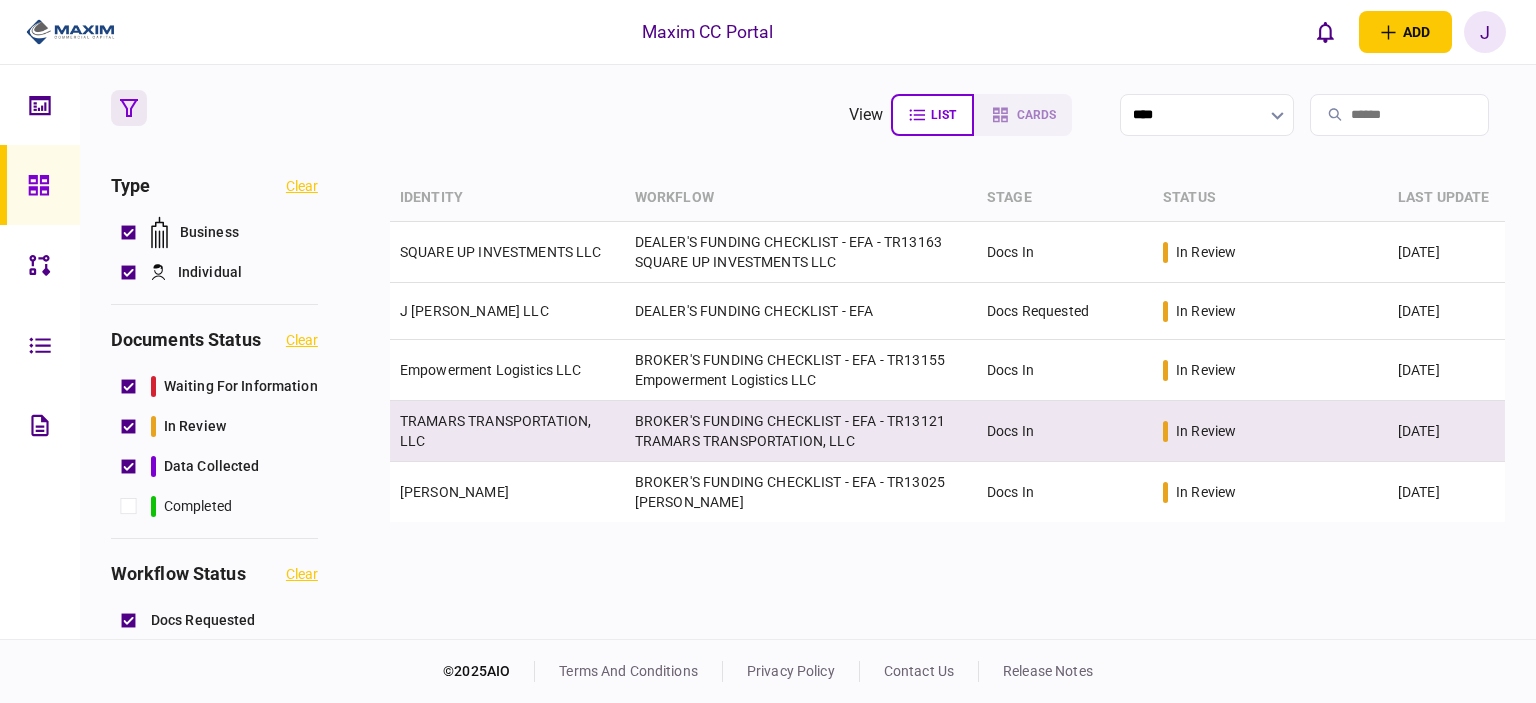 click on "TRAMARS TRANSPORTATION, LLC" at bounding box center (507, 431) 